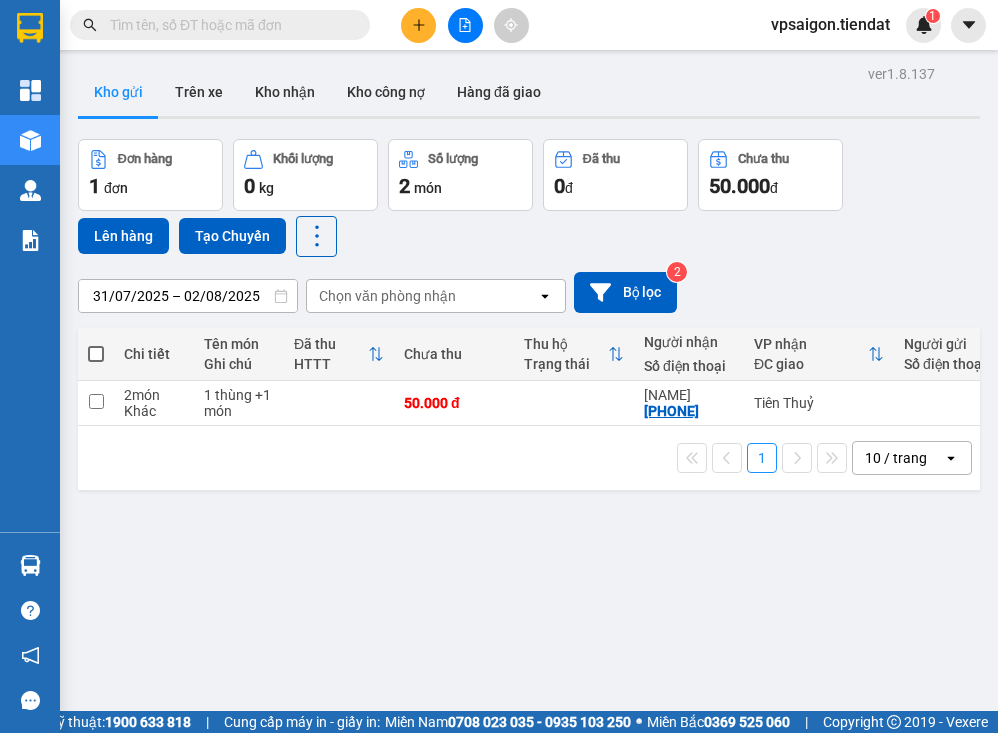 scroll, scrollTop: 0, scrollLeft: 0, axis: both 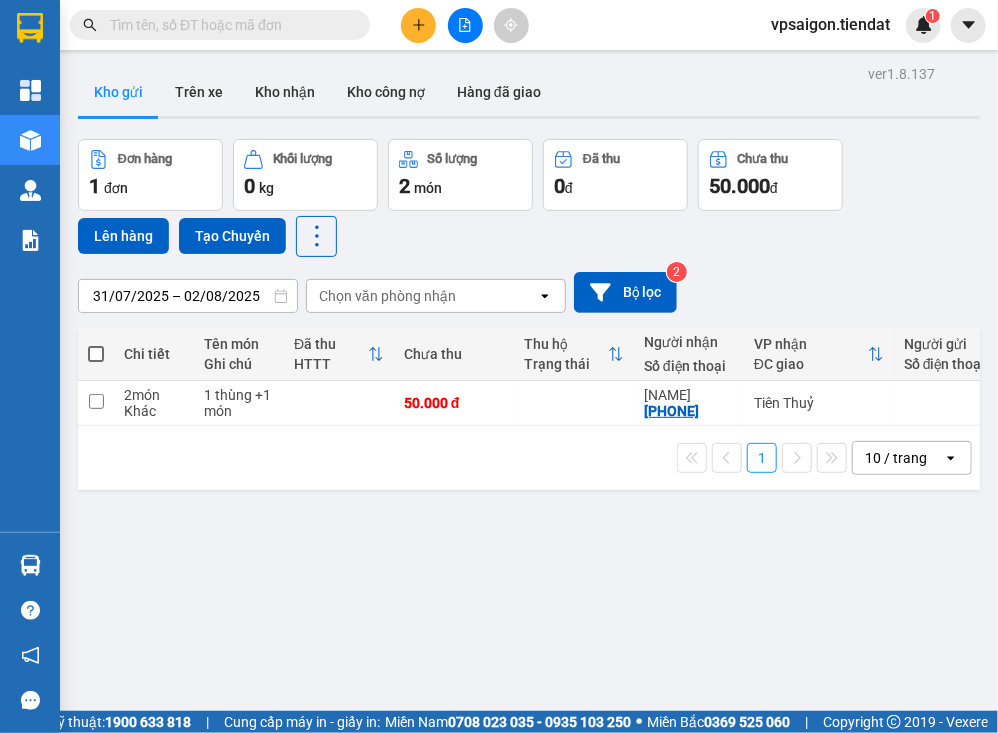 click on "31/07/2025 – 02/08/2025 Press the down arrow key to interact with the calendar and select a date. Press the escape button to close the calendar. Selected date range is from 31/07/2025 to 02/08/2025. Chọn văn phòng nhận open Bộ lọc 2 Chi tiết Tên món Ghi chú Đã thu HTTT Chưa thu Thu hộ Trạng thái Người nhận Số điện thoại VP nhận ĐC giao Người gửi Số điện thoại VP gửi ĐC lấy Mã GD Ngày ĐH Nhân viên Nhãn 2  món Khác 1 thùng +1 món 50.000 đ [NAME] [PHONE] Tiên Thuỷ Sài Gòn [ID] 10:10 02/08 vpsaigon.tiendat Nhãn 1 10 / trang open Đang tải dữ liệu" at bounding box center (529, 426) 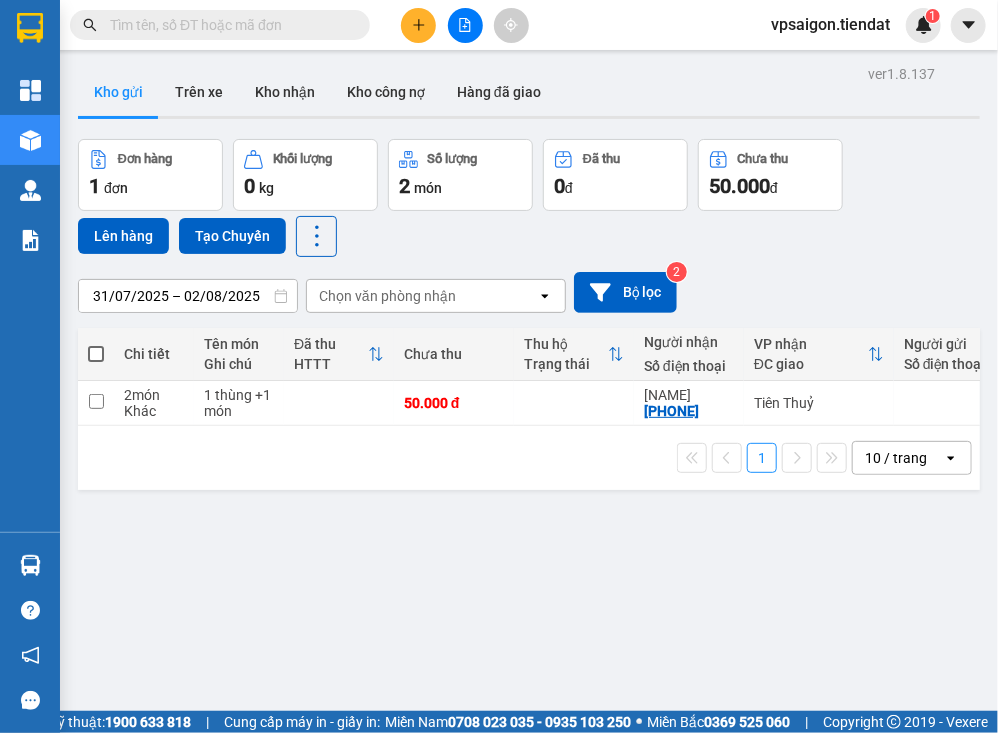 click on "31/07/2025 – 02/08/2025 Press the down arrow key to interact with the calendar and select a date. Press the escape button to close the calendar. Selected date range is from 31/07/2025 to 02/08/2025. Chọn văn phòng nhận open Bộ lọc 2 Chi tiết Tên món Ghi chú Đã thu HTTT Chưa thu Thu hộ Trạng thái Người nhận Số điện thoại VP nhận ĐC giao Người gửi Số điện thoại VP gửi ĐC lấy Mã GD Ngày ĐH Nhân viên Nhãn 2  món Khác 1 thùng +1 món 50.000 đ [NAME] [PHONE] Tiên Thuỷ Sài Gòn [ID] 10:10 02/08 vpsaigon.tiendat Nhãn 1 10 / trang open Đang tải dữ liệu" at bounding box center [529, 426] 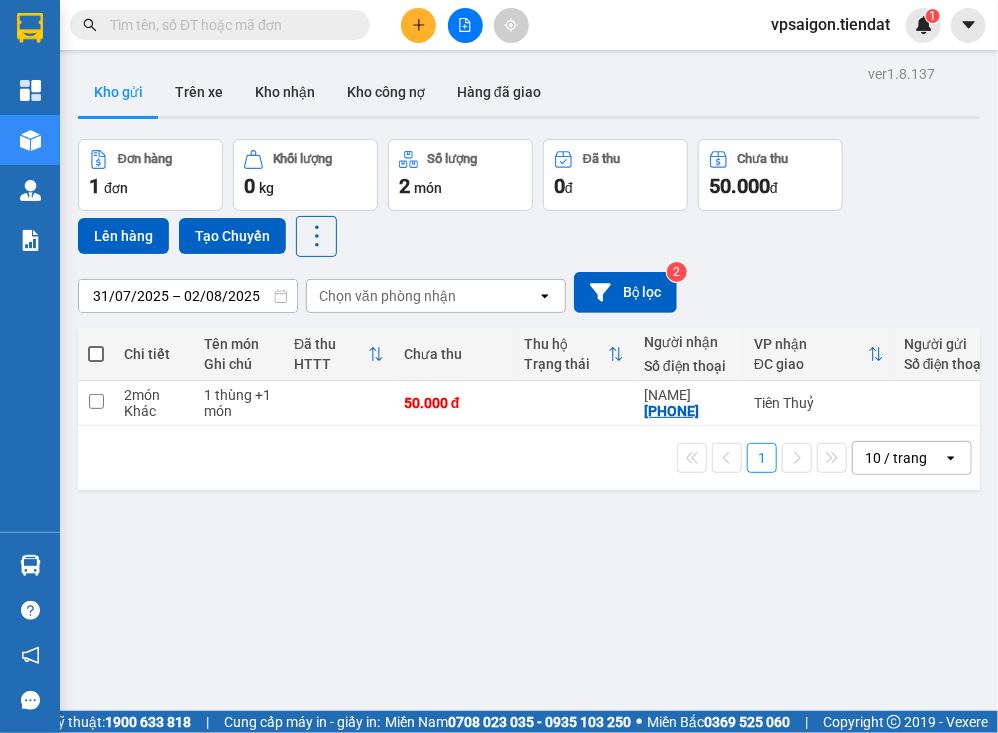 click on "31/07/2025 – 02/08/2025 Press the down arrow key to interact with the calendar and select a date. Press the escape button to close the calendar. Selected date range is from 31/07/2025 to 02/08/2025. Chọn văn phòng nhận open Bộ lọc 2 Chi tiết Tên món Ghi chú Đã thu HTTT Chưa thu Thu hộ Trạng thái Người nhận Số điện thoại VP nhận ĐC giao Người gửi Số điện thoại VP gửi ĐC lấy Mã GD Ngày ĐH Nhân viên Nhãn 2  món Khác 1 thùng +1 món 50.000 đ [NAME] [PHONE] Tiên Thuỷ Sài Gòn [ID] 10:10 02/08 vpsaigon.tiendat Nhãn 1 10 / trang open Đang tải dữ liệu" at bounding box center [529, 426] 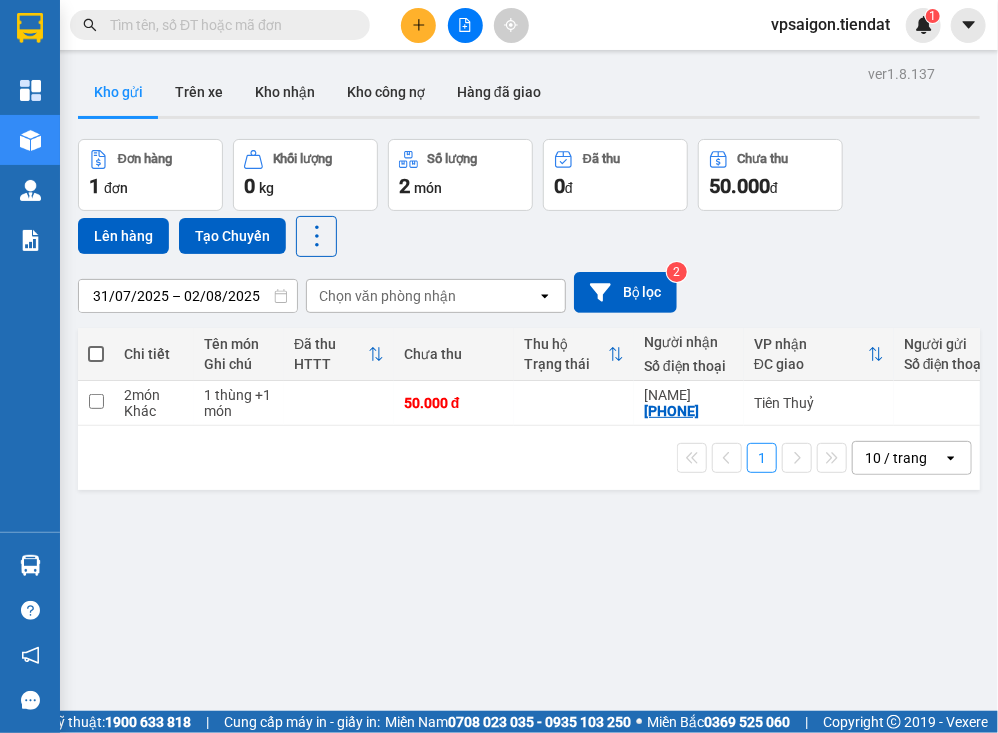 click on "31/07/2025 – 02/08/2025 Press the down arrow key to interact with the calendar and select a date. Press the escape button to close the calendar. Selected date range is from 31/07/2025 to 02/08/2025. Chọn văn phòng nhận open Bộ lọc 2 Chi tiết Tên món Ghi chú Đã thu HTTT Chưa thu Thu hộ Trạng thái Người nhận Số điện thoại VP nhận ĐC giao Người gửi Số điện thoại VP gửi ĐC lấy Mã GD Ngày ĐH Nhân viên Nhãn 2  món Khác 1 thùng +1 món 50.000 đ [NAME] [PHONE] Tiên Thuỷ Sài Gòn [ID] 10:10 02/08 vpsaigon.tiendat Nhãn 1 10 / trang open Đang tải dữ liệu" at bounding box center (529, 426) 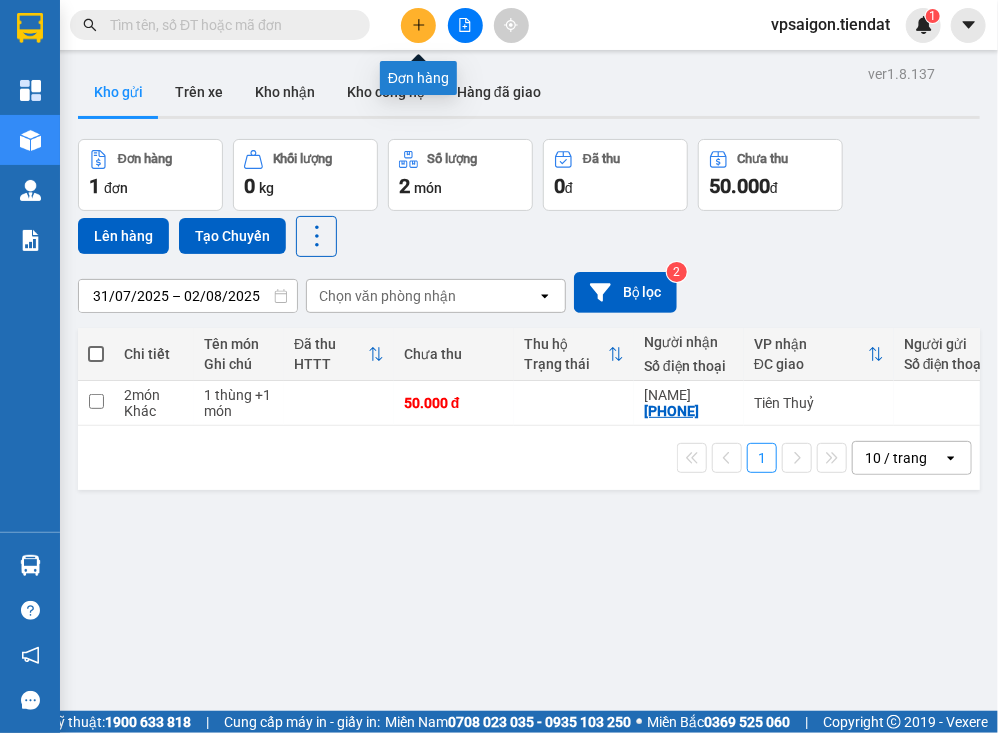 click 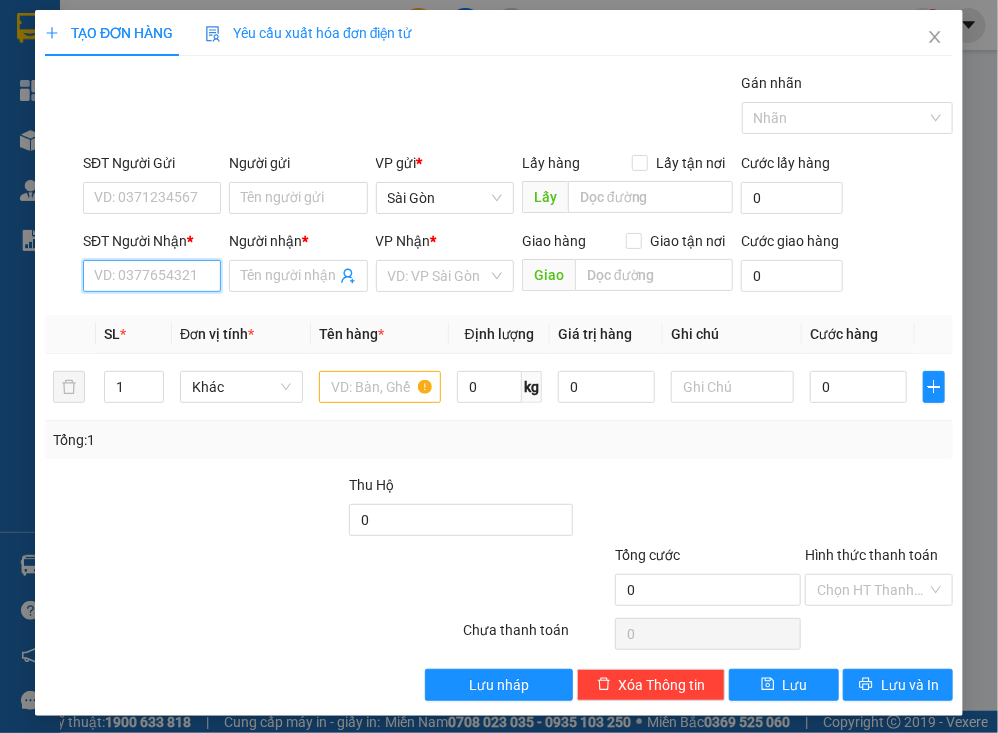 click on "SĐT Người Nhận  *" at bounding box center (152, 276) 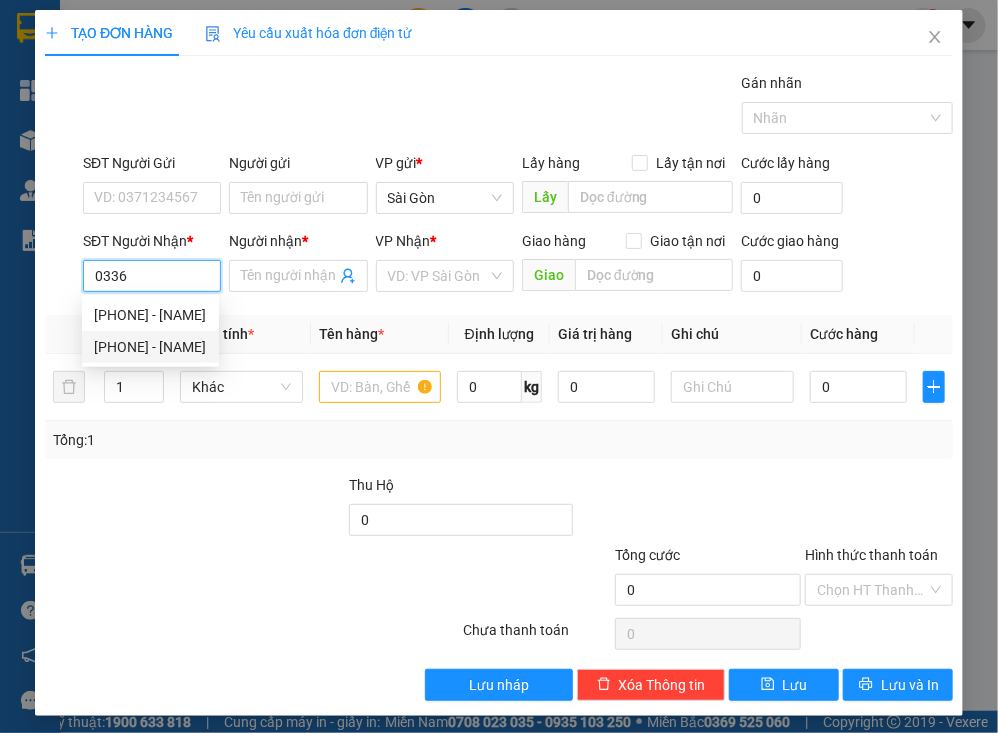 click on "[PHONE] - [NAME]" at bounding box center (150, 347) 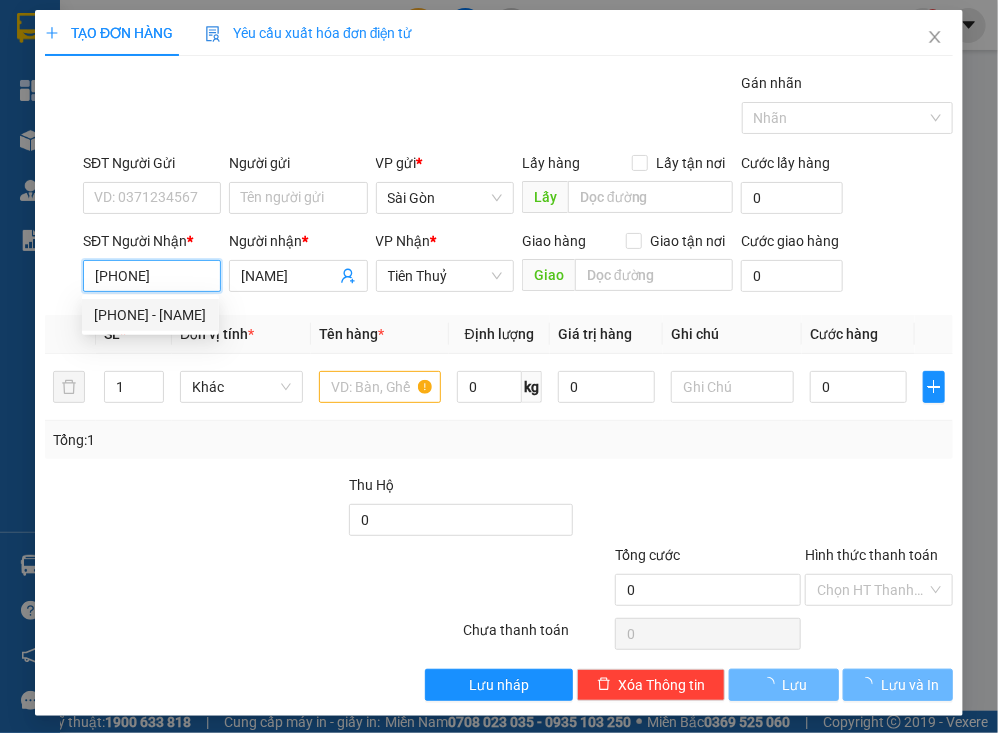 type on "40.000" 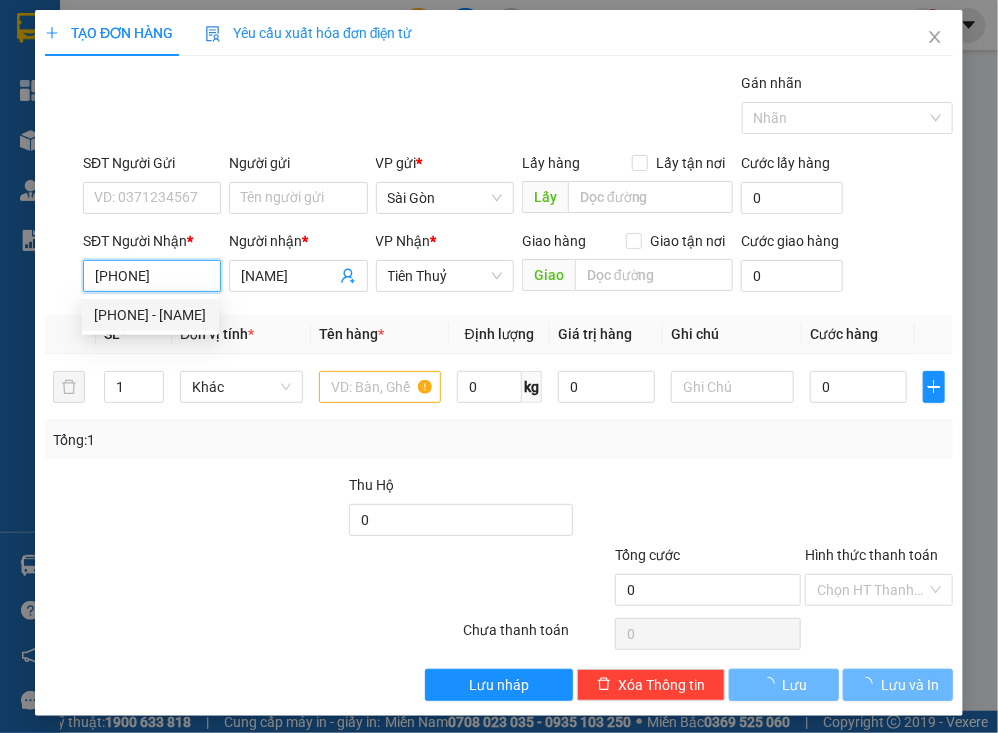 type on "40.000" 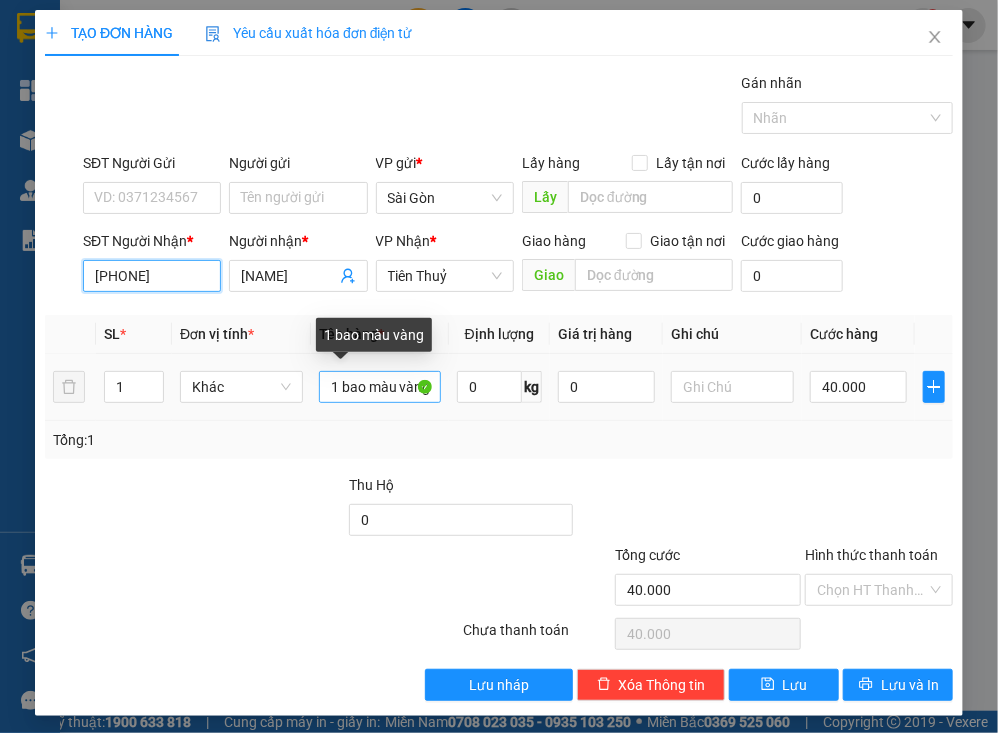 type on "[PHONE]" 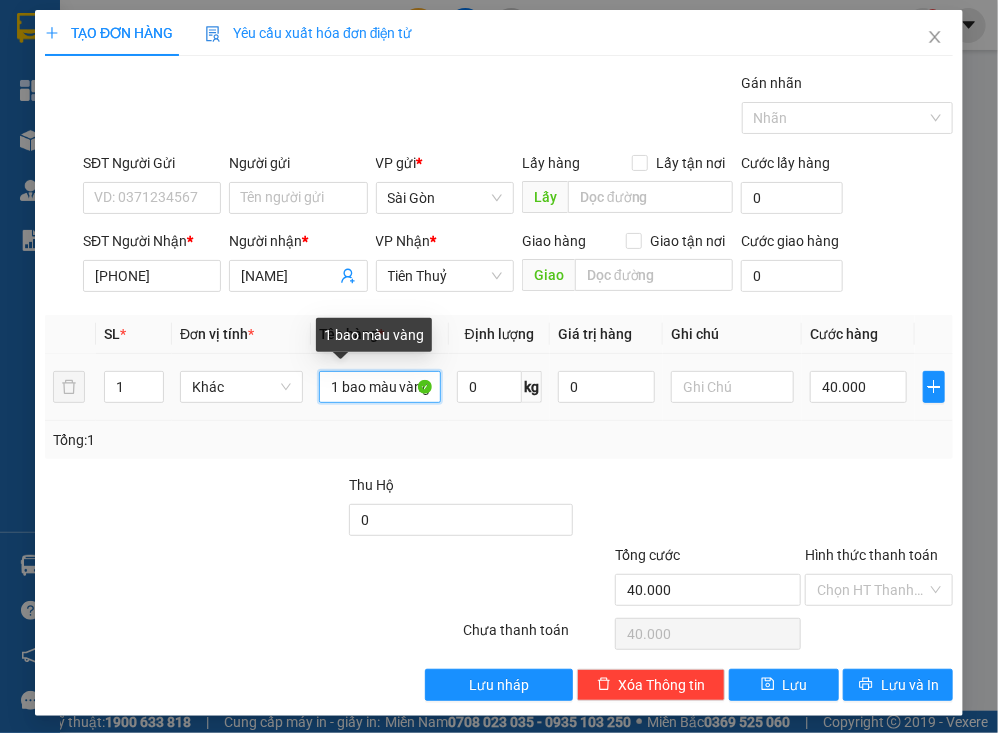 click on "1 bao màu vàng" at bounding box center (380, 387) 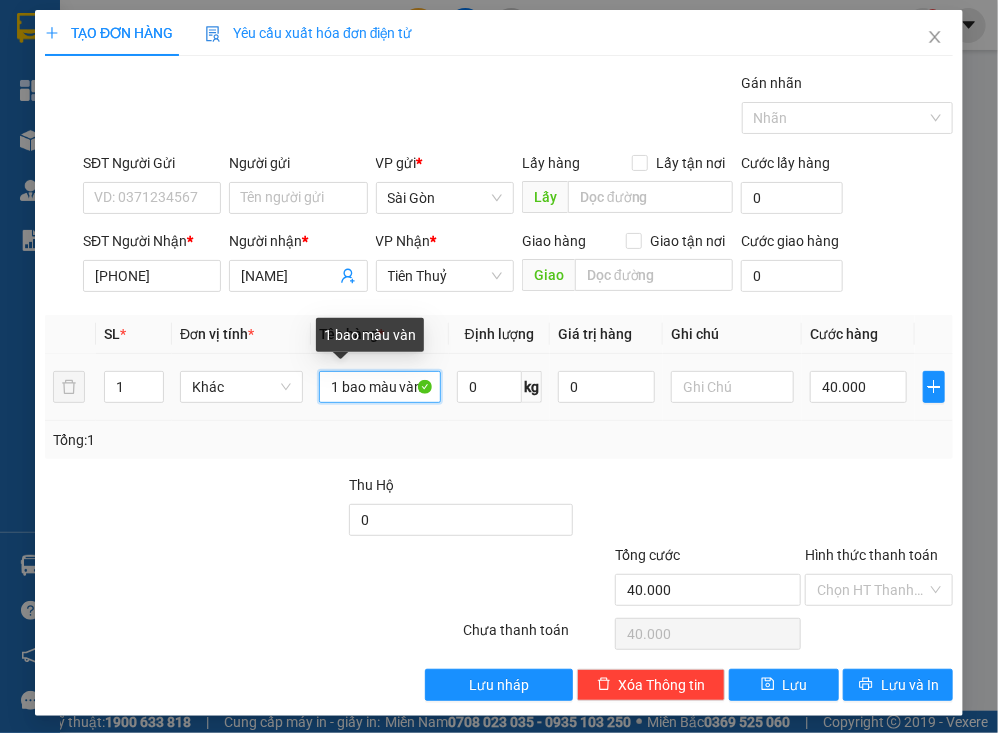 scroll, scrollTop: 0, scrollLeft: 0, axis: both 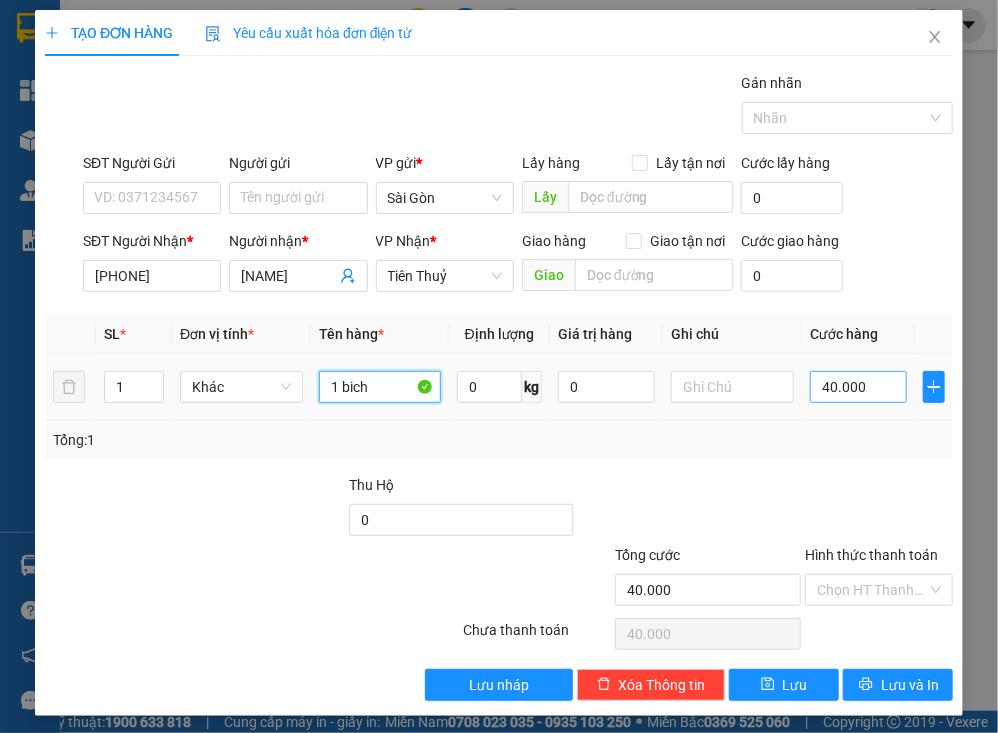 type on "1 bich" 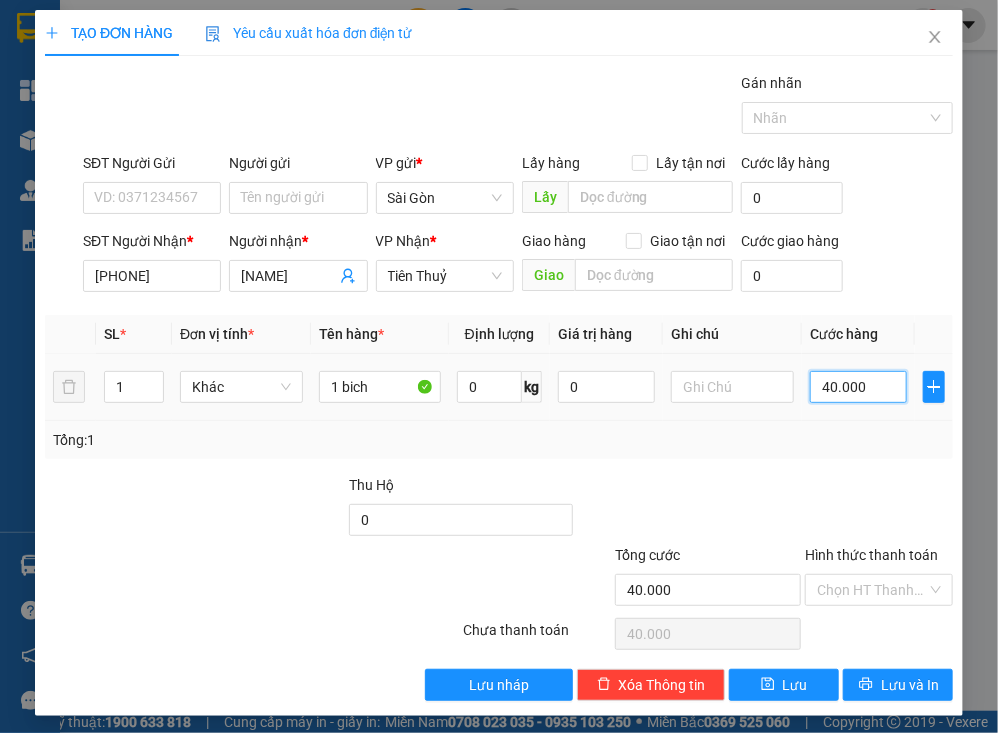 click on "40.000" at bounding box center [858, 387] 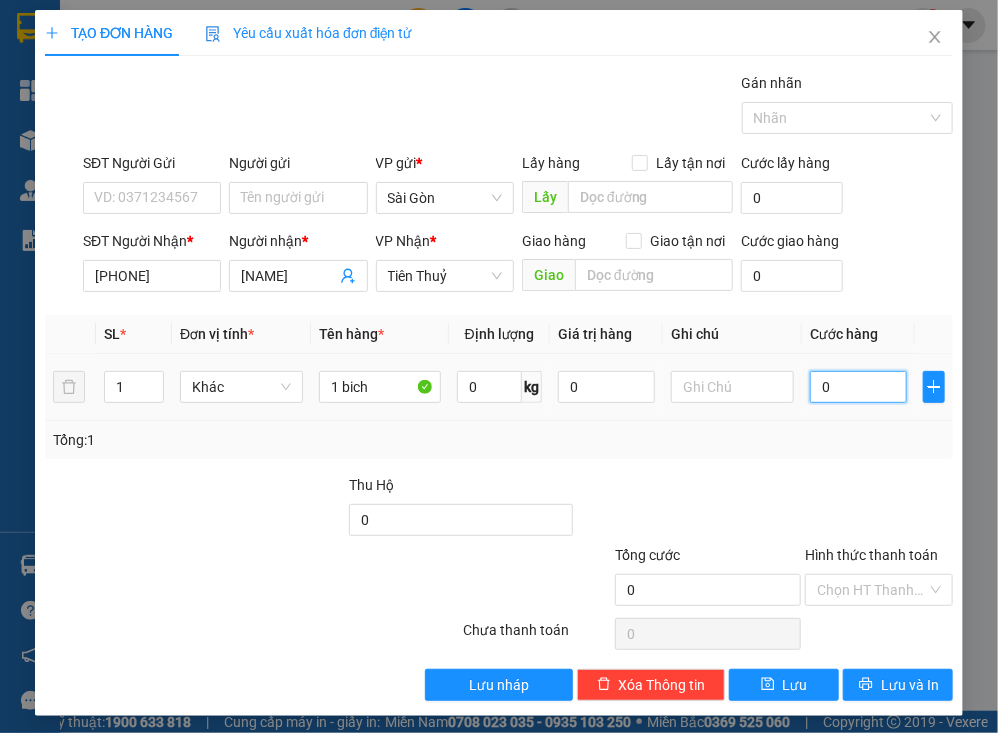 type on "3" 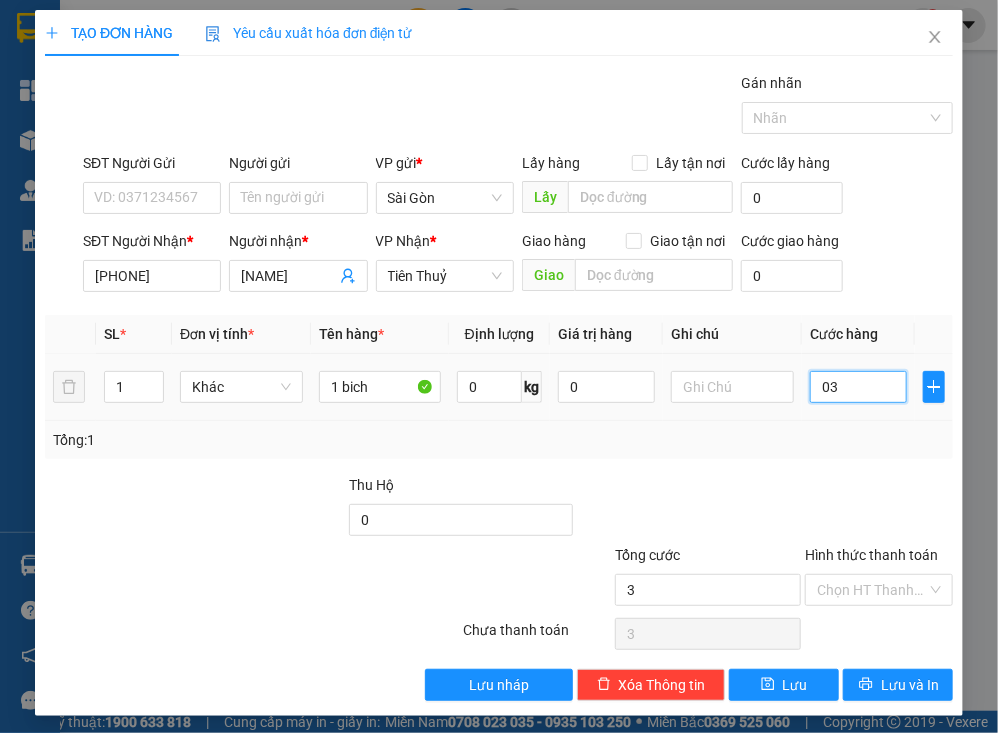 type on "30" 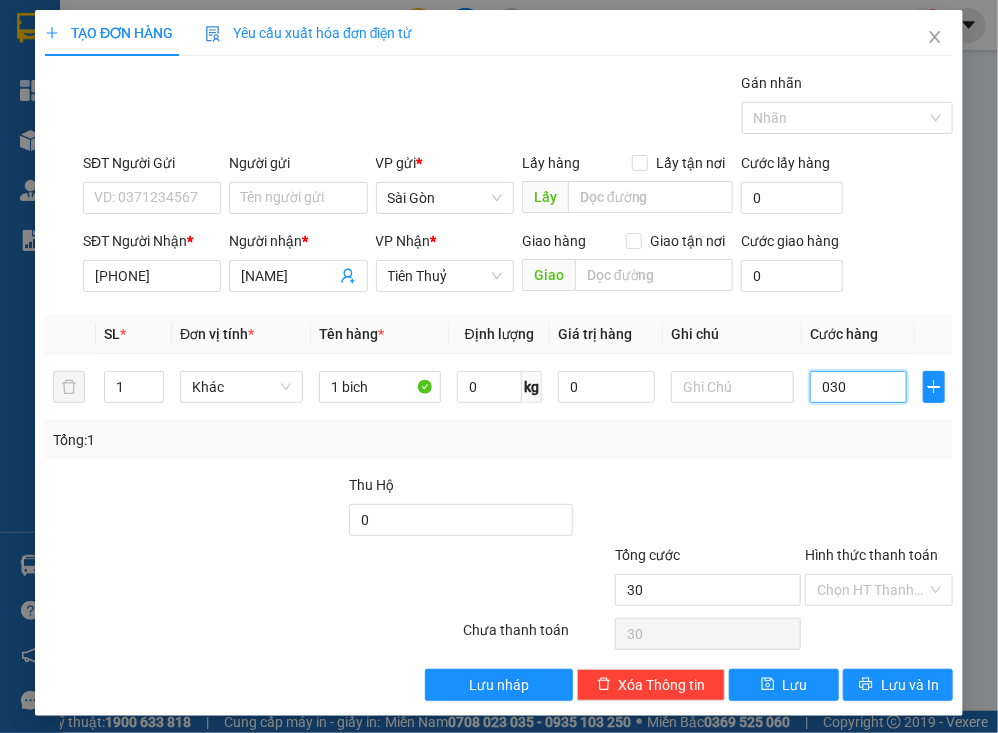 type on "030" 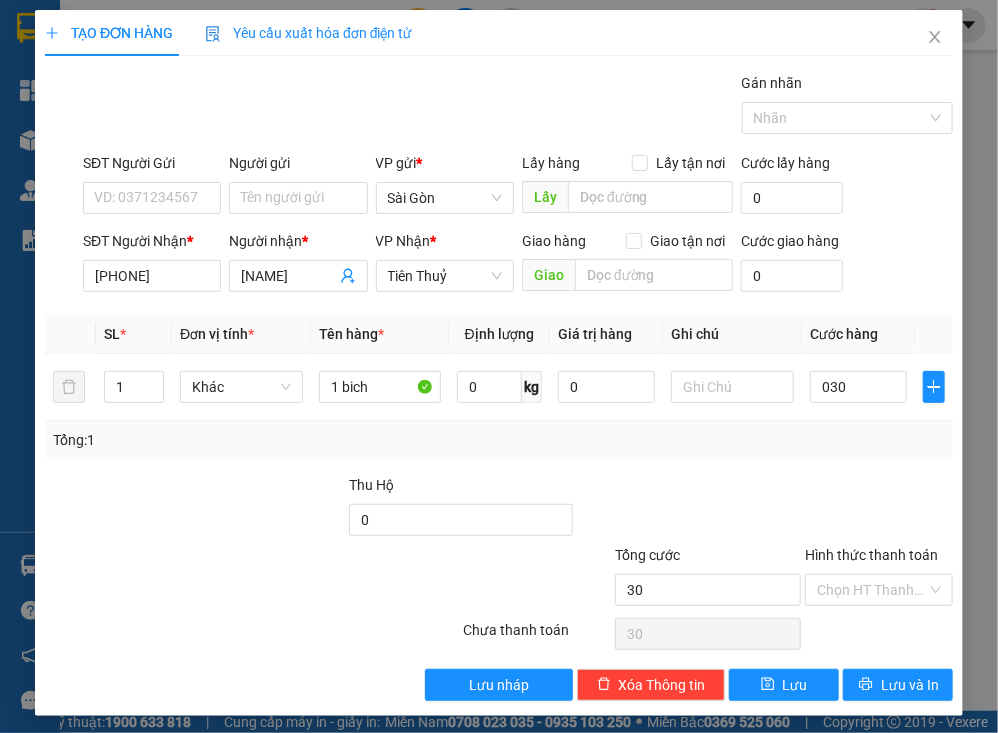 type on "30.000" 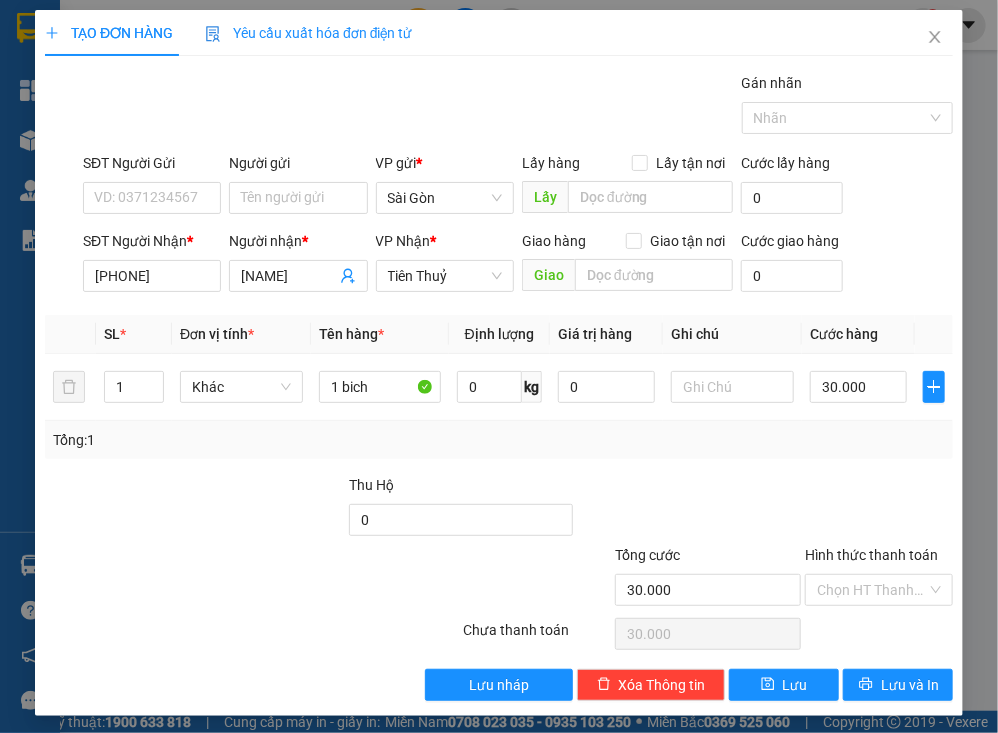 click on "SĐT Người Nhận  * [PHONE] Người nhận  * [NAME] VP Nhận  * Tiên Thuỷ Giao hàng Giao tận nơi Giao Cước giao hàng 0 SL  * Đơn vị tính  * Tên hàng  * Định lượng Giá trị hàng Ghi chú Cước hàng                   1 Khác 1 bich 0 kg 0 30.000 Tổng:  1 Thu Hộ 0 Tổng cước 30.000Hình thức thanh toán Chọn HT Thanh Toán Số tiền thu trước 0 Chưa thanh toán 30.000 Chọn HT Thanh Toán Lưu nháp Xóa Thông tin Lưu Lưu và In 1 bich" at bounding box center (499, 386) 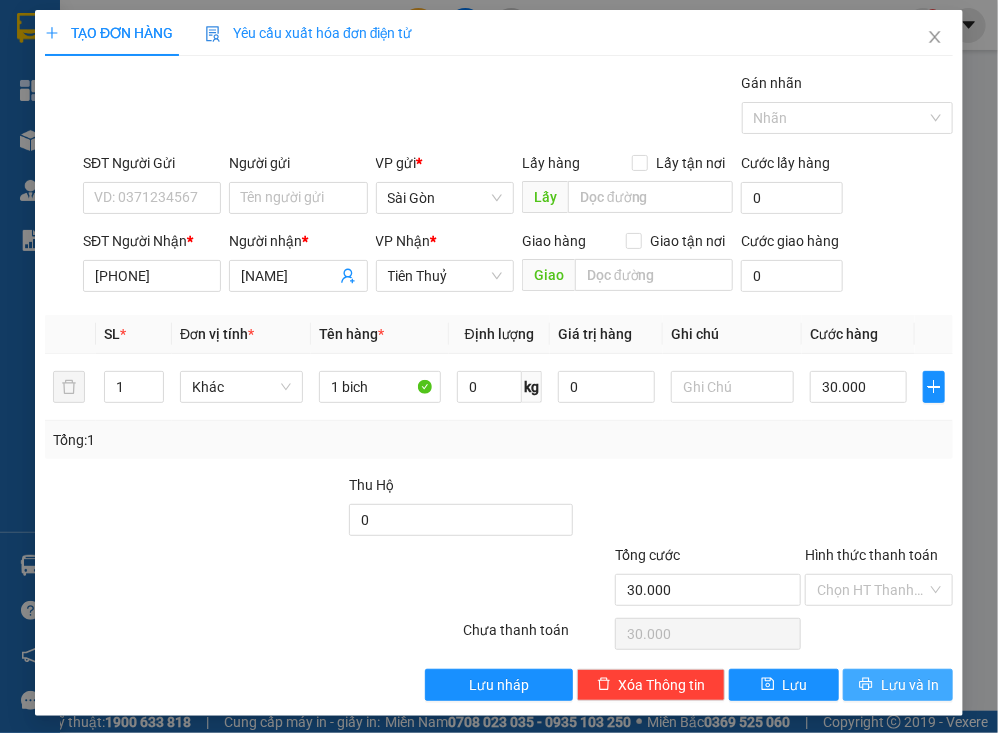 click on "Lưu và In" at bounding box center [910, 685] 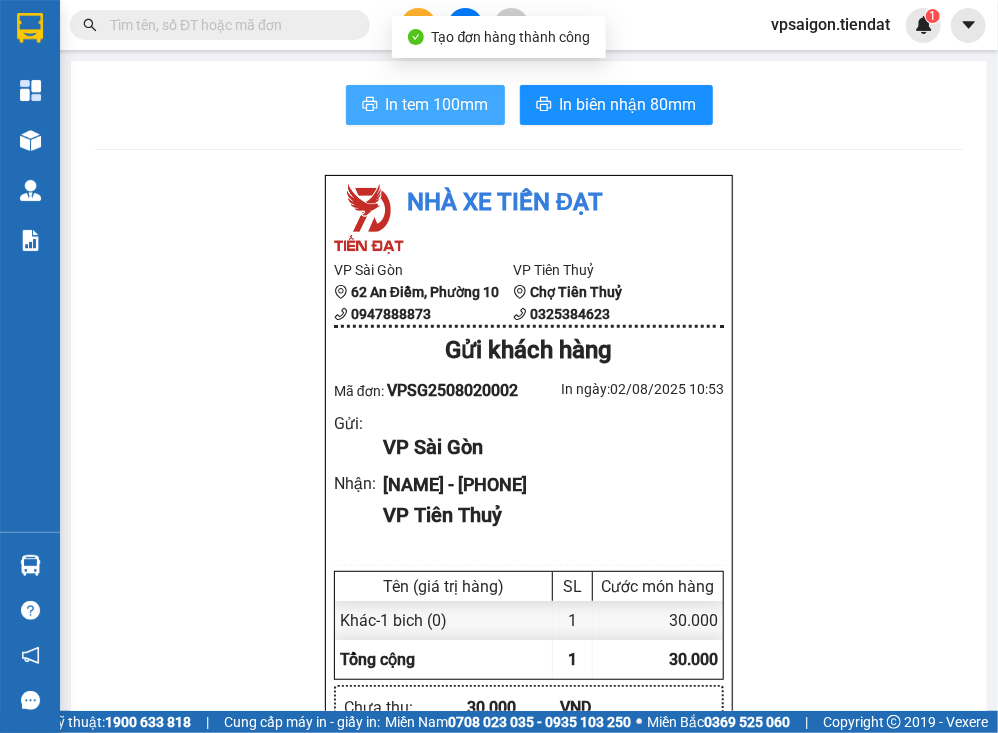 click on "In tem 100mm" at bounding box center (437, 104) 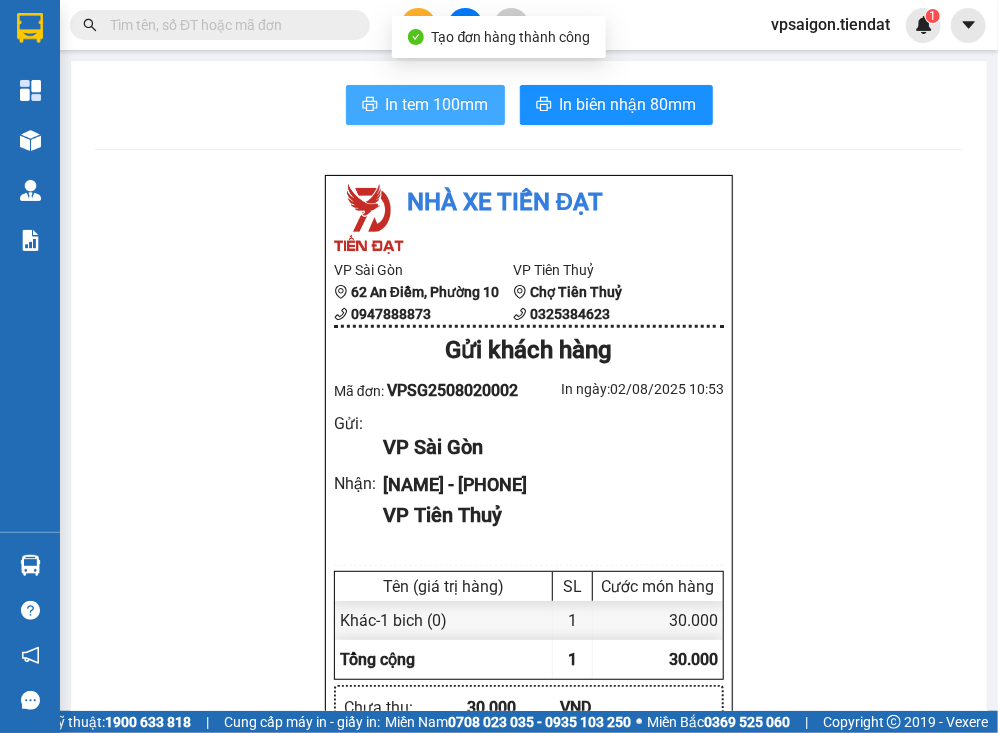 scroll, scrollTop: 0, scrollLeft: 0, axis: both 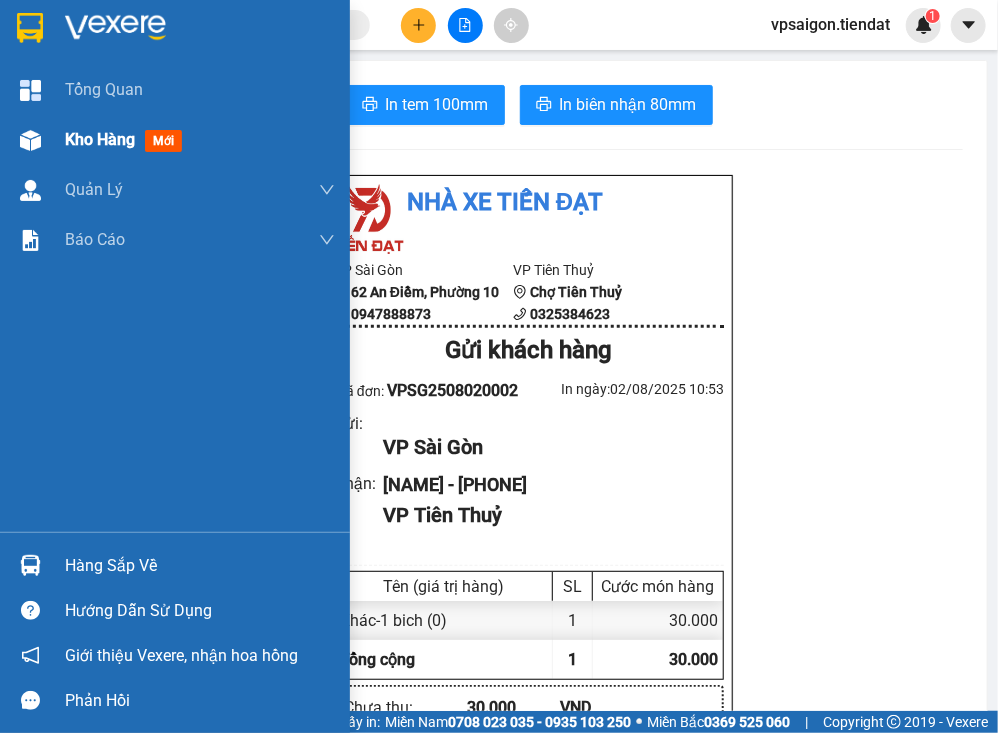 click on "Kho hàng" at bounding box center [100, 139] 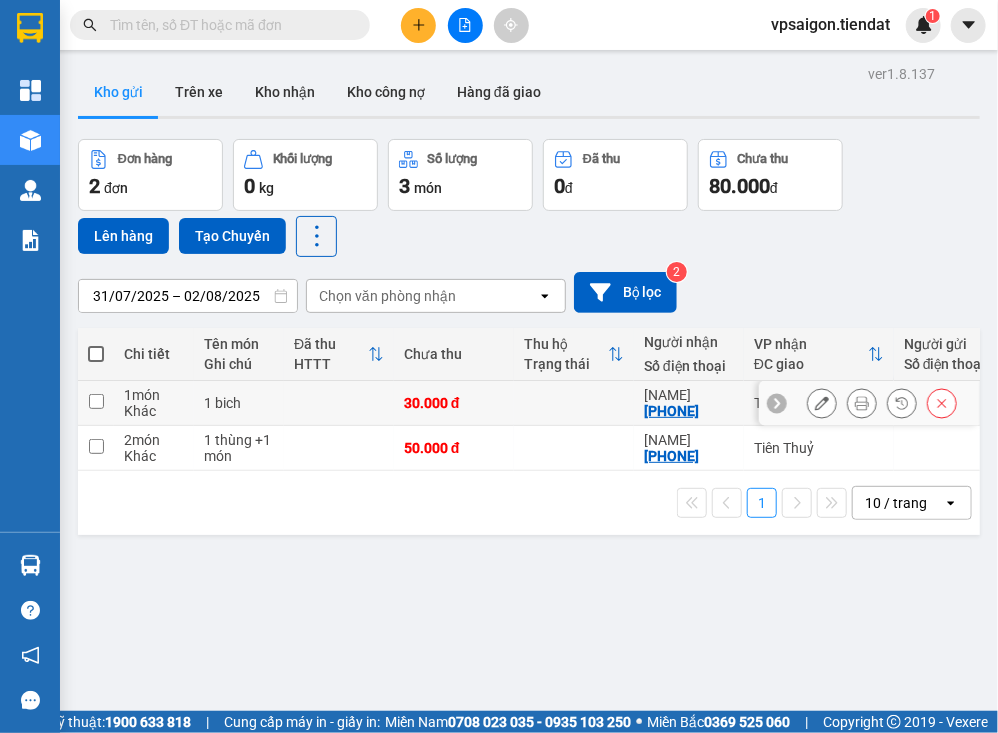 click on "[PHONE]" at bounding box center [671, 411] 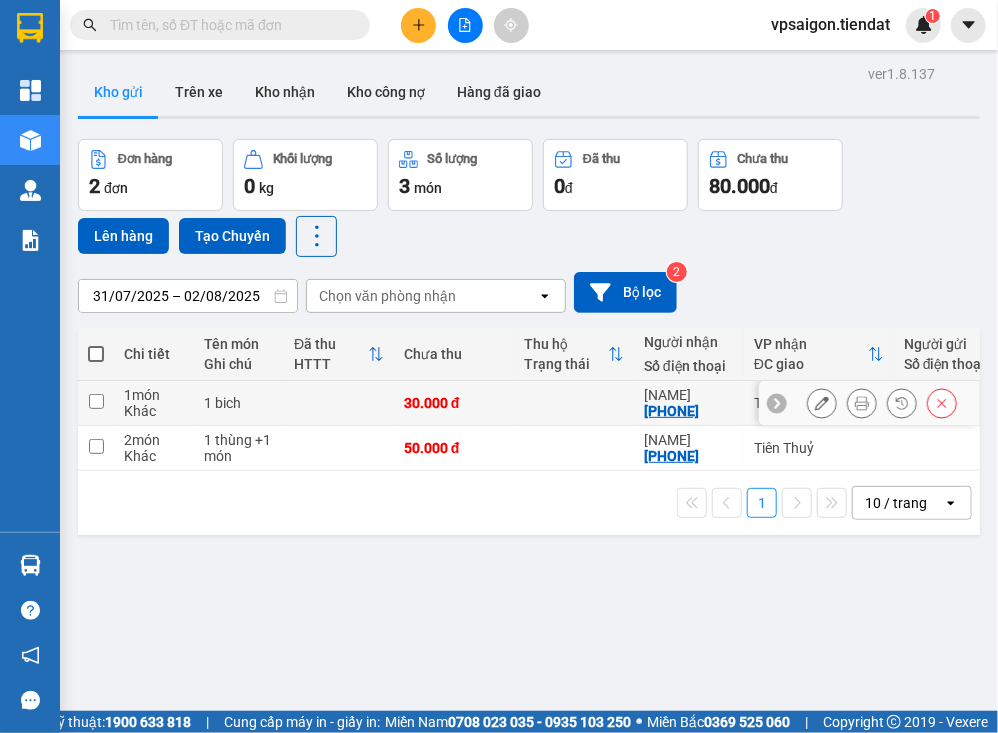 copy on "[PHONE]" 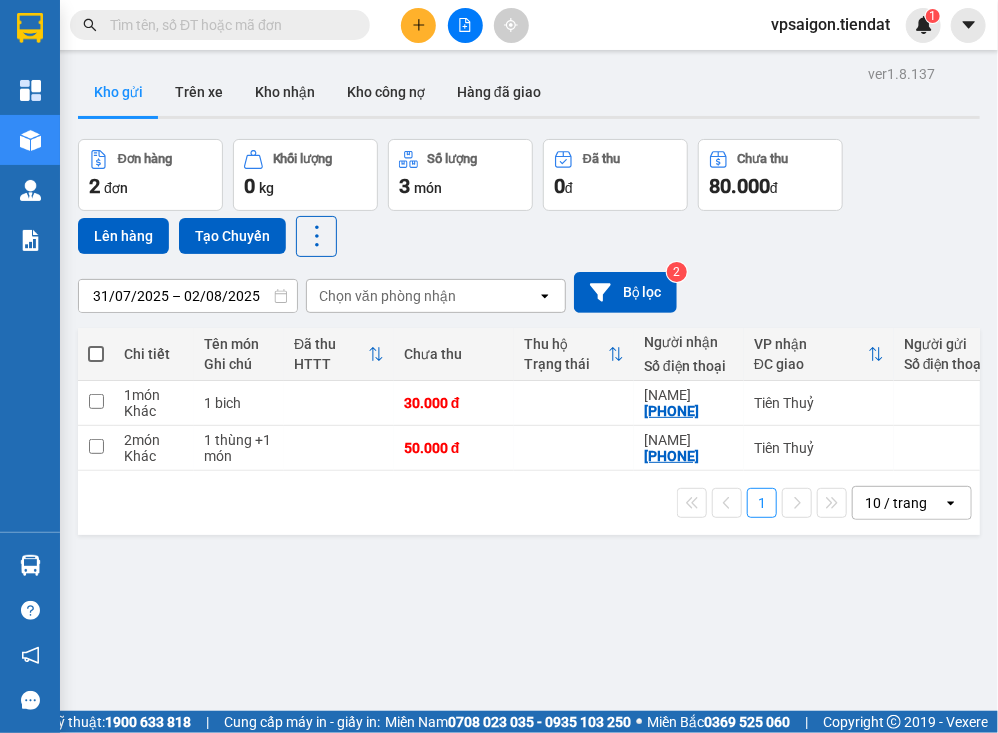 click on "31/07/2025 – 02/08/2025 Press the down arrow key to interact with the calendar and select a date. Press the escape button to close the calendar. Selected date range is from 31/07/2025 to 02/08/2025. Chọn văn phòng nhận open Bộ lọc 2 Chi tiết Tên món Ghi chú Đã thu HTTT Chưa thu Thu hộ Trạng thái Người nhận Số điện thoại VP nhận ĐC giao Người gửi Số điện thoại VP gửi ĐC lấy Mã GD Ngày ĐH Nhân viên Nhãn 1  món Khác 1 bich 30.000 đ [NAME] [PHONE] Tiên Thuỷ Sài Gòn [ID] 10:53 02/08 vpsaigon.tiendat Nhãn 2  món Khác 1 thùng +1 món 50.000 đ [NAME] [PHONE] Tiên Thuỷ Sài Gòn [ID] 10:10 02/08 vpsaigon.tiendat Nhãn 1 10 / trang open Đang tải dữ liệu" at bounding box center [529, 426] 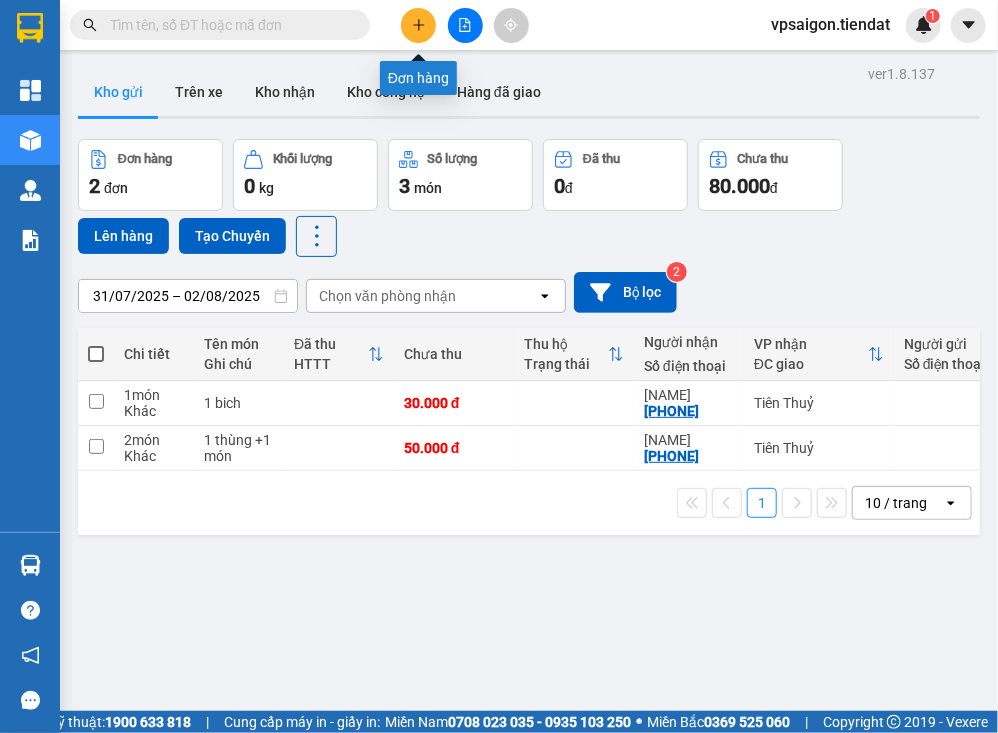 click 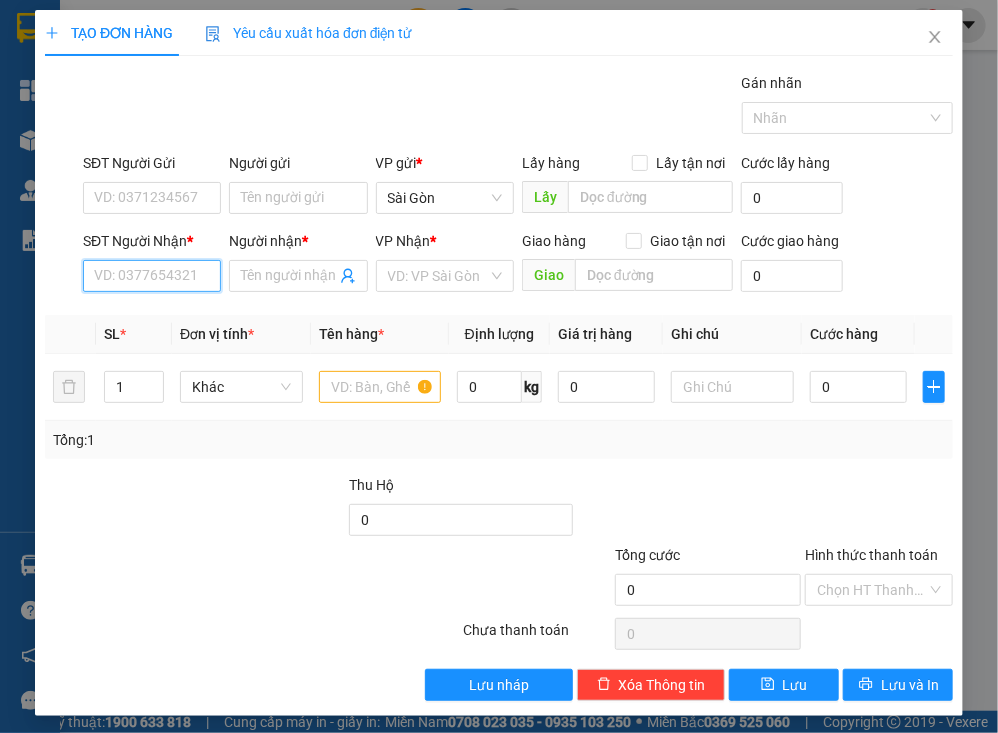 click on "SĐT Người Nhận  *" at bounding box center (152, 276) 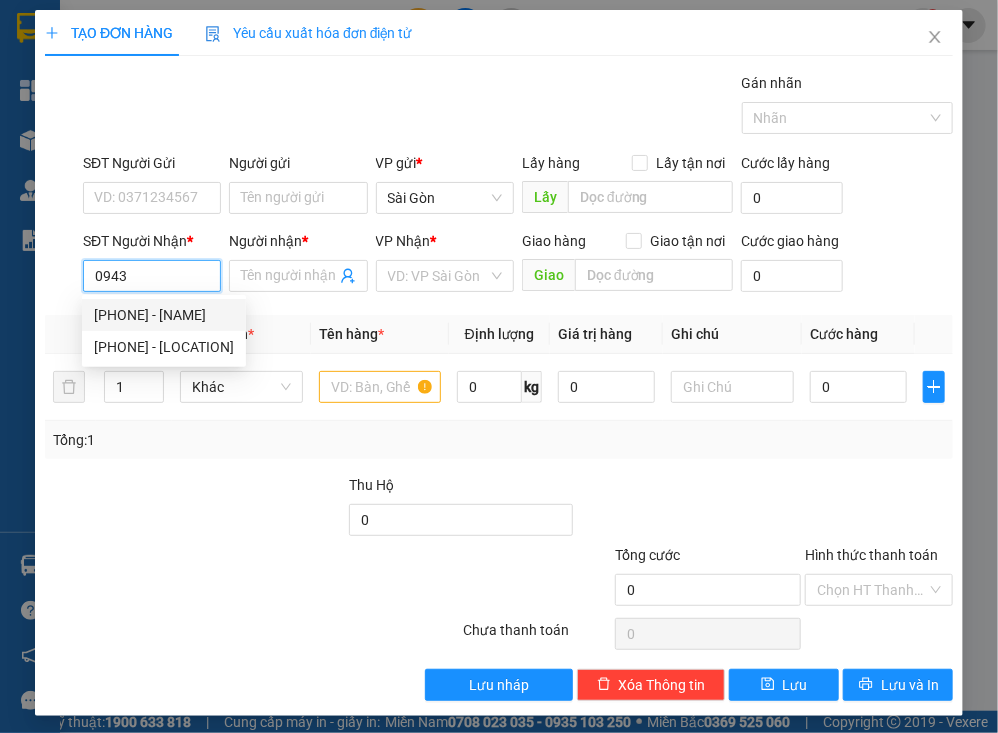click on "[PHONE] - [NAME]" at bounding box center (164, 315) 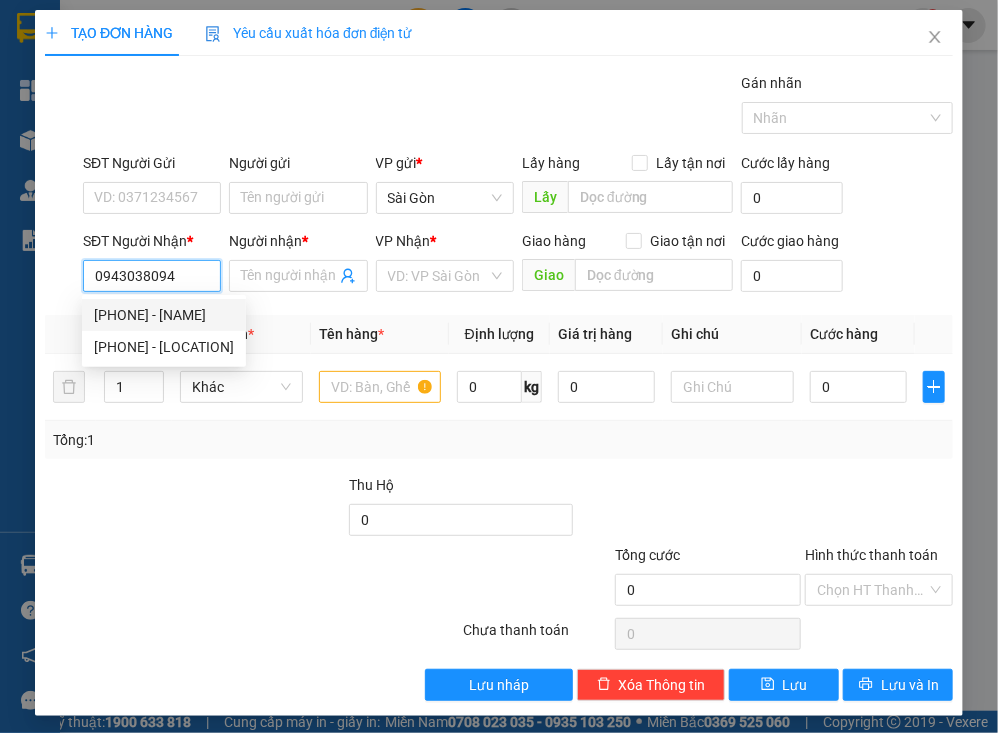 type on "TRÚC LY" 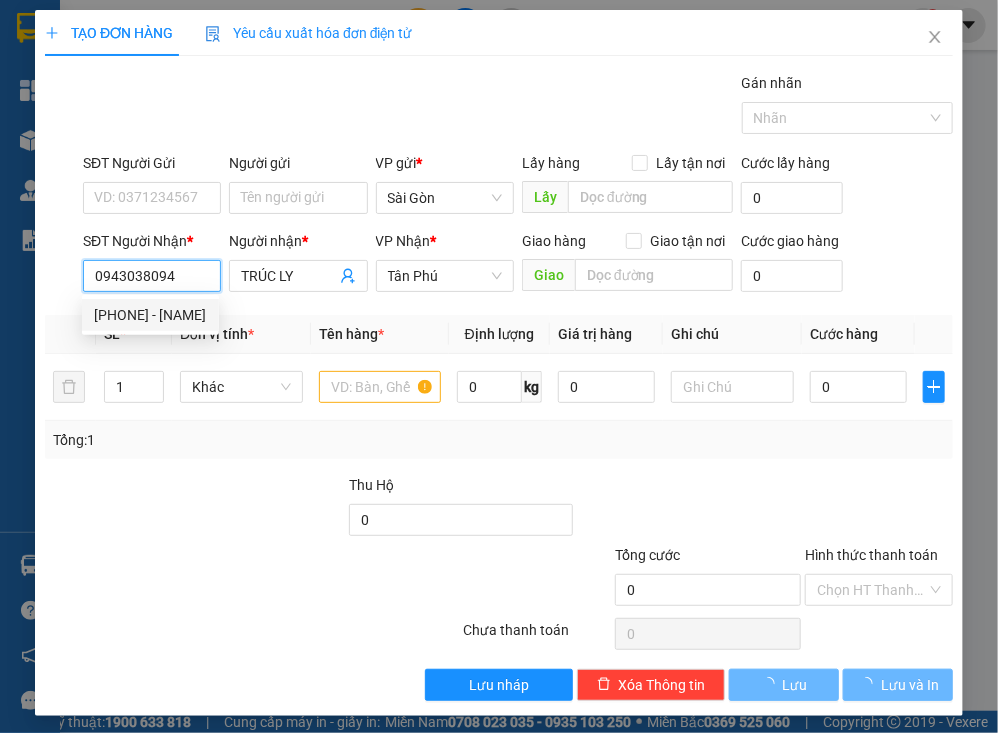 type on "180.000" 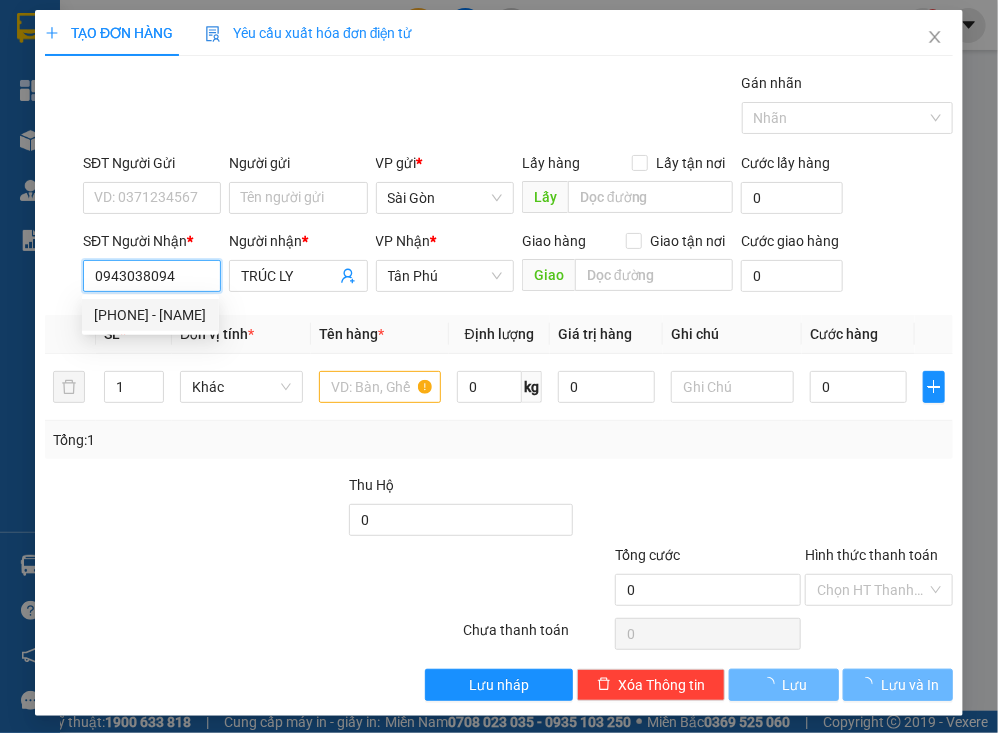 type on "180.000" 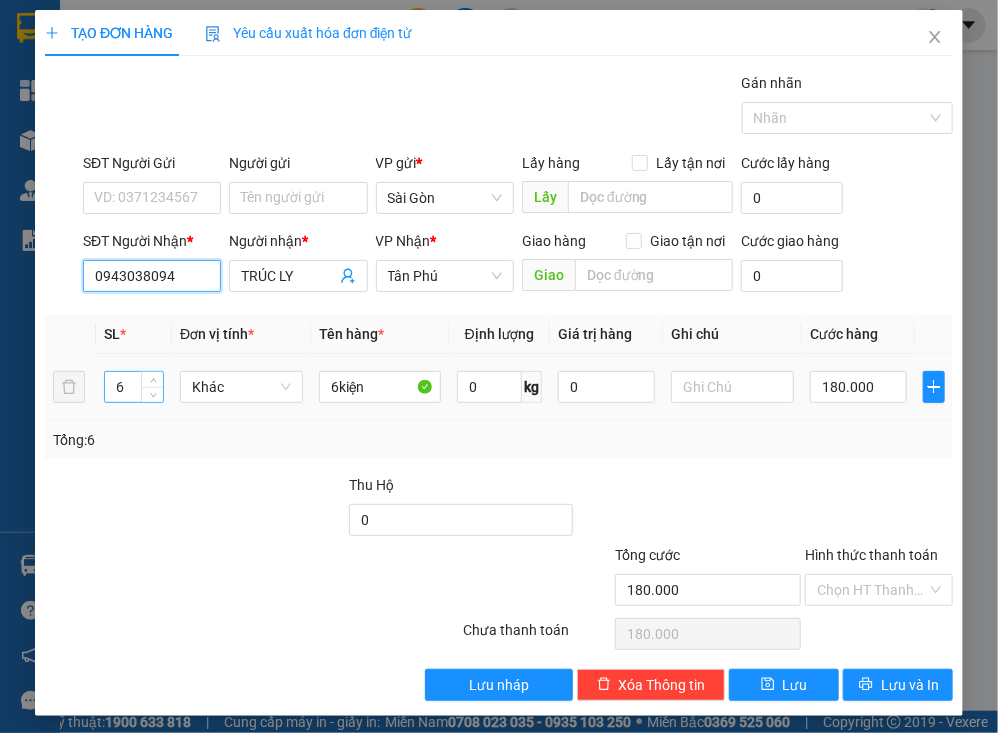 type on "0943038094" 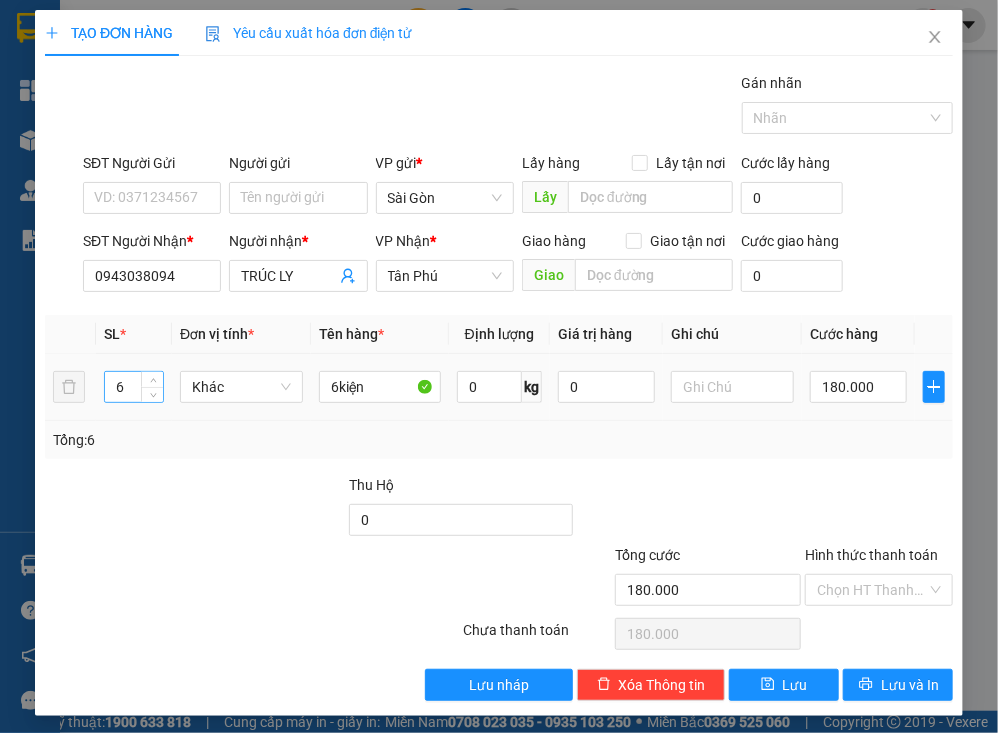 click on "6" at bounding box center [134, 387] 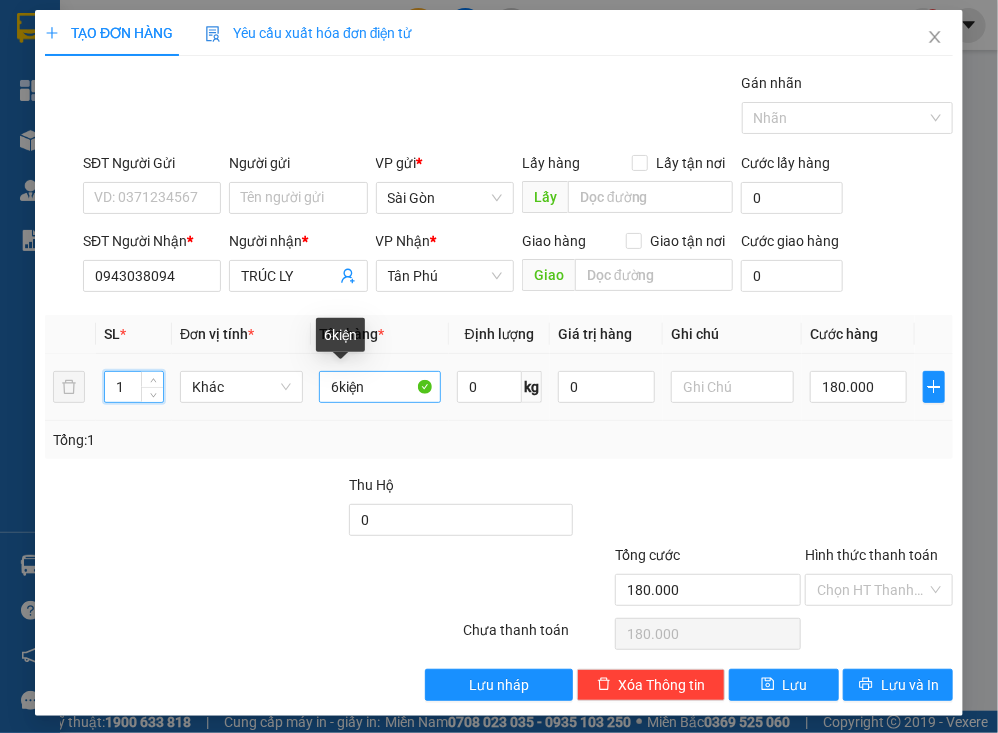 type on "1" 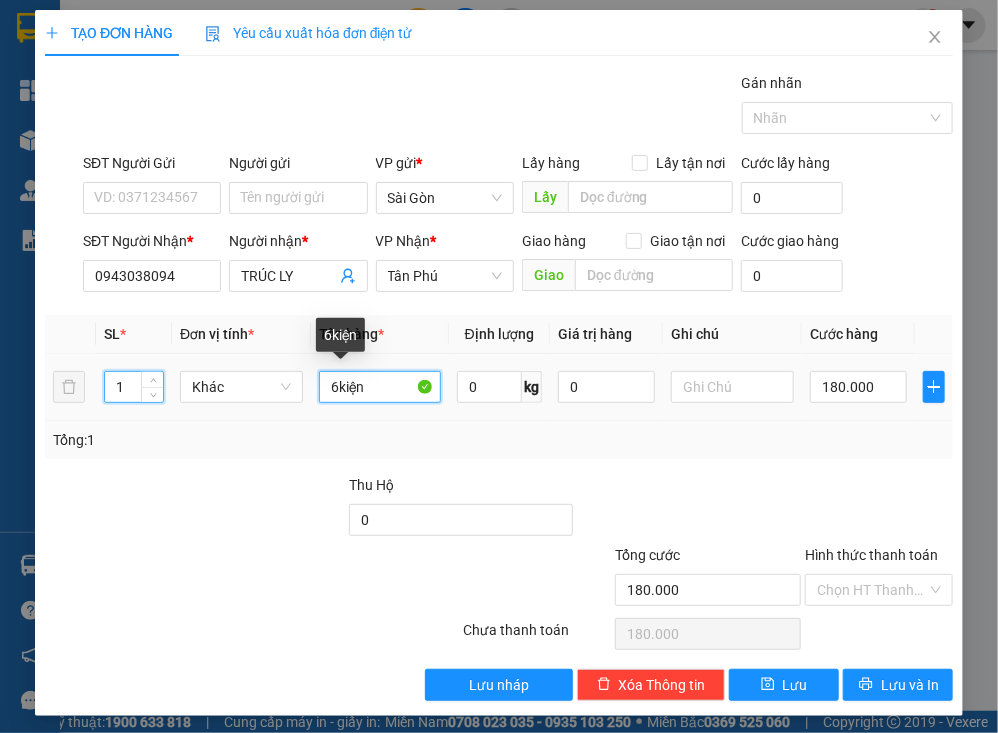 click on "6kiện" at bounding box center [380, 387] 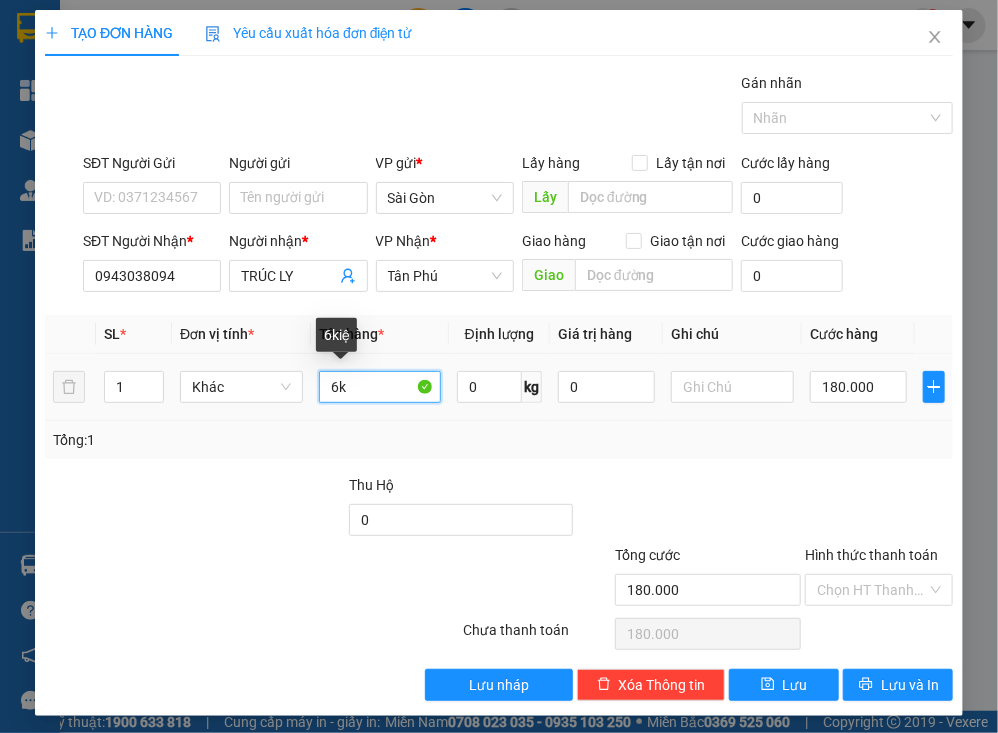 type on "6" 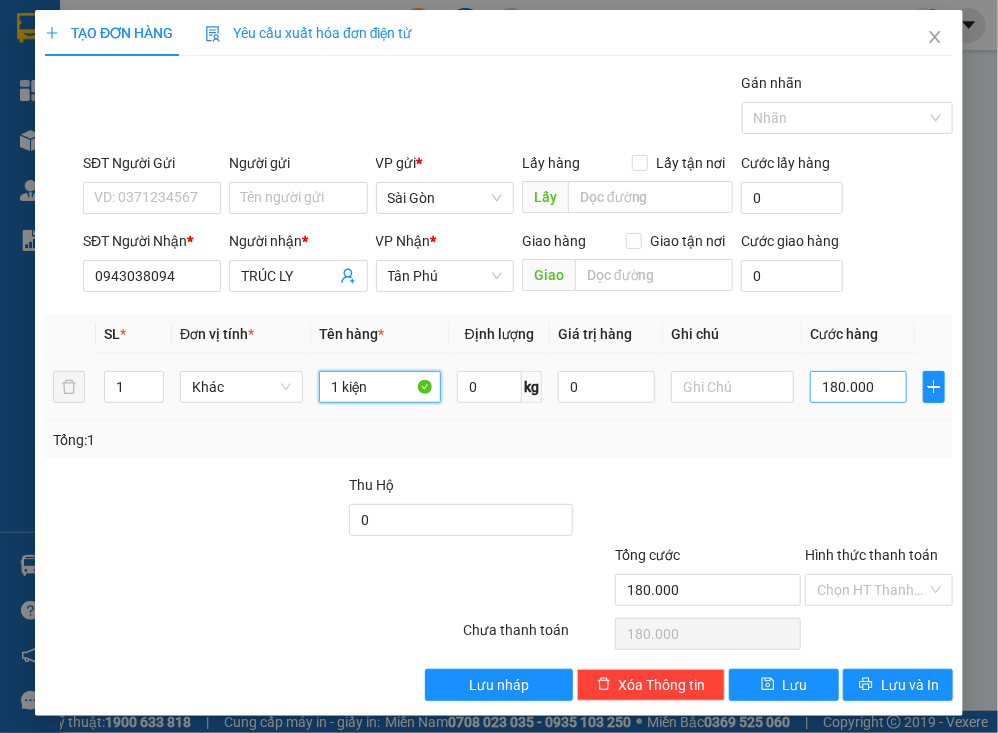 type on "1 kiện" 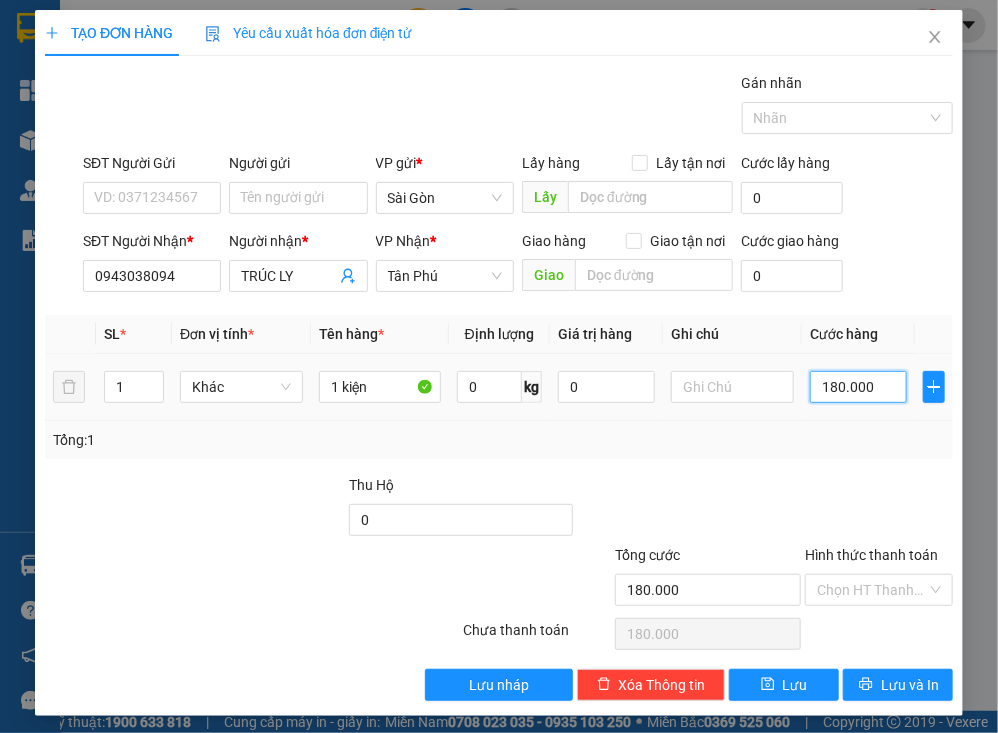 click on "180.000" at bounding box center (858, 387) 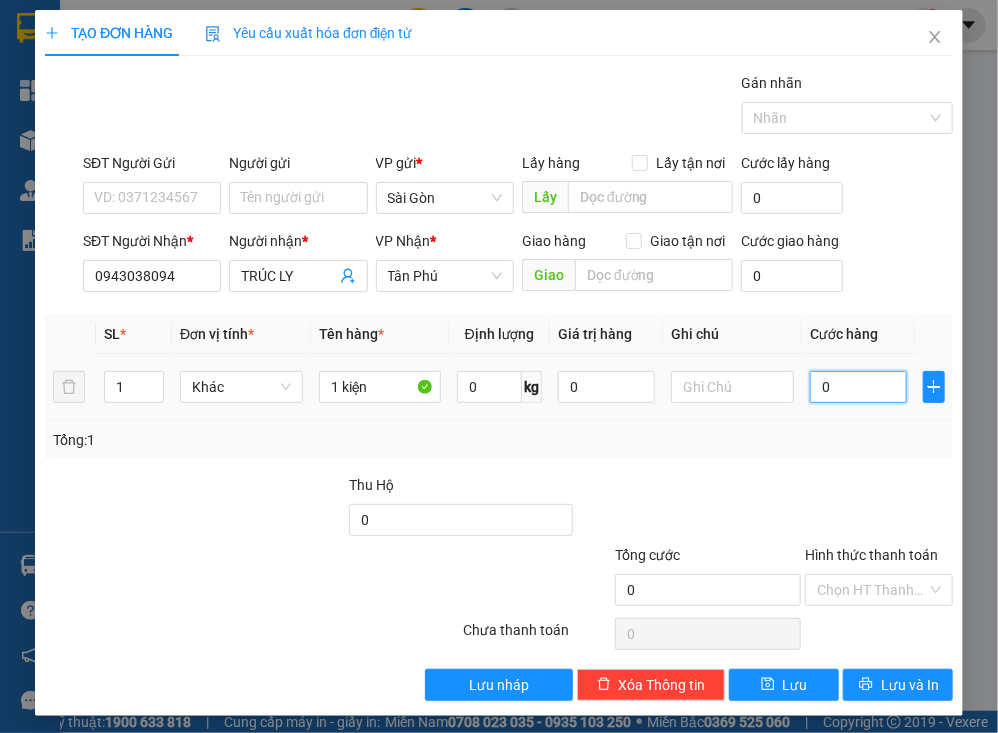 type on "3" 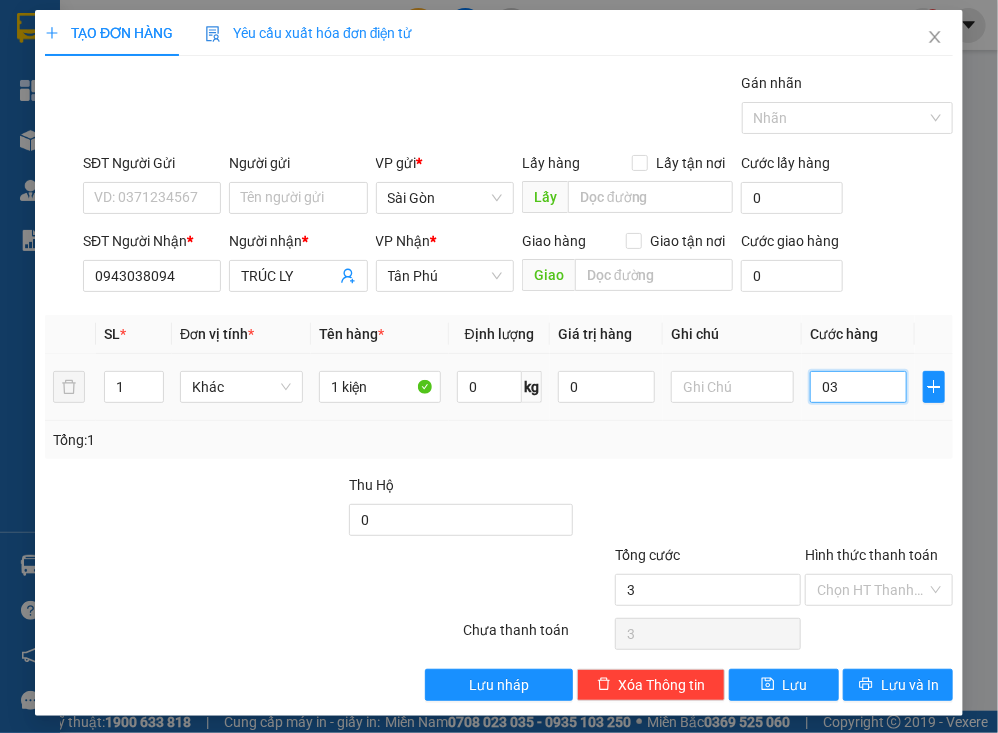 type on "30" 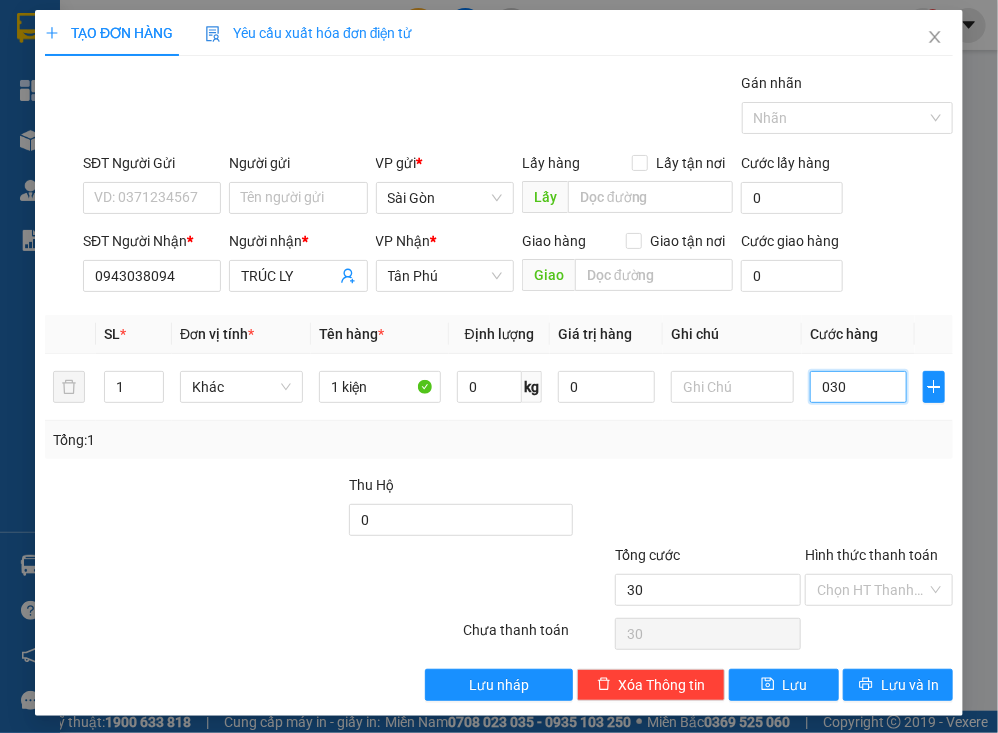 type on "030" 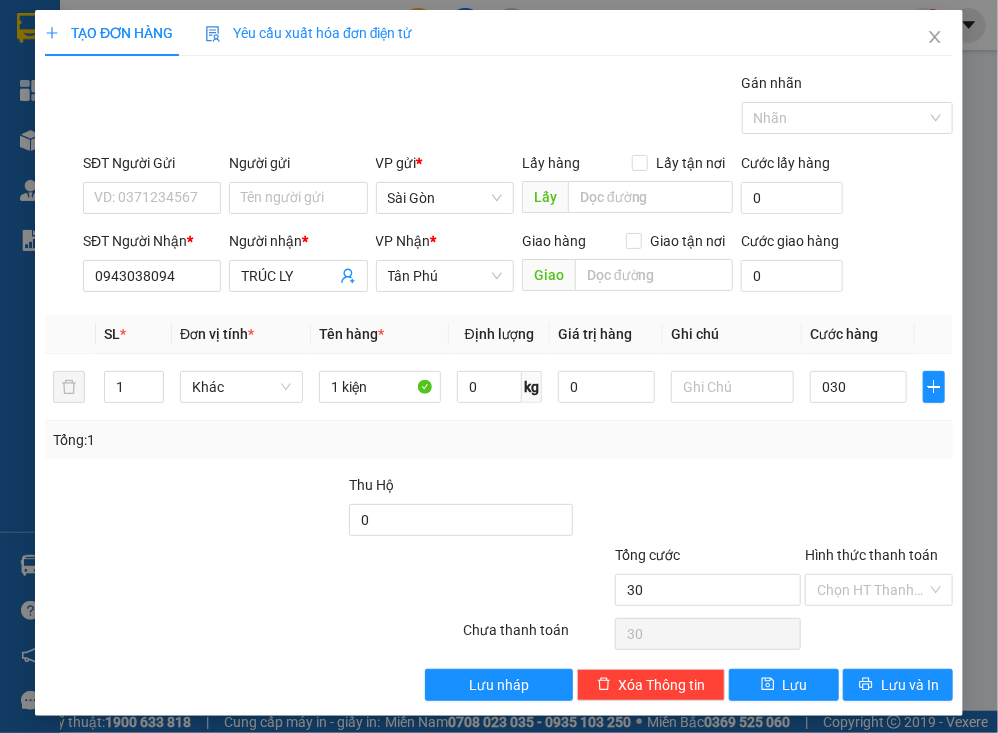 type on "30.000" 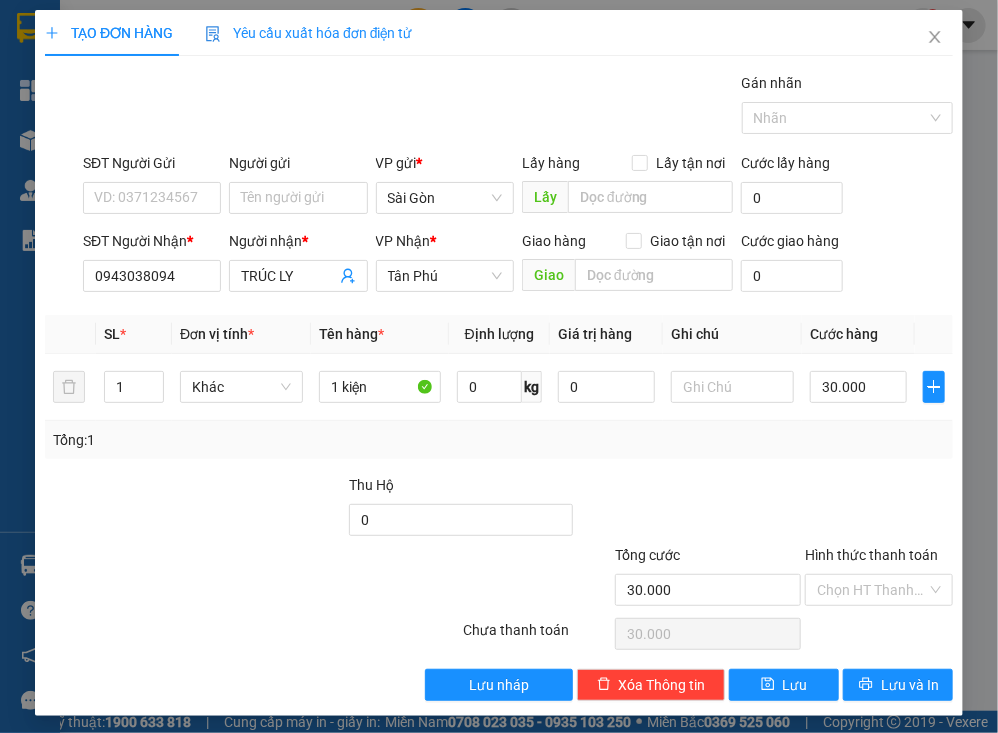 click on "Tổng:  1" at bounding box center (499, 440) 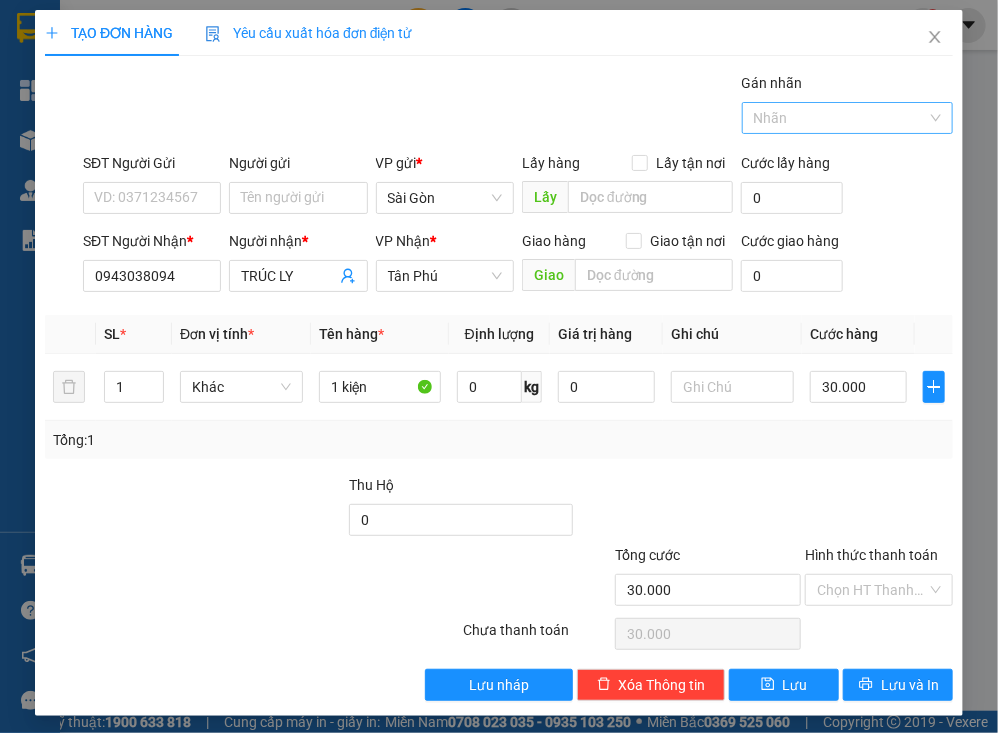 click on "Nhãn" at bounding box center (848, 118) 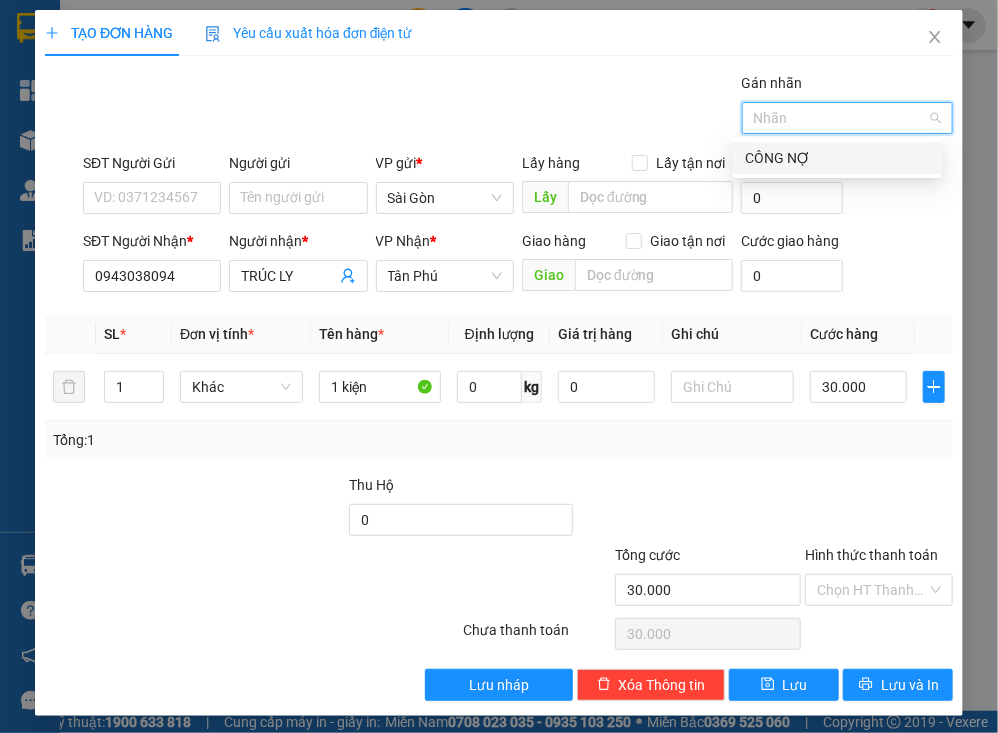 click on "CÔNG NỢ" at bounding box center [837, 158] 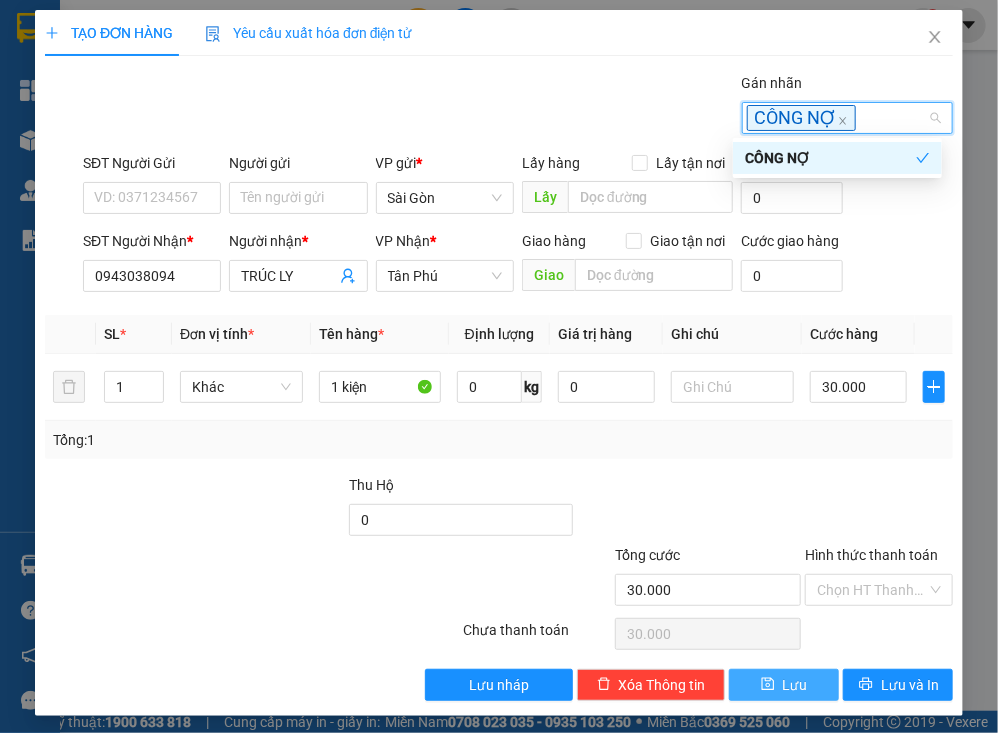 click on "Lưu" at bounding box center [795, 685] 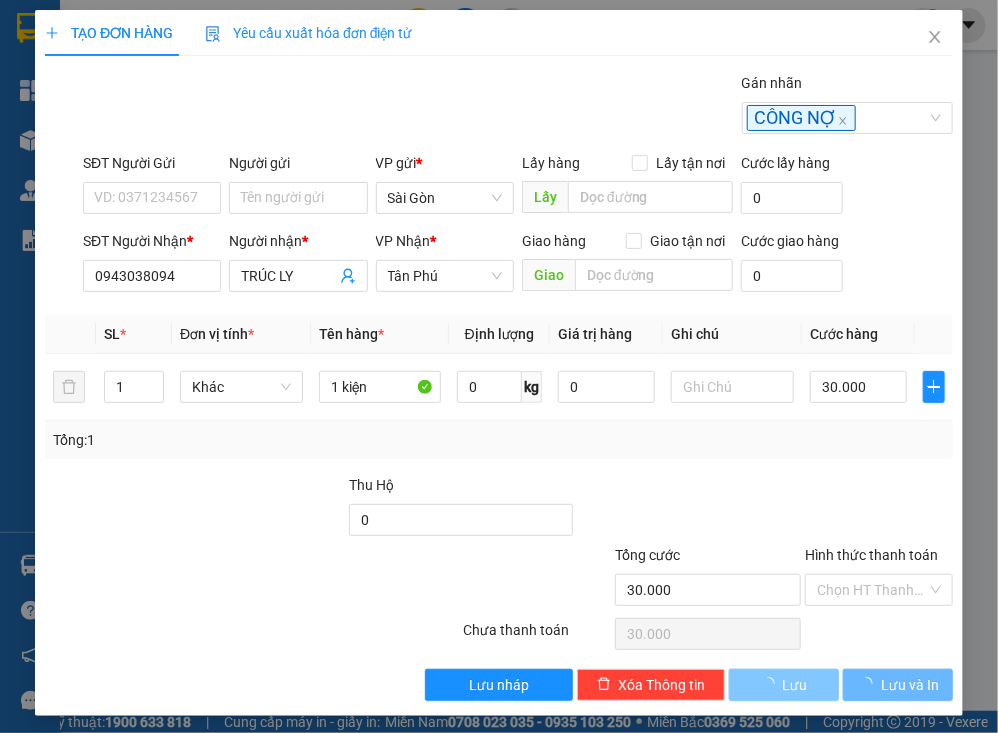 type 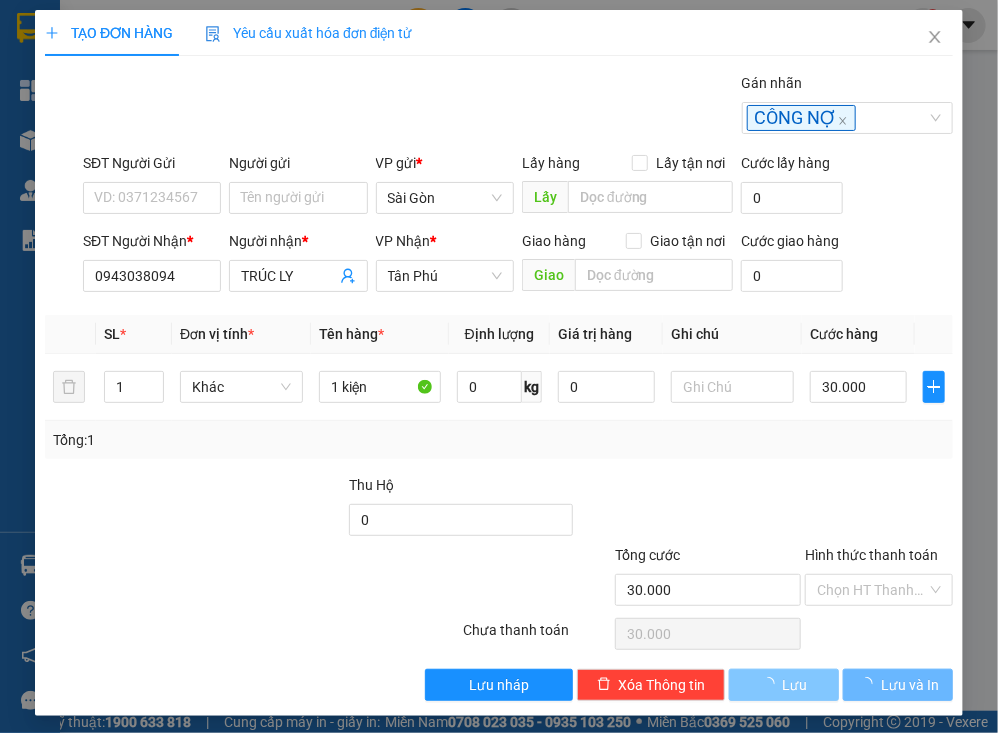 type 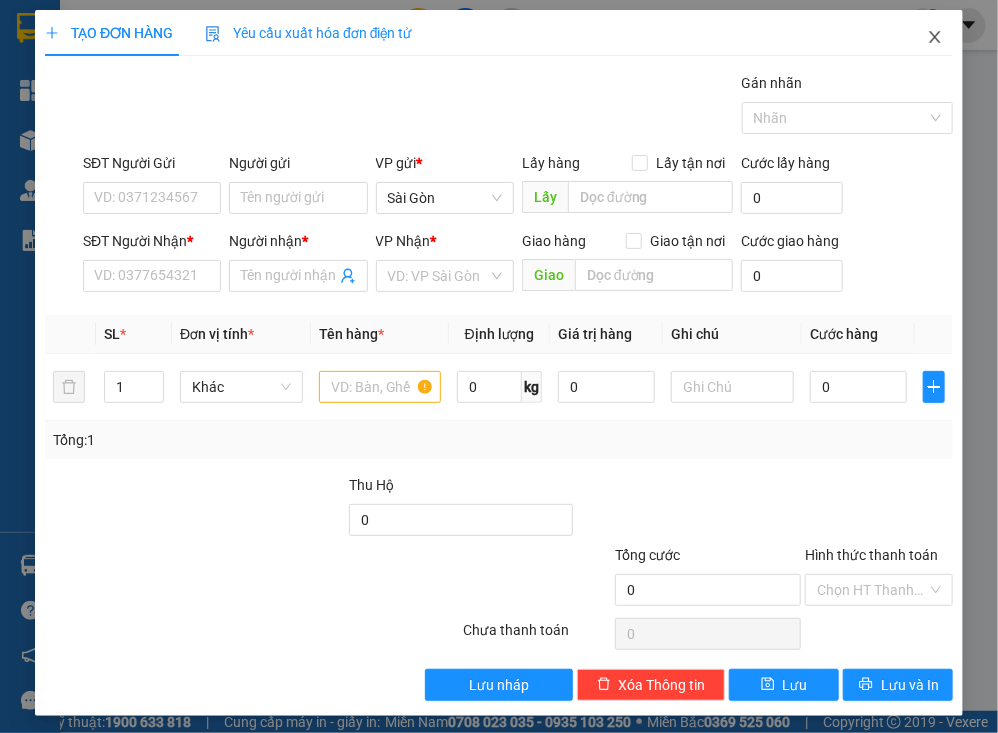click 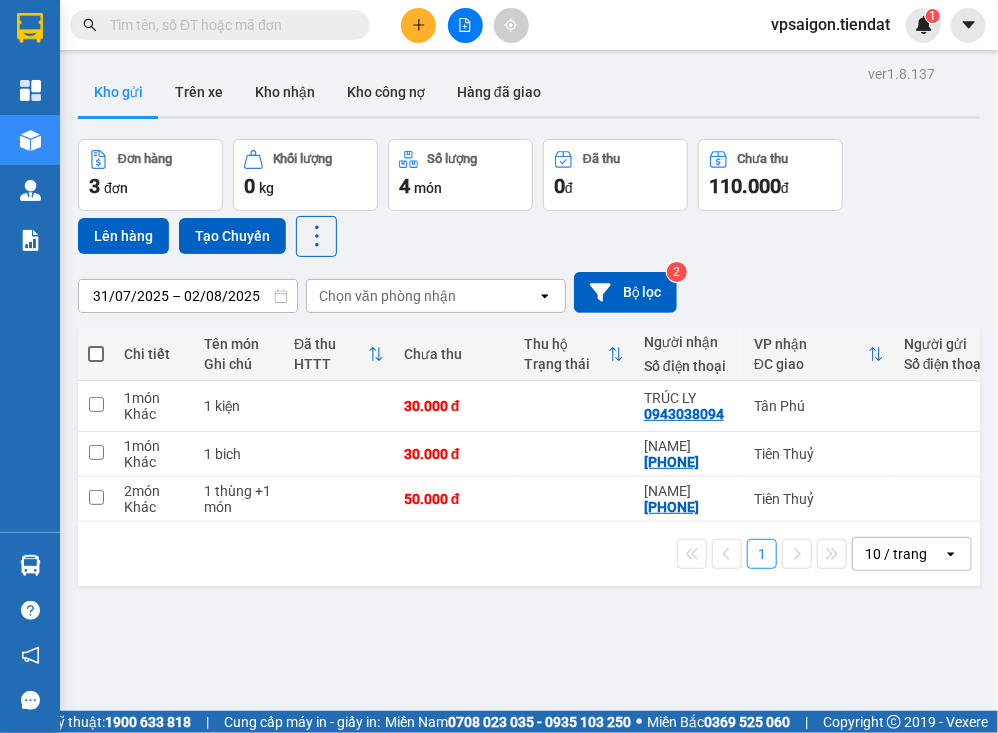 click at bounding box center [96, 354] 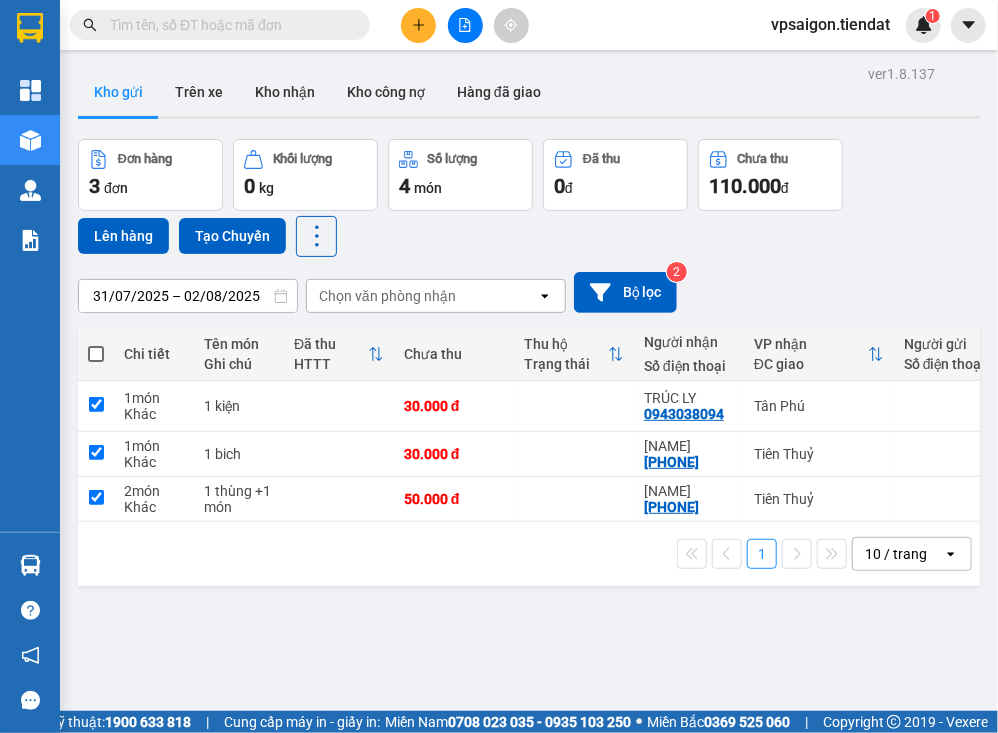 checkbox on "true" 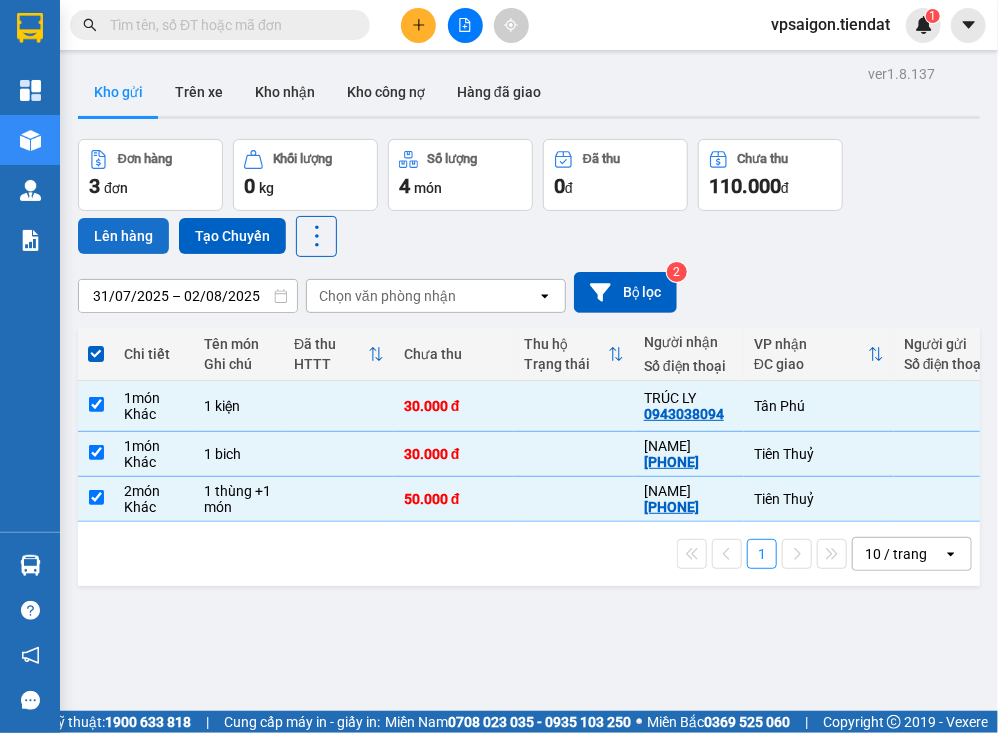 click on "Lên hàng" at bounding box center [123, 236] 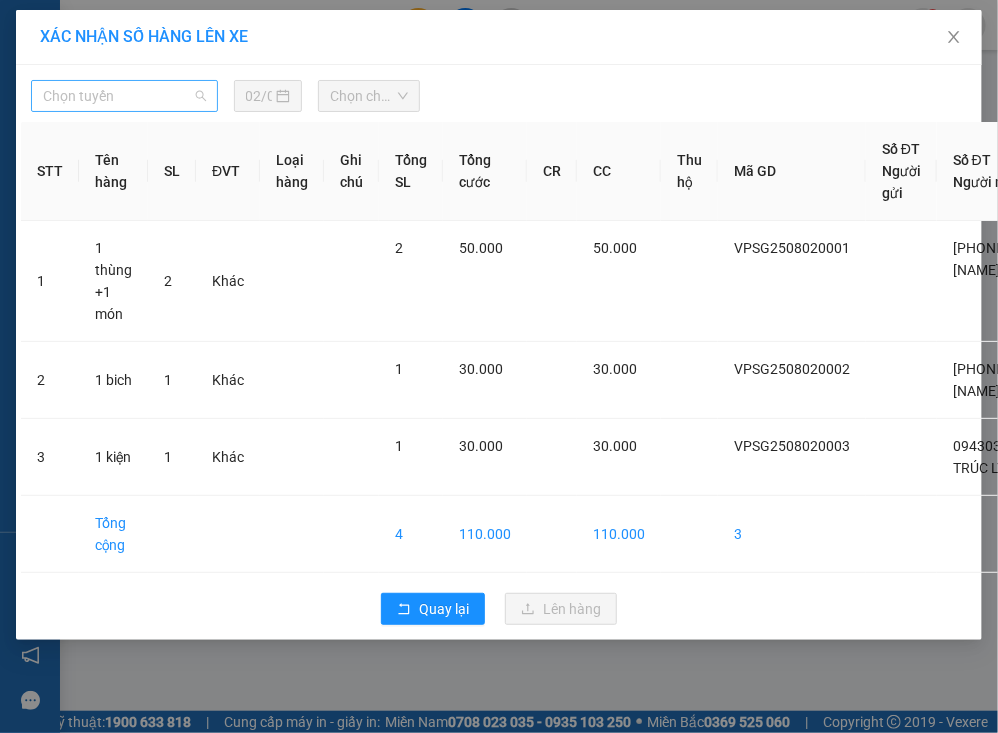 click on "Chọn tuyến" at bounding box center [124, 96] 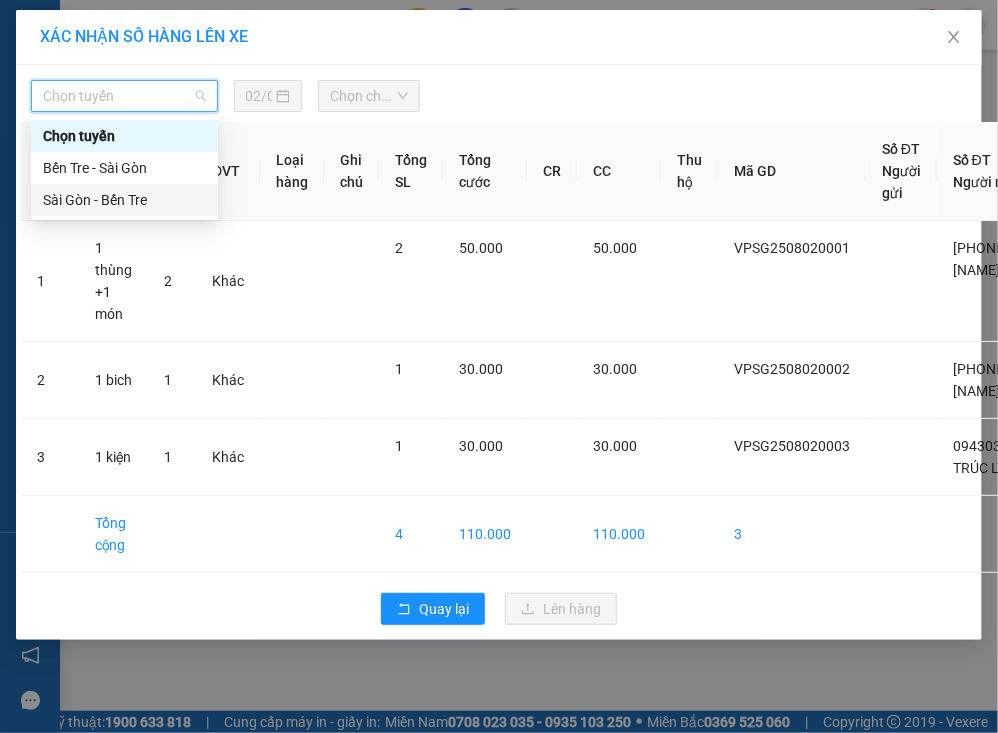 click on "Sài Gòn - Bến Tre" at bounding box center (124, 200) 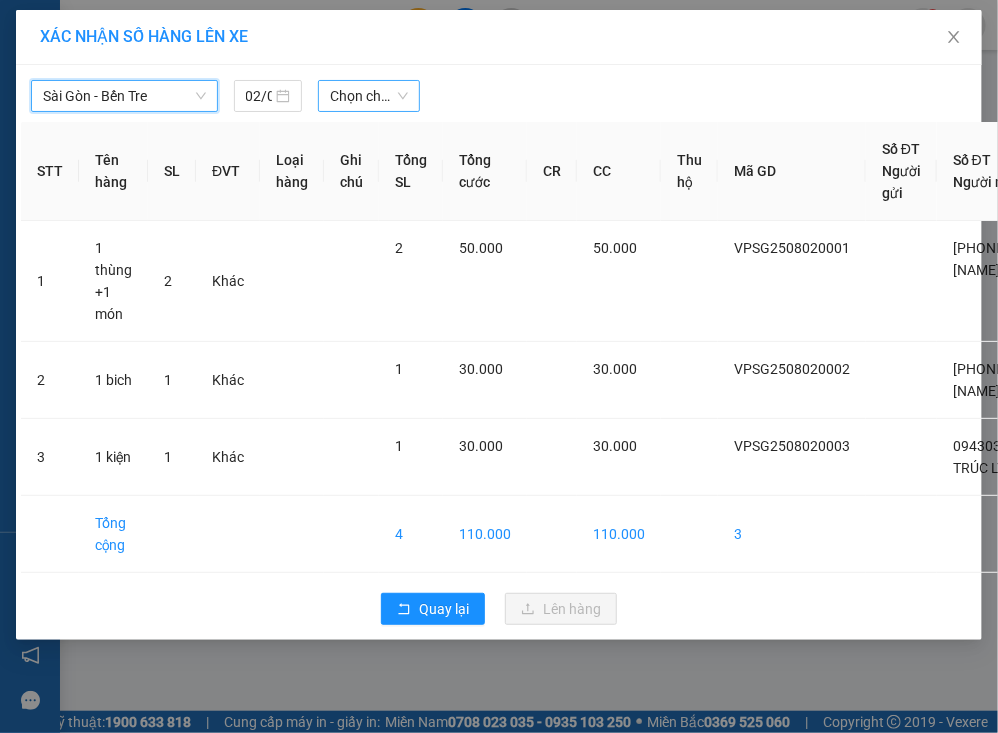 click on "Chọn chuyến" at bounding box center [369, 96] 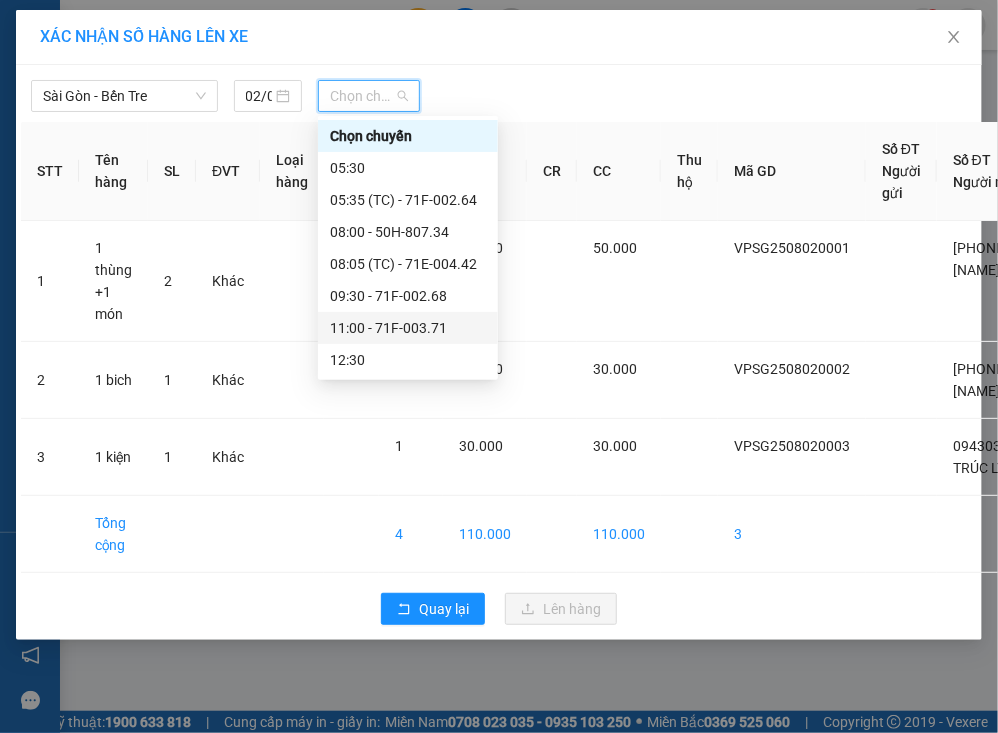 click on "[TIME]     - [ID]" at bounding box center (408, 328) 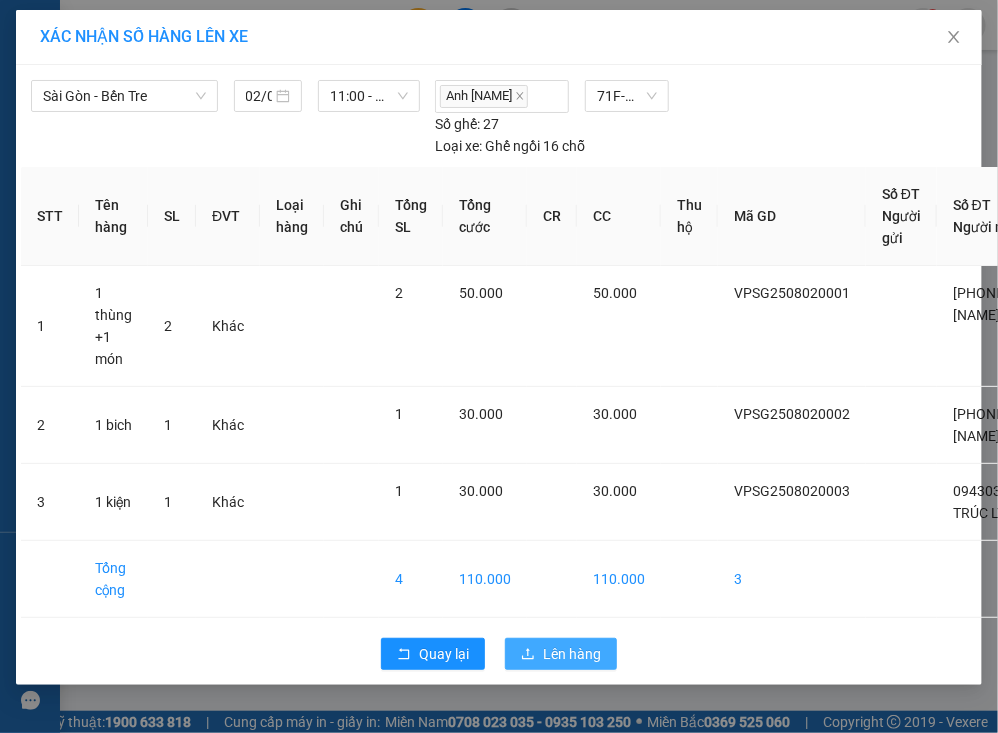 click on "Lên hàng" at bounding box center (572, 654) 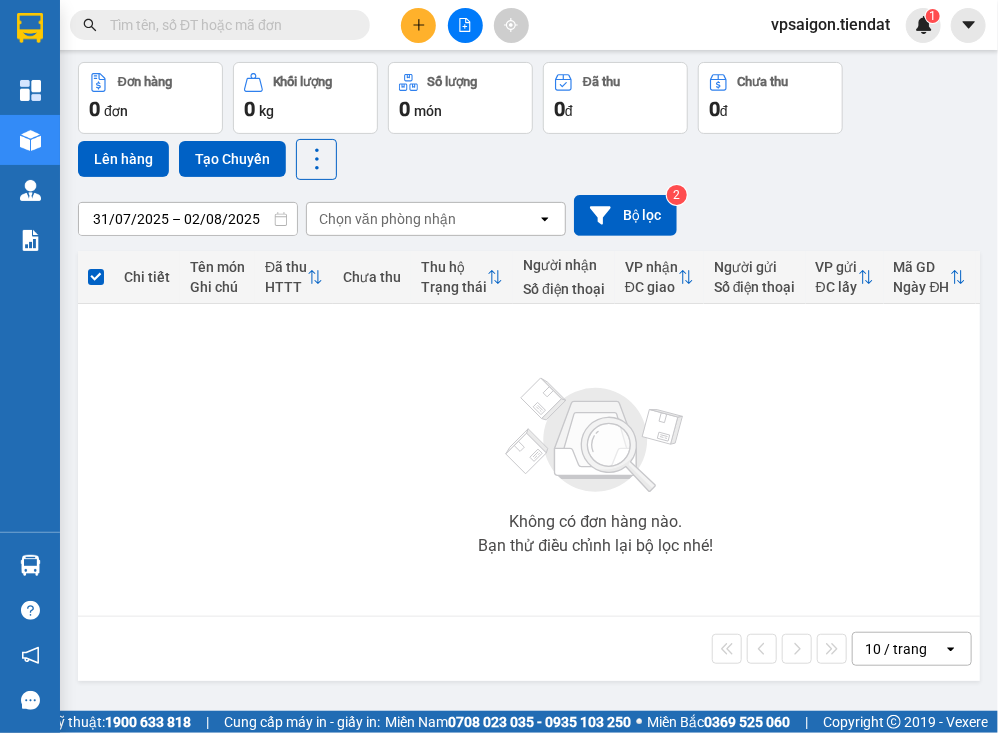 scroll, scrollTop: 34, scrollLeft: 0, axis: vertical 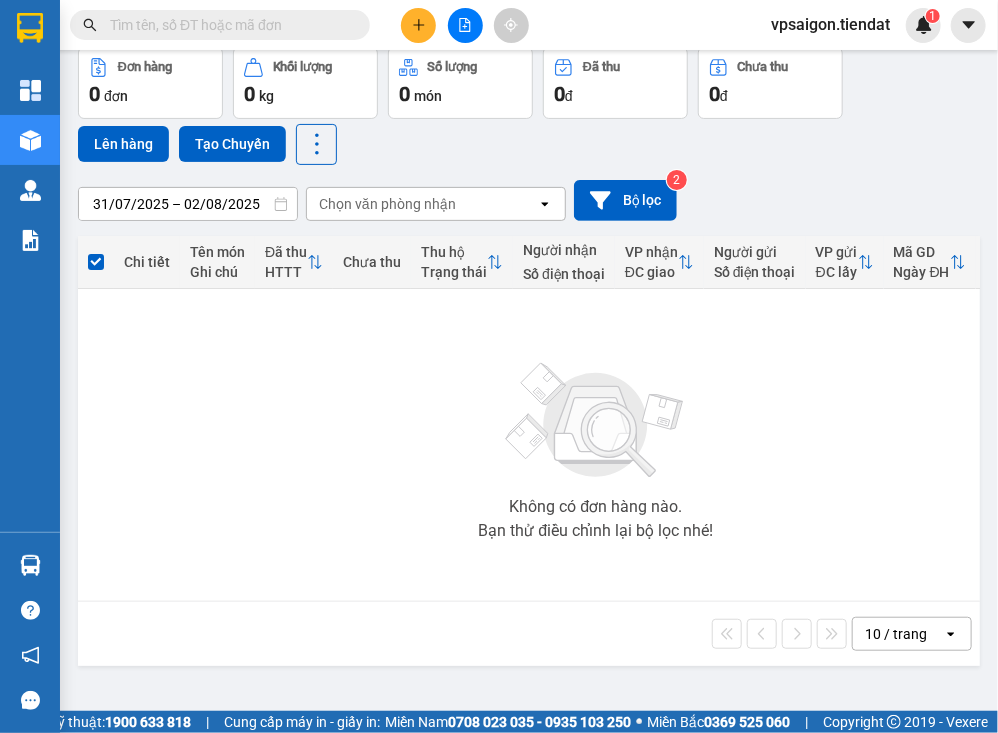 click on "Không có đơn hàng nào. Bạn thử điều chỉnh lại bộ lọc nhé!" at bounding box center (596, 445) 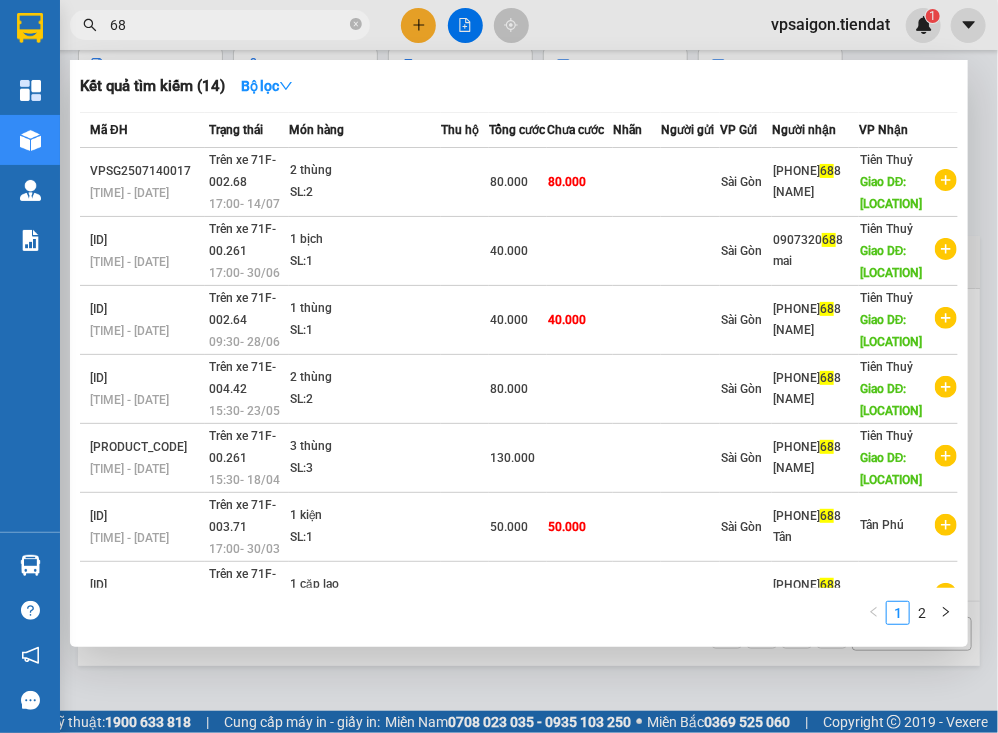 type on "6" 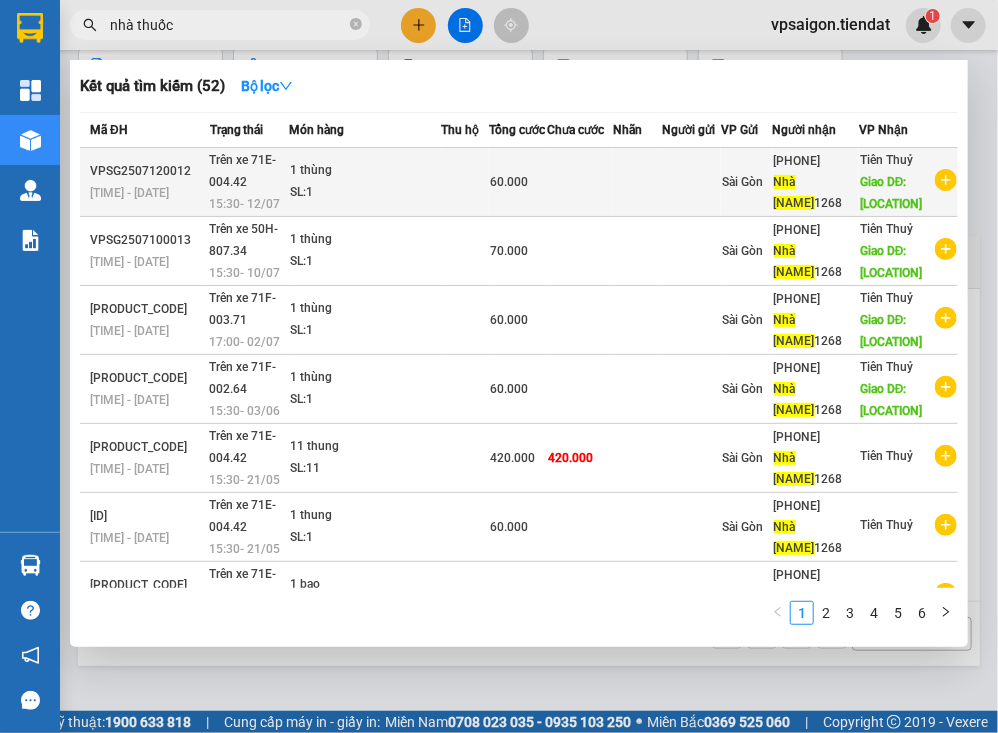 type on "nhà thuốc" 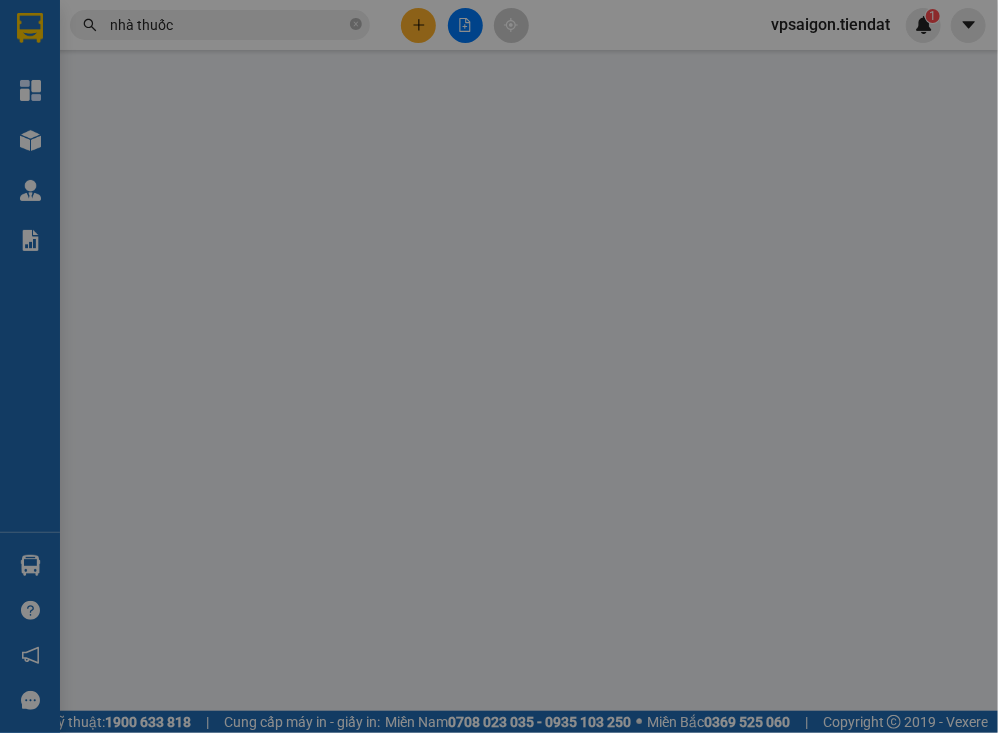 scroll, scrollTop: 0, scrollLeft: 0, axis: both 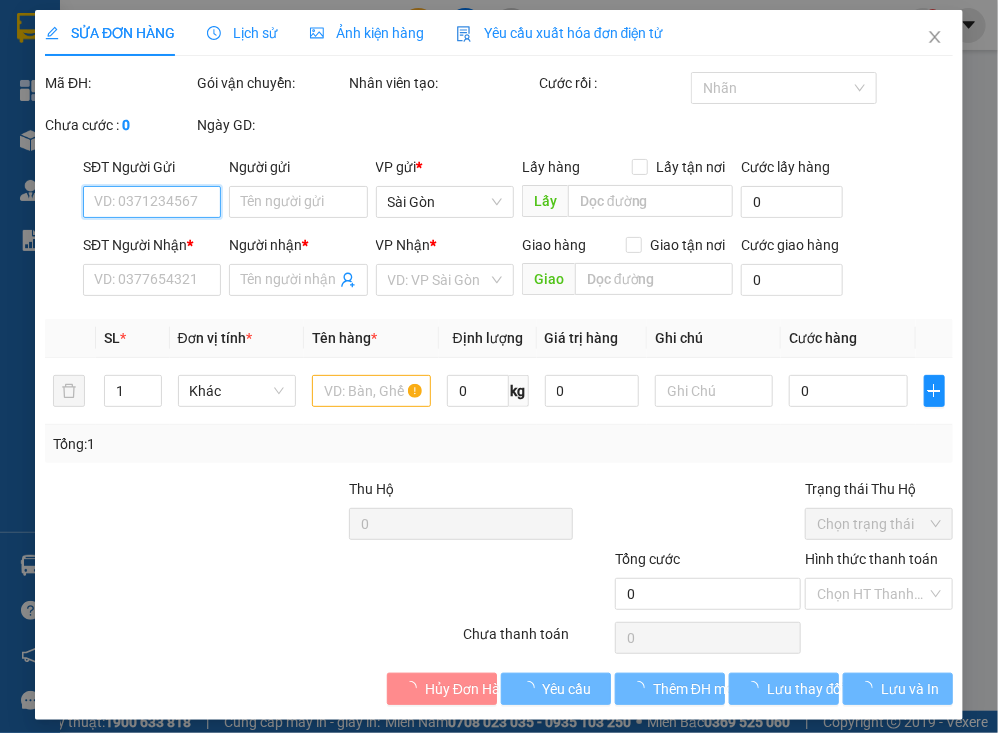 type on "[PHONE]" 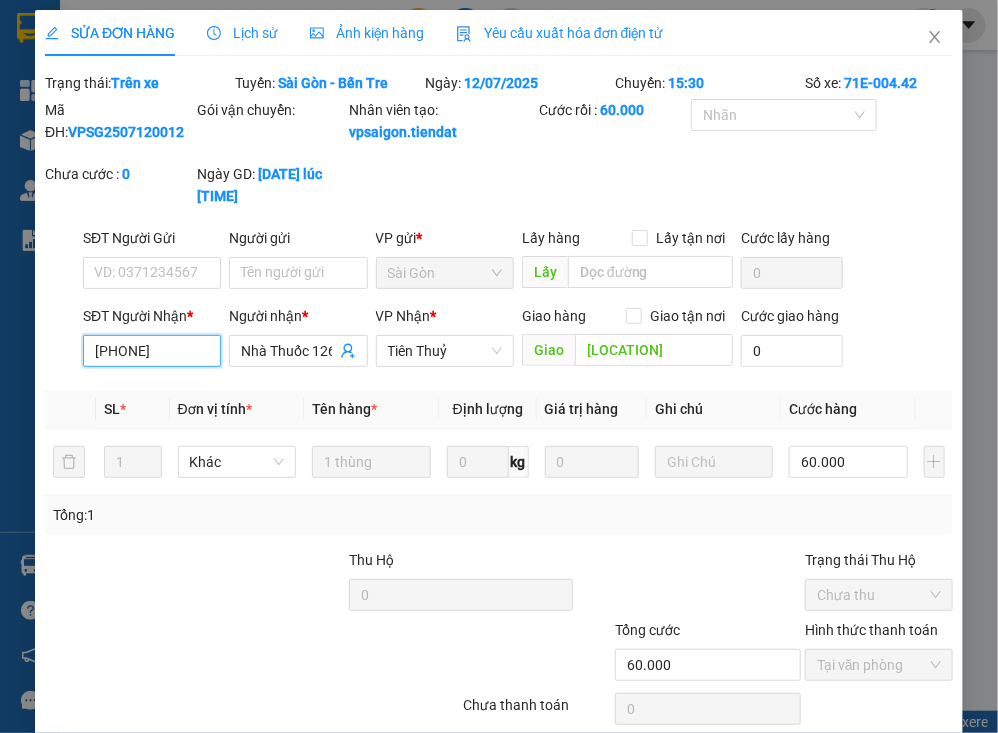 drag, startPoint x: 189, startPoint y: 352, endPoint x: 24, endPoint y: 359, distance: 165.14842 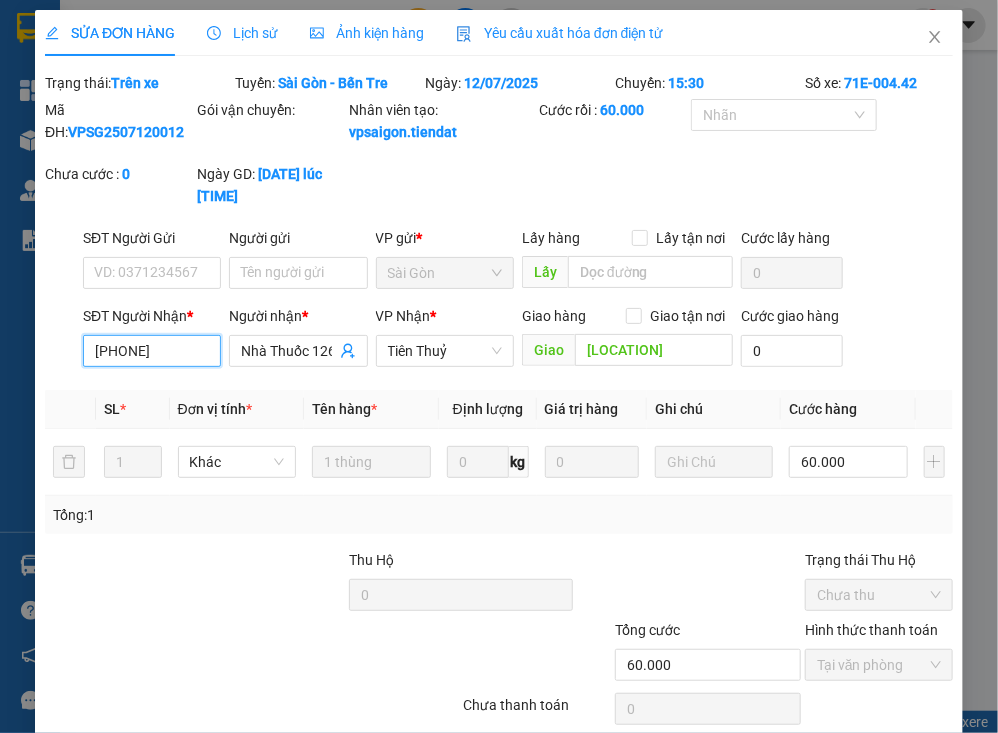 click on "Total Paid Fee 60.000 Total UnPaid Fee 0 Cash Collection Total Fee Trạng thái:  Trên xe Tuyến:   Sài Gòn - Bến Tre Ngày:   12/07/2025 Chuyến:   15:30 Số xe:   71E-004.42 Mã ĐH:  [ID] Gói vận chuyển:   Nhân viên tạo:   vpsaigon.tiendat Cước rồi :   60.000   Nhãn Chưa cước :   0 Ngày GD:   12-07-2025 lúc 13:57 SĐT Người Gửi VD: [PHONE] Người gửi Tên người gửi VP gửi  * Sài Gòn Lấy hàng Lấy tận nơi Lấy Cước lấy hàng 0 SĐT Người Nhận  * [PHONE] [PHONE] Người nhận  * [NAME] VP Nhận  * Tiên Thuỷ Giao hàng Giao tận nơi Giao tượng dài Cước giao hàng 0 SL  * Đơn vị tính  * Tên hàng  * Định lượng Giá trị hàng Ghi chú Cước hàng                   1 Khác 1 thùng 0 kg 0 60.000 Tổng:  1 Thu Hộ 0 Trạng thái Thu Hộ   Chưa thu Tổng cước 60.000 60.000 0" at bounding box center [499, 366] 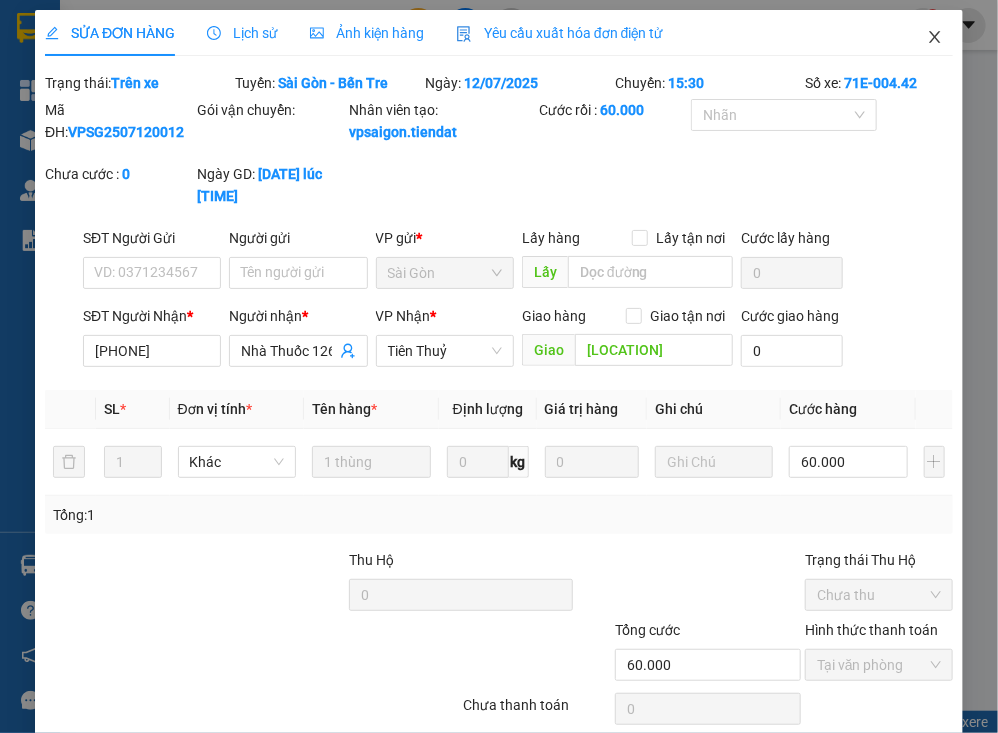 click 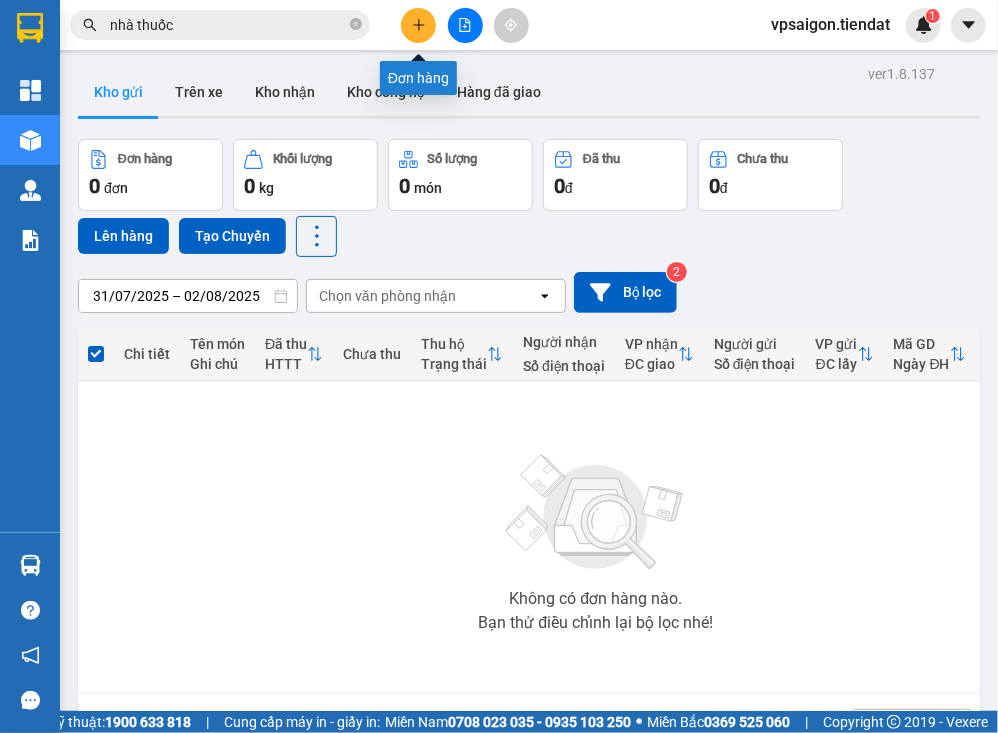 click 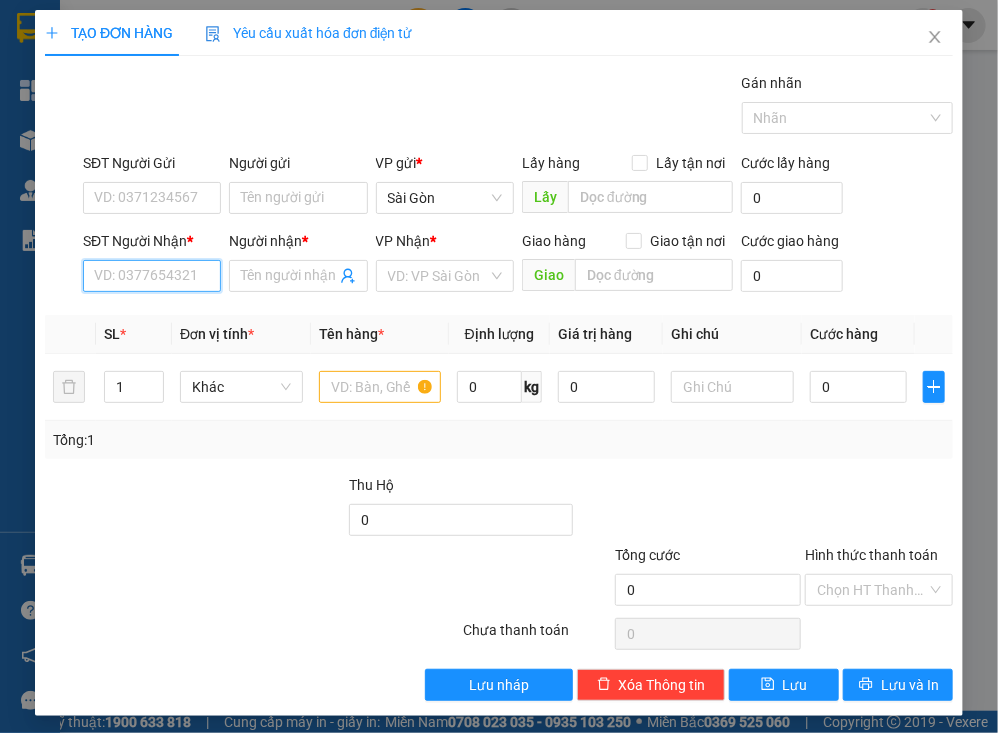 click on "SĐT Người Nhận  *" at bounding box center (152, 276) 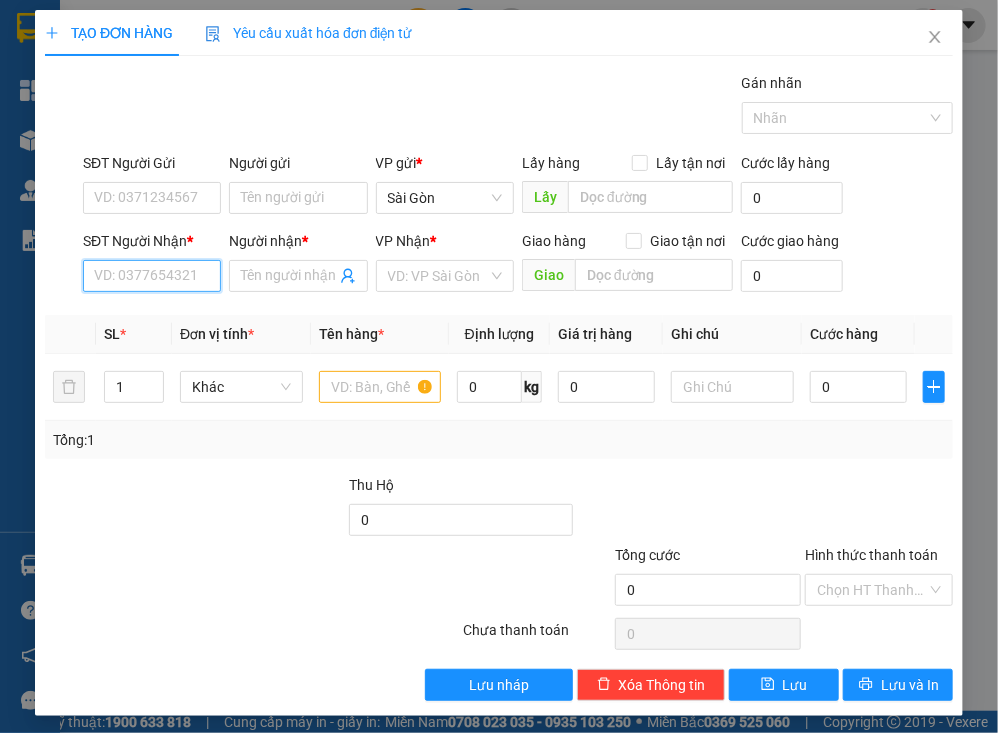 paste on "[PHONE]" 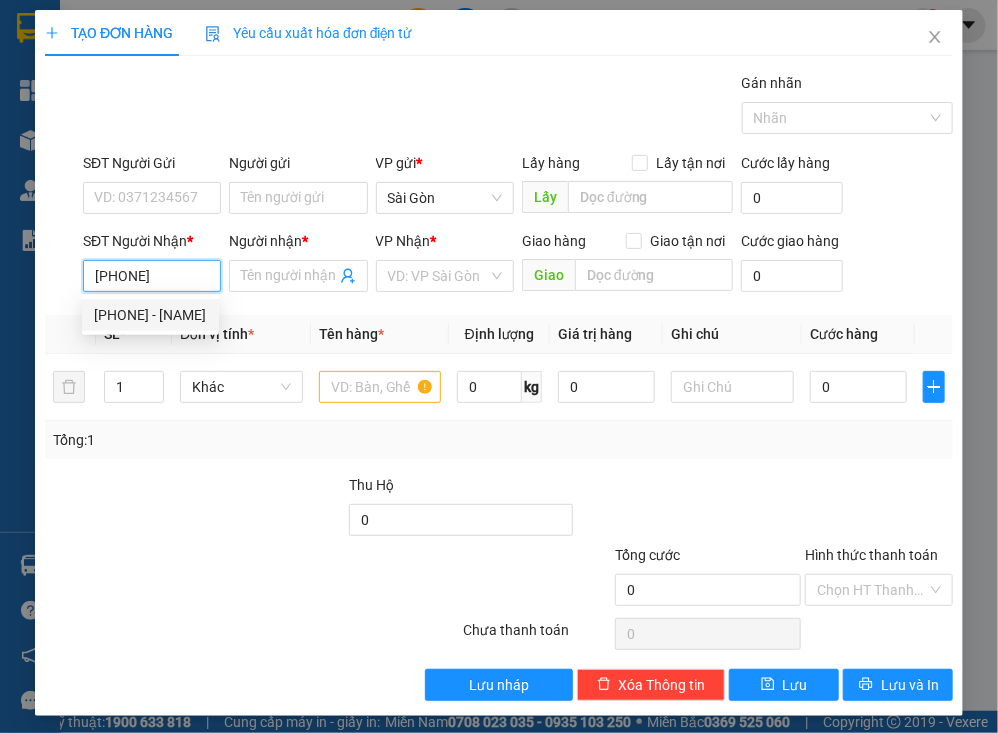 click on "[PHONE] - [NAME]" at bounding box center (150, 315) 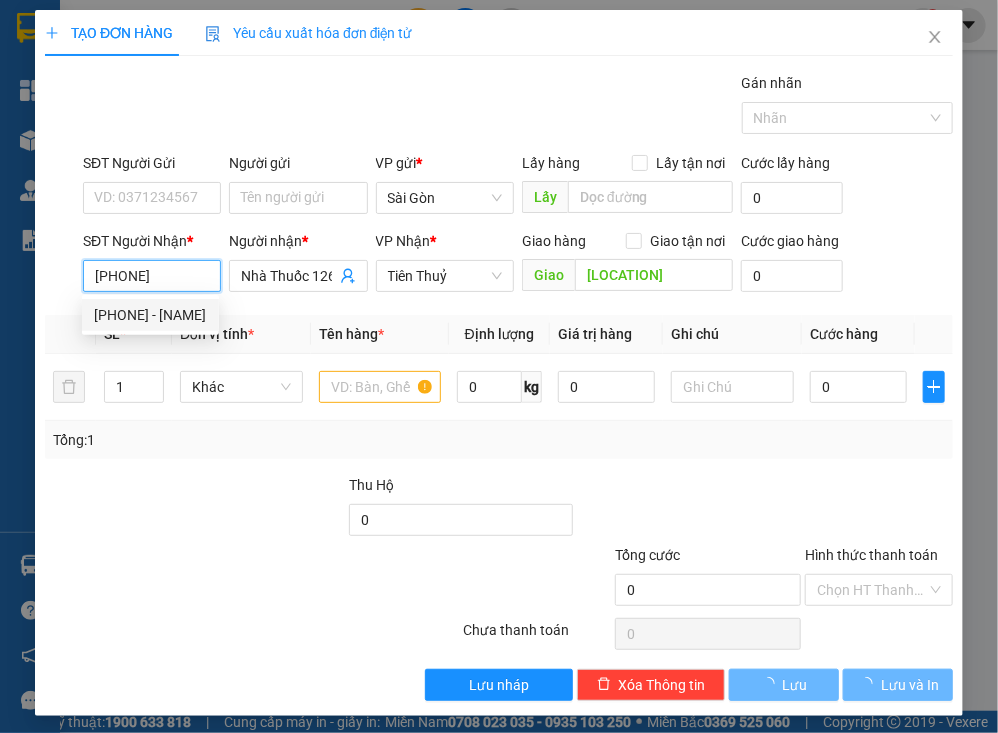type on "60.000" 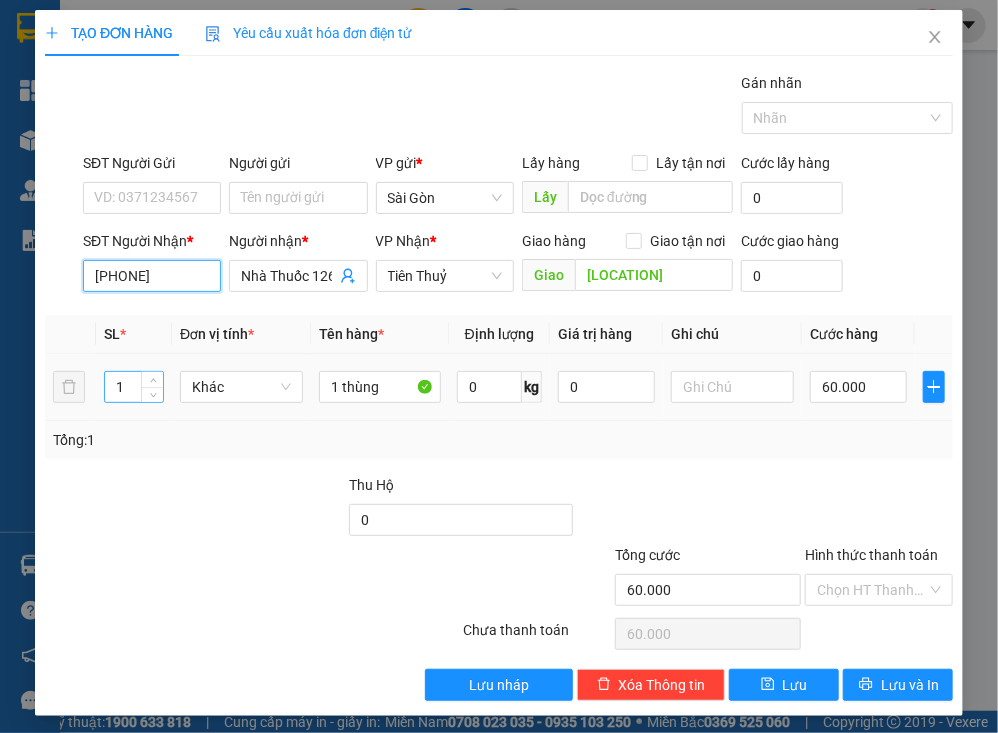 type on "[PHONE]" 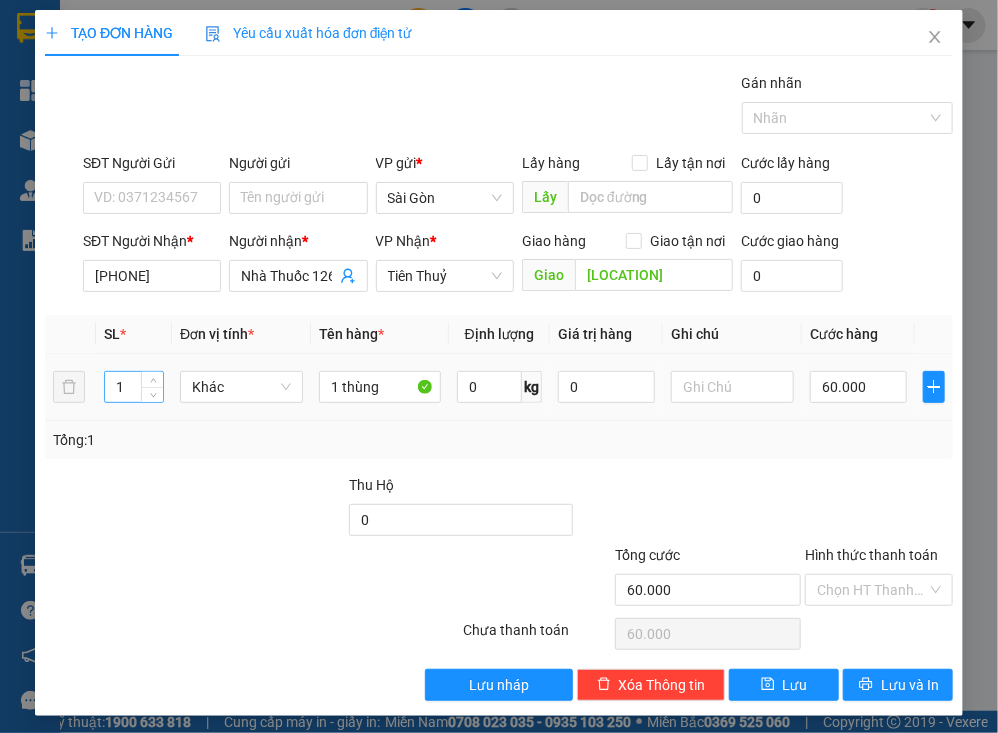 click on "1" at bounding box center [134, 387] 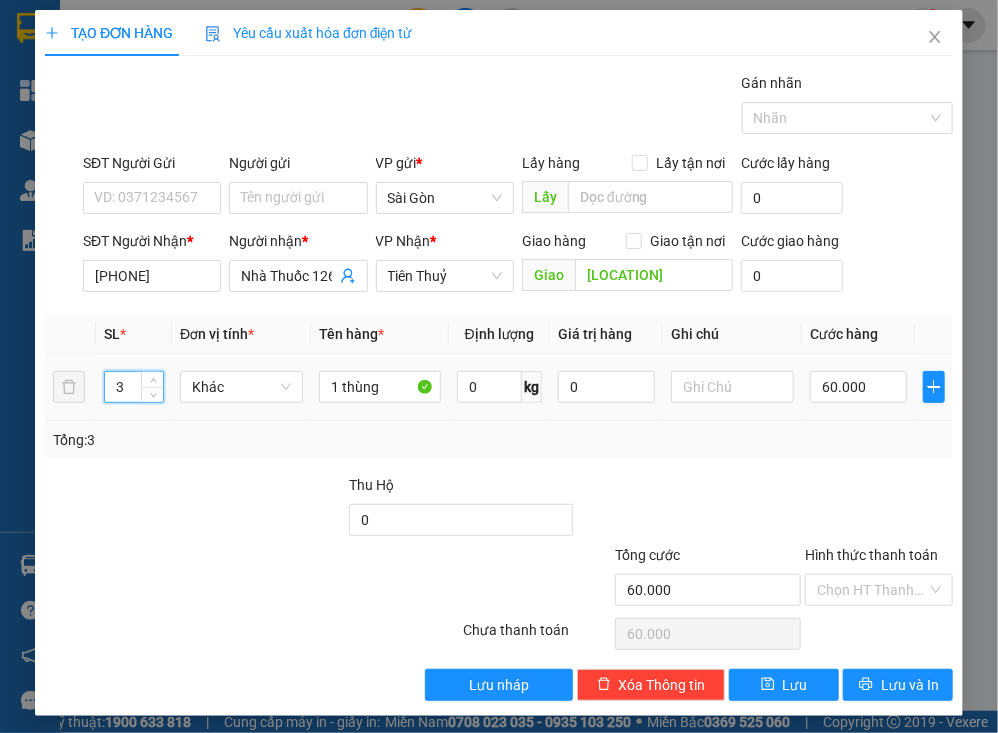 type on "4" 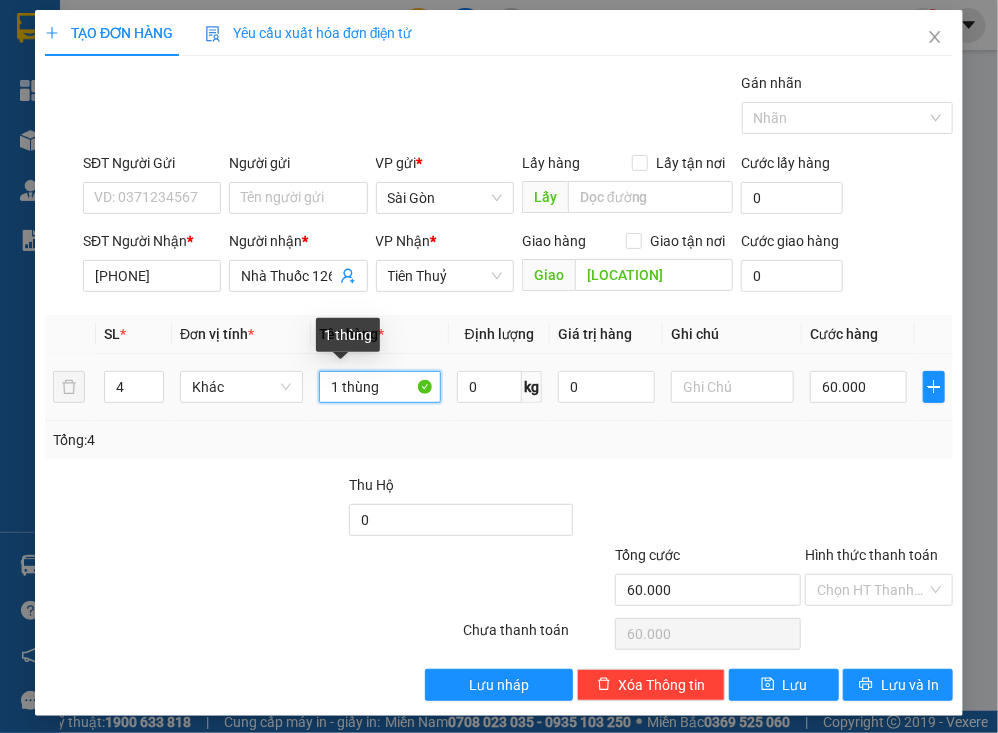 click on "1 thùng" at bounding box center [380, 387] 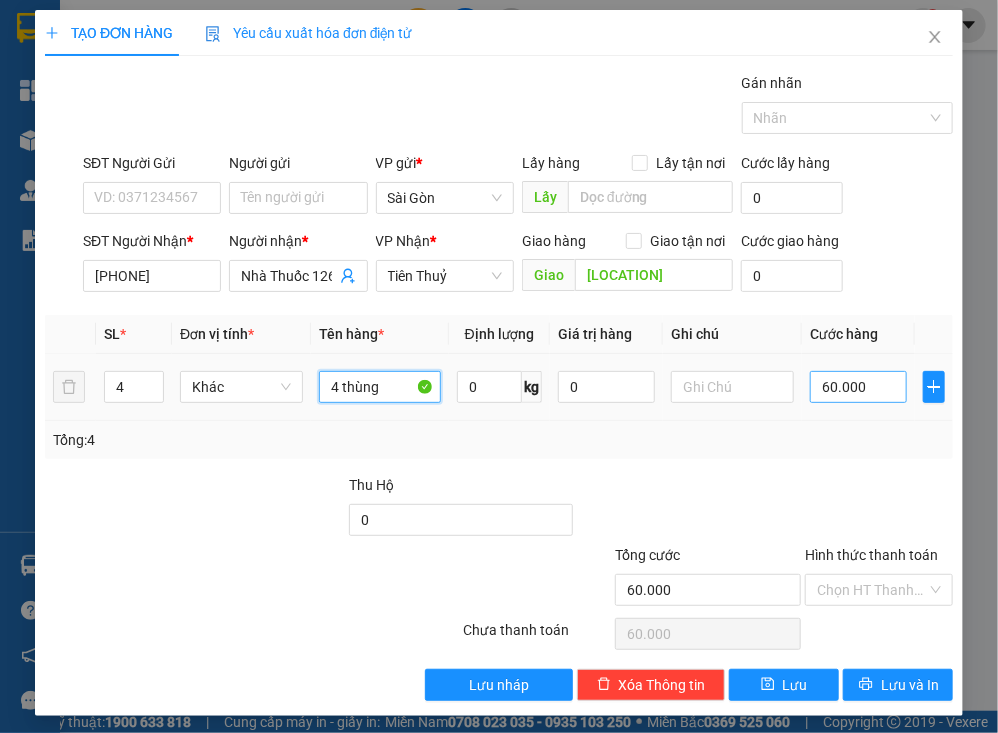type on "4 thùng" 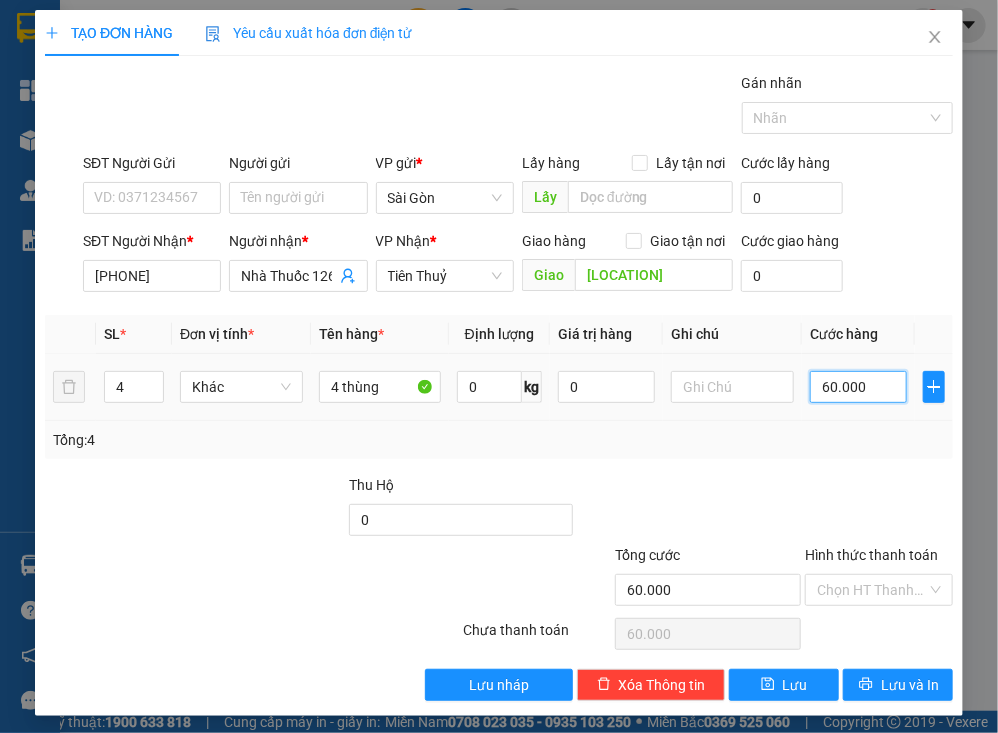click on "60.000" at bounding box center (858, 387) 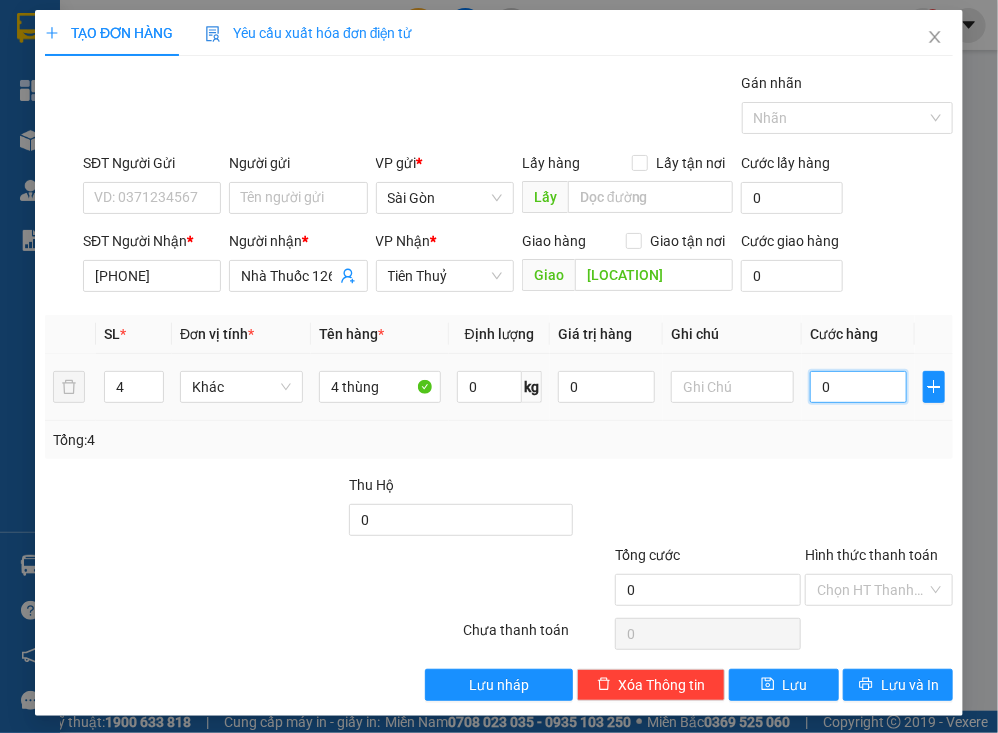 type on "1" 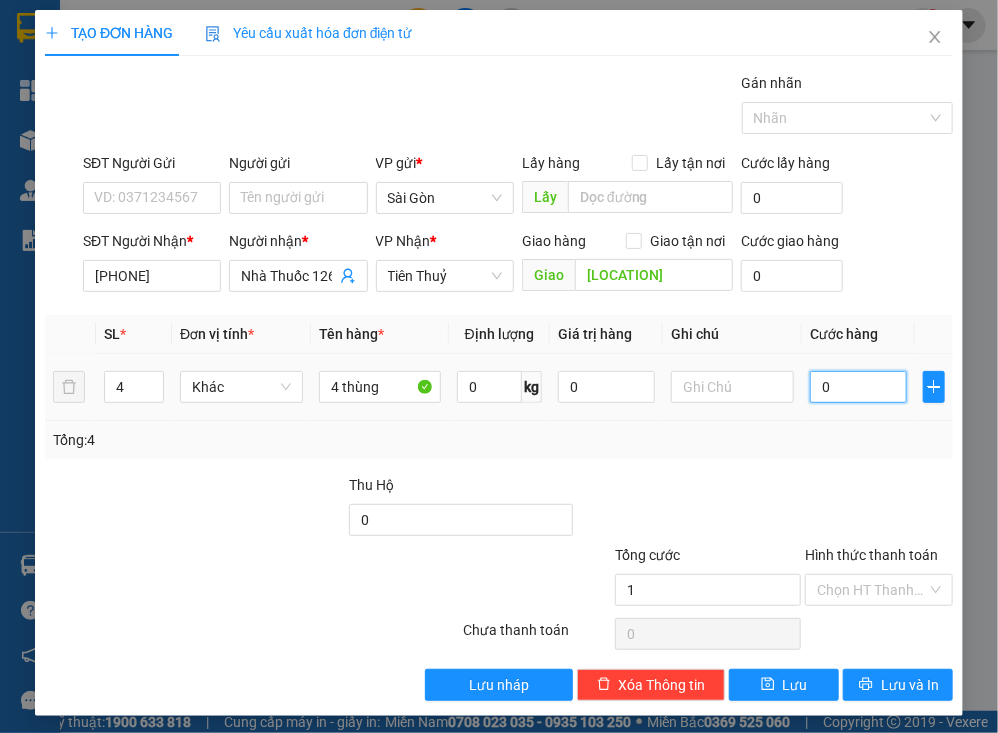 type on "1" 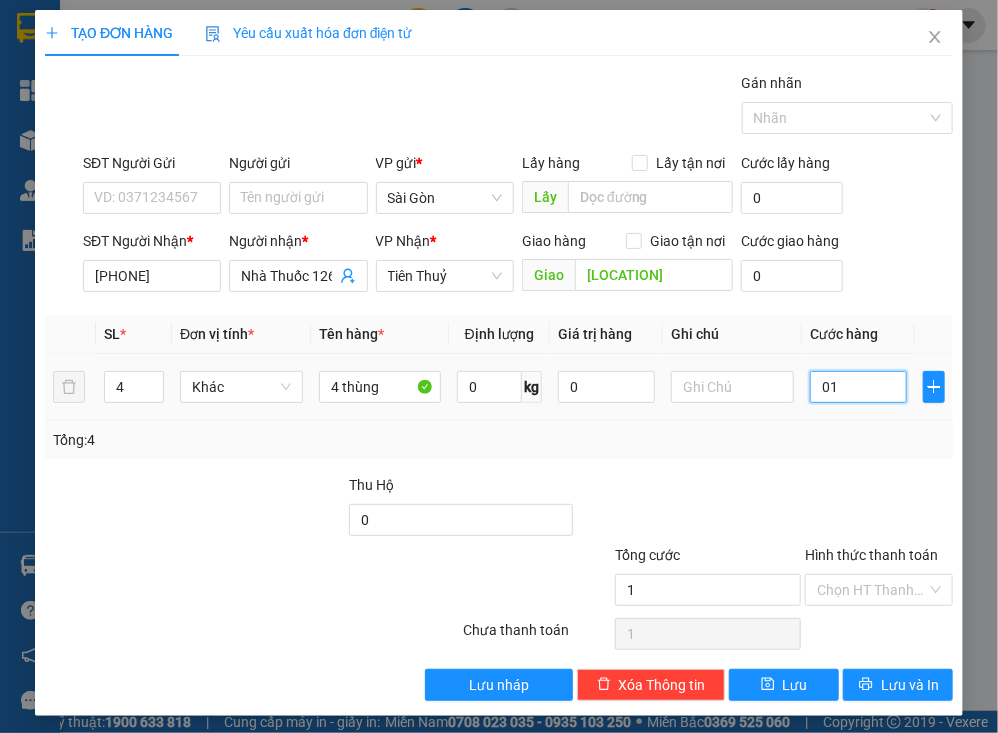 type on "15" 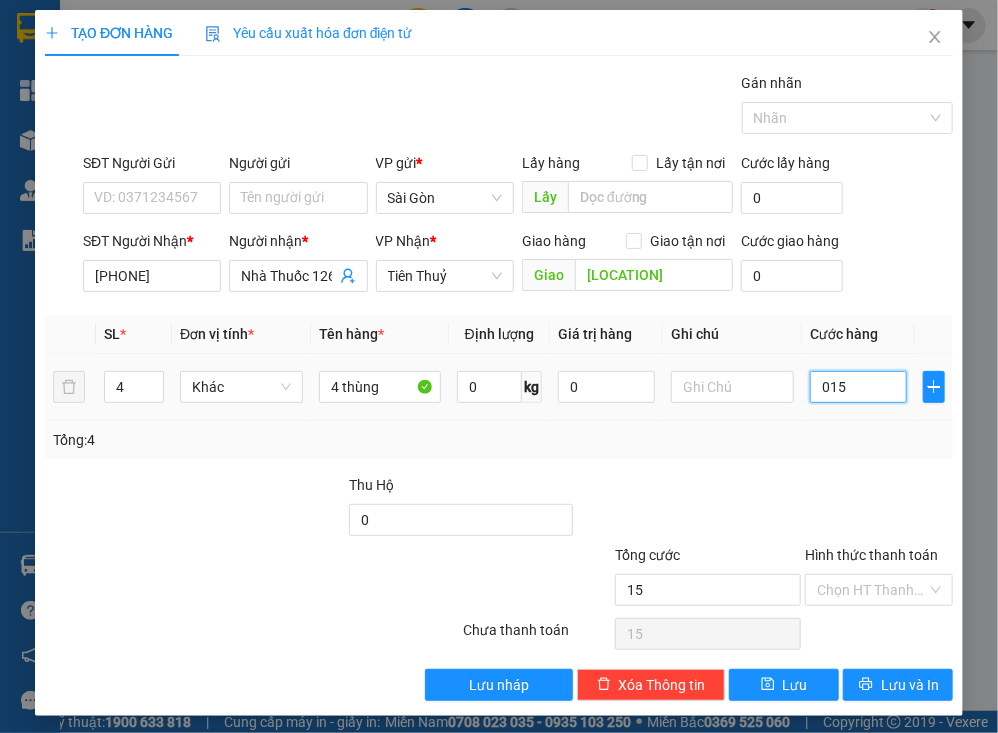 type on "150" 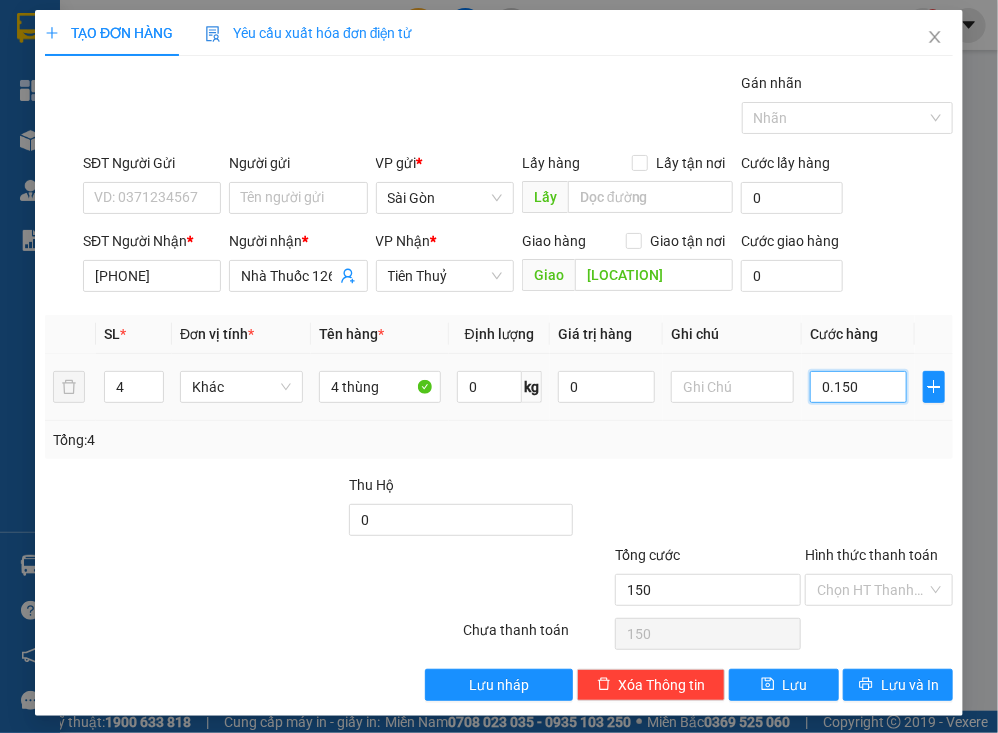 click on "0.150" at bounding box center [858, 387] 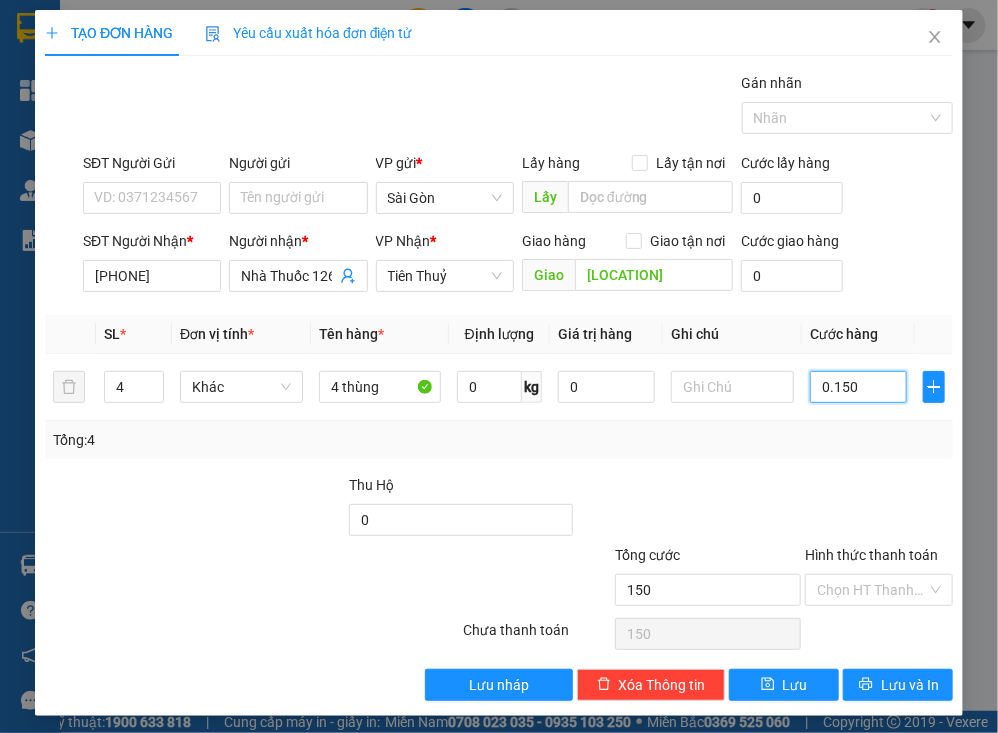 type on "0.150" 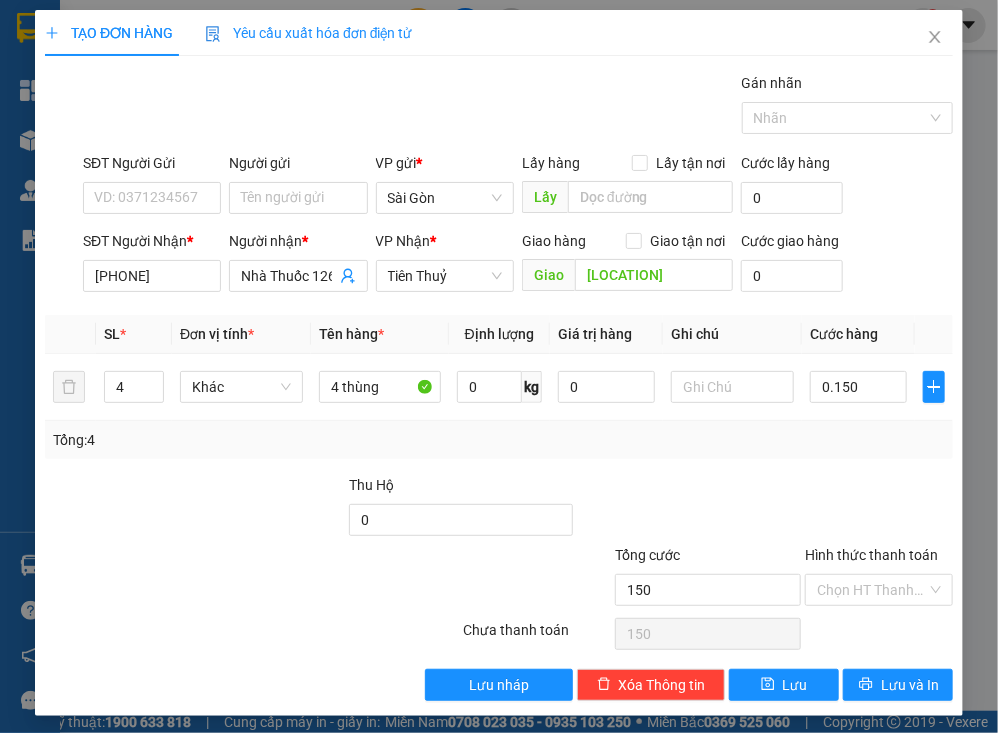 type on "150.000" 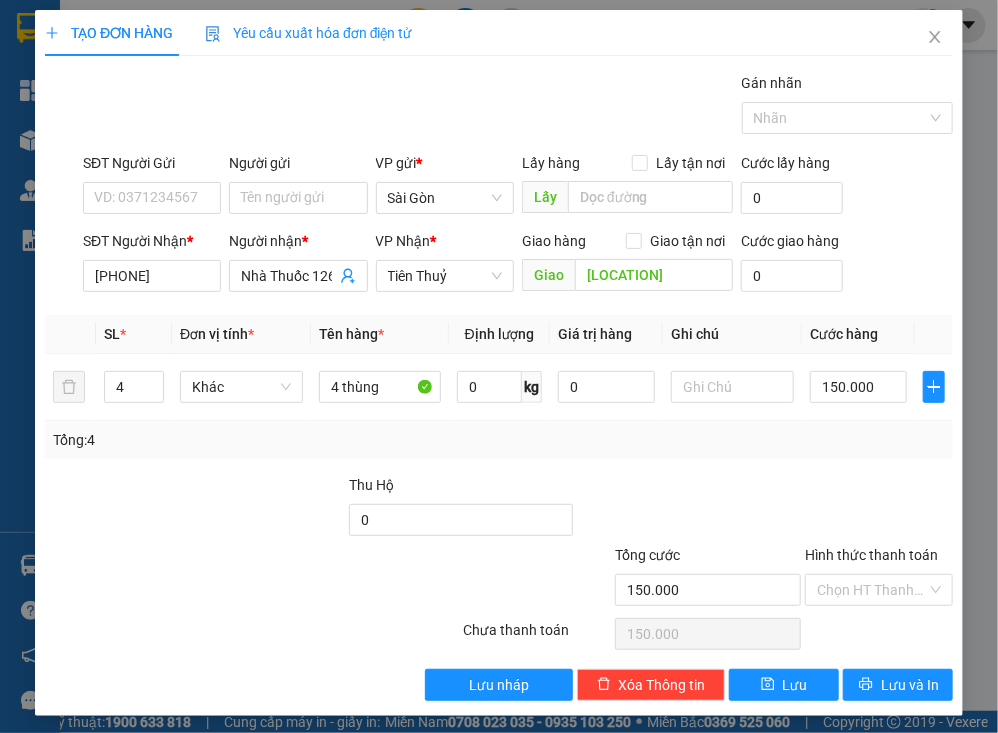 click on "Tổng:  4" at bounding box center [499, 440] 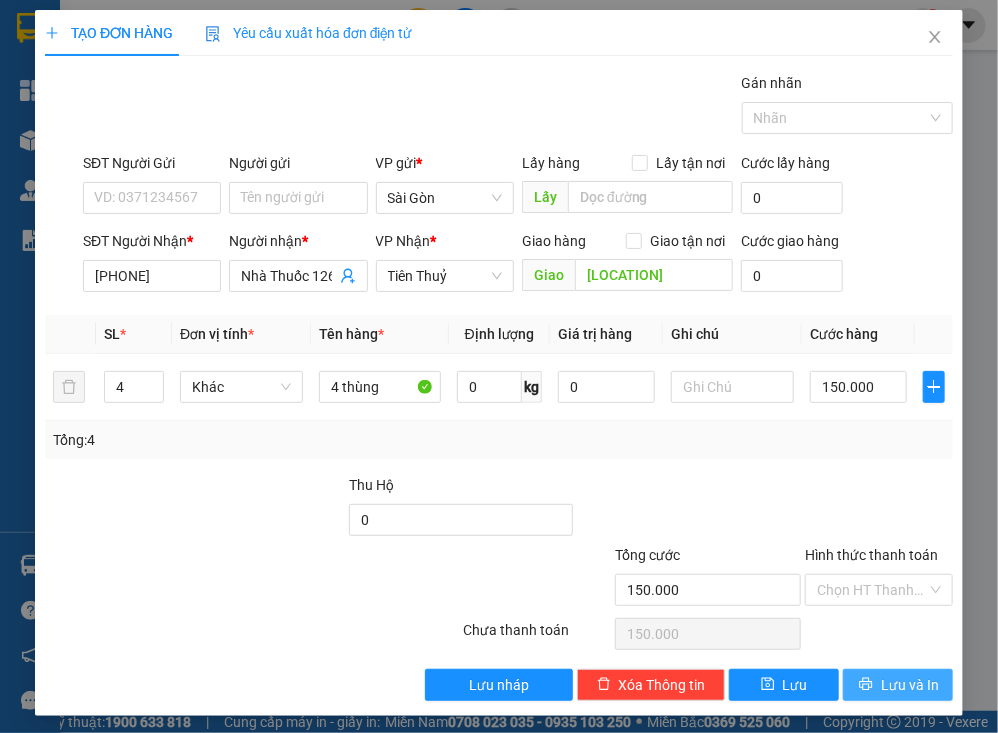 click on "Lưu và In" at bounding box center [910, 685] 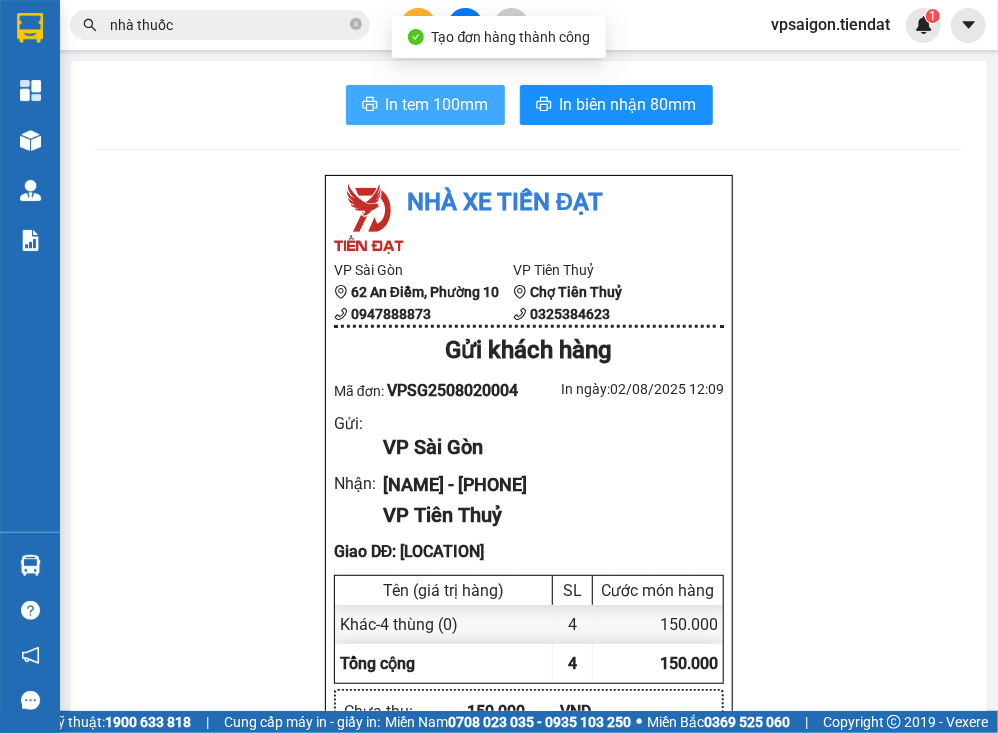 click on "In tem 100mm" at bounding box center [437, 104] 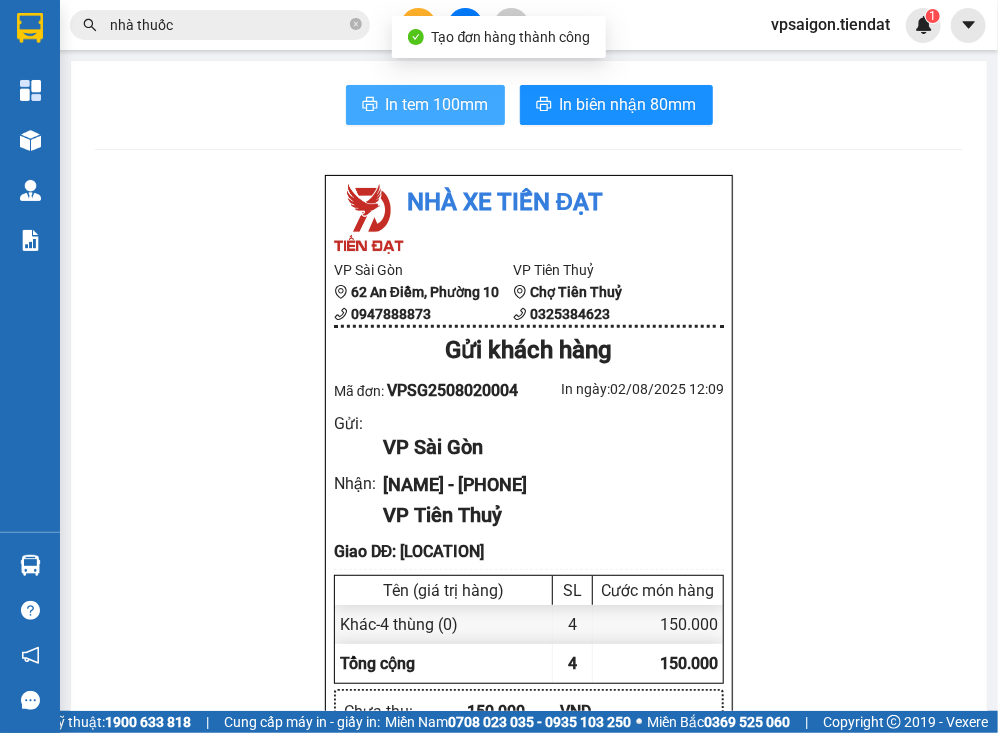 scroll, scrollTop: 0, scrollLeft: 0, axis: both 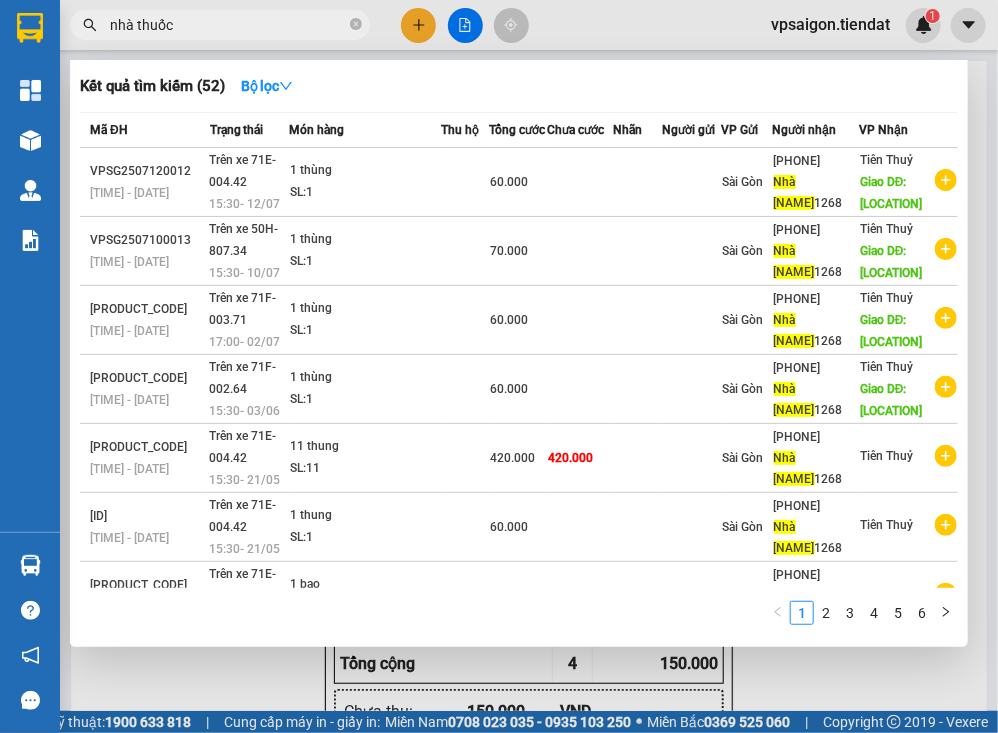 click on "nhà thuốc" at bounding box center [228, 25] 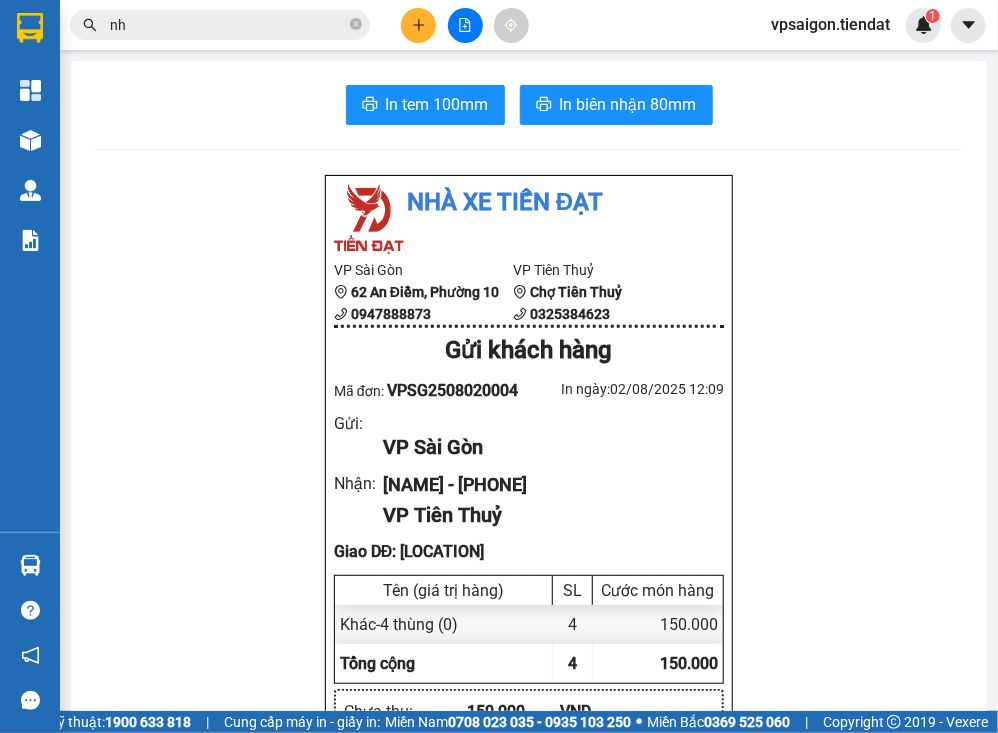 type on "n" 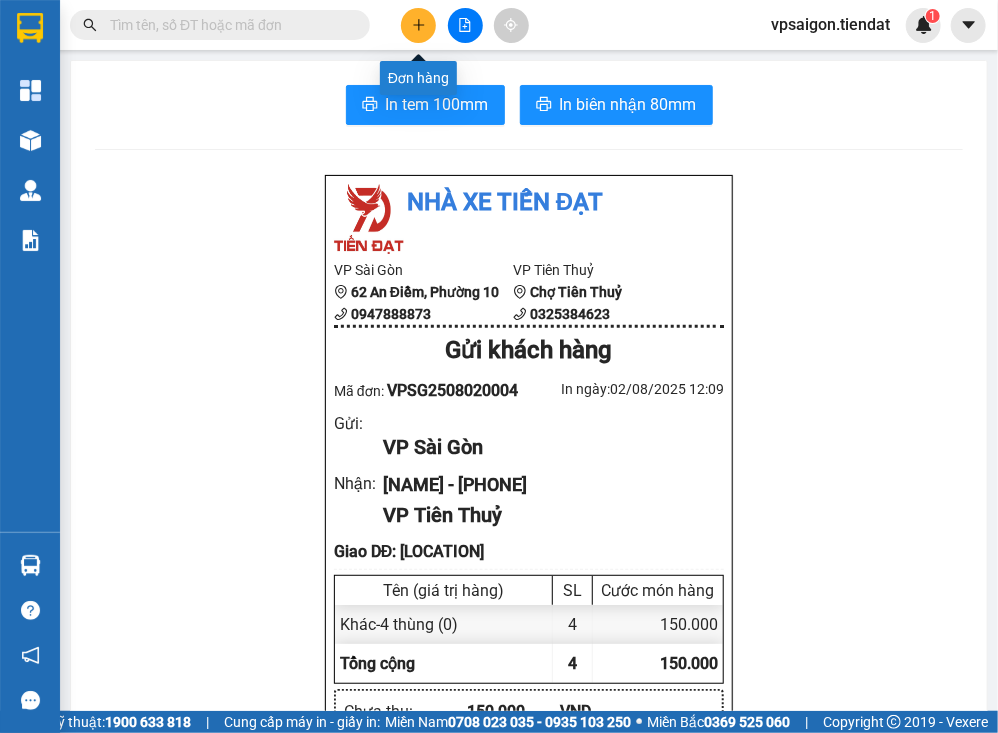 click at bounding box center (418, 25) 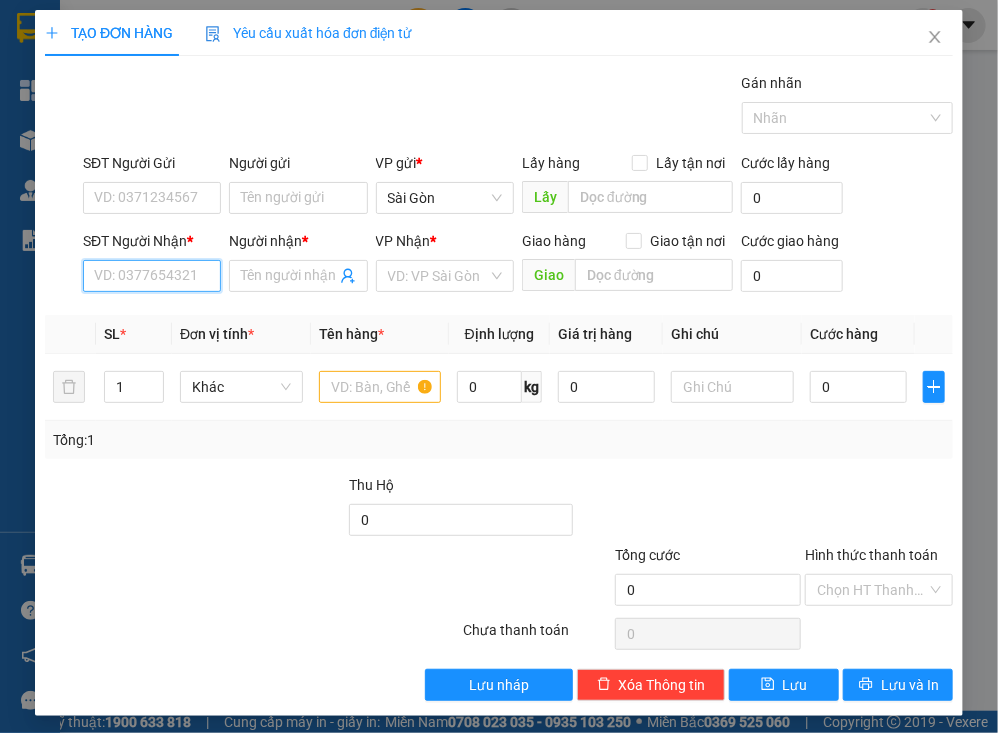 click on "SĐT Người Nhận  *" at bounding box center (152, 276) 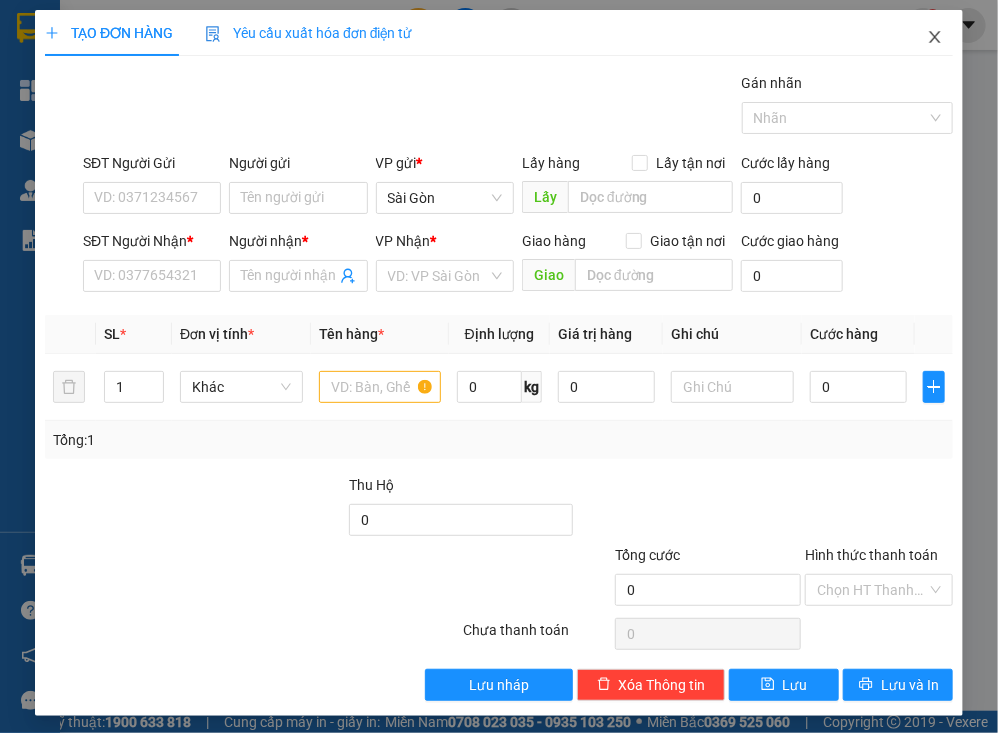 click 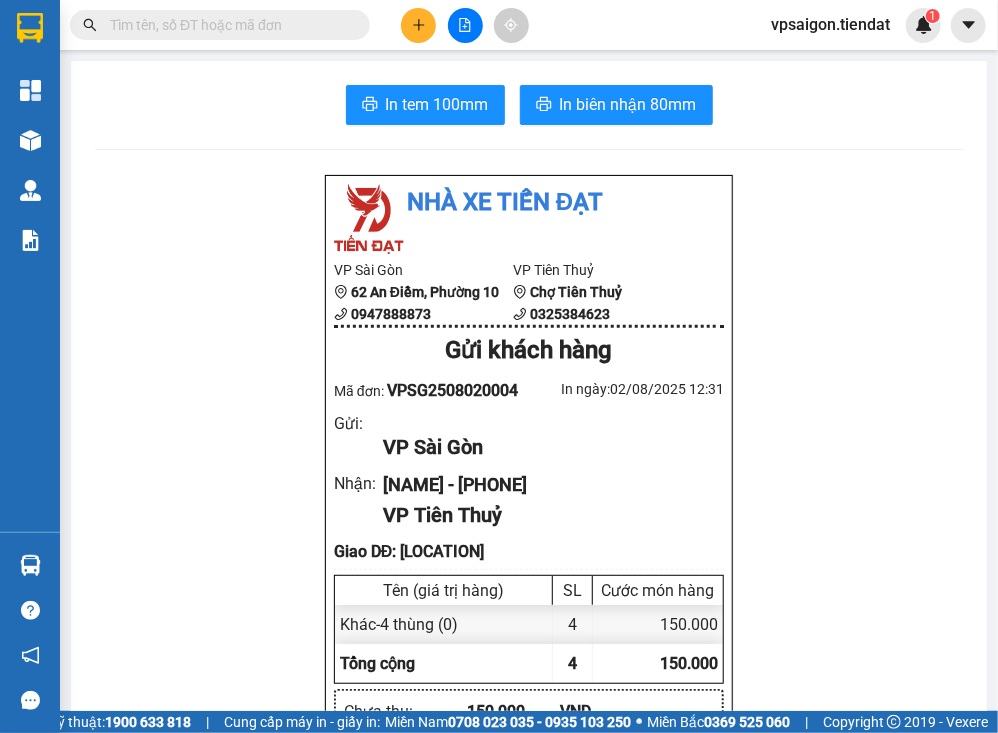 click at bounding box center (228, 25) 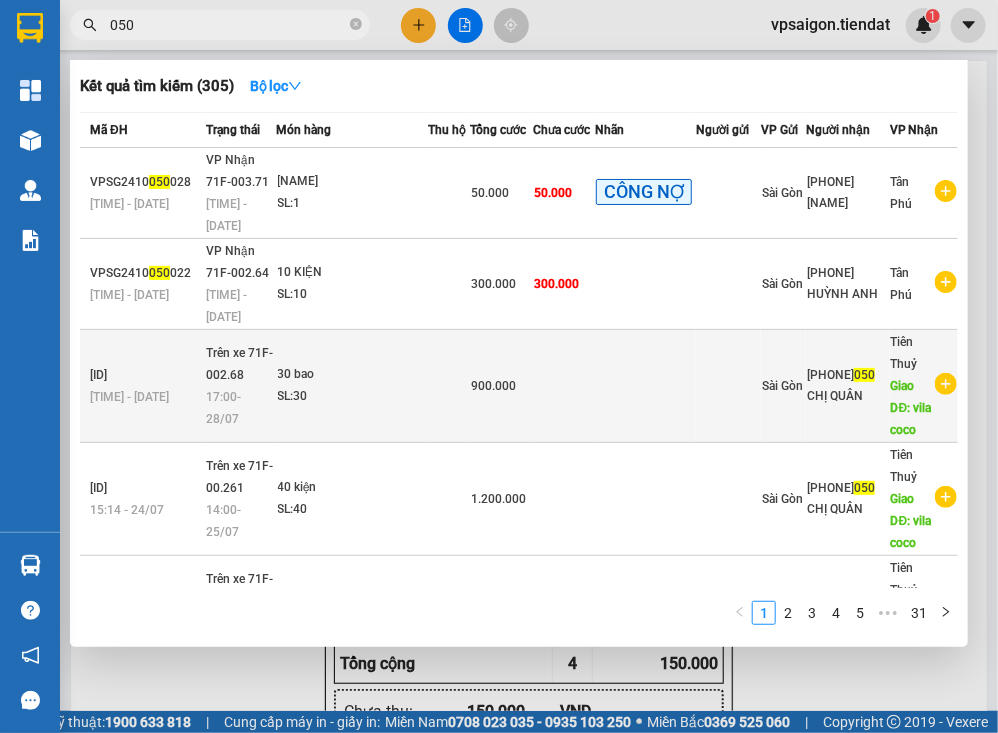 type on "050" 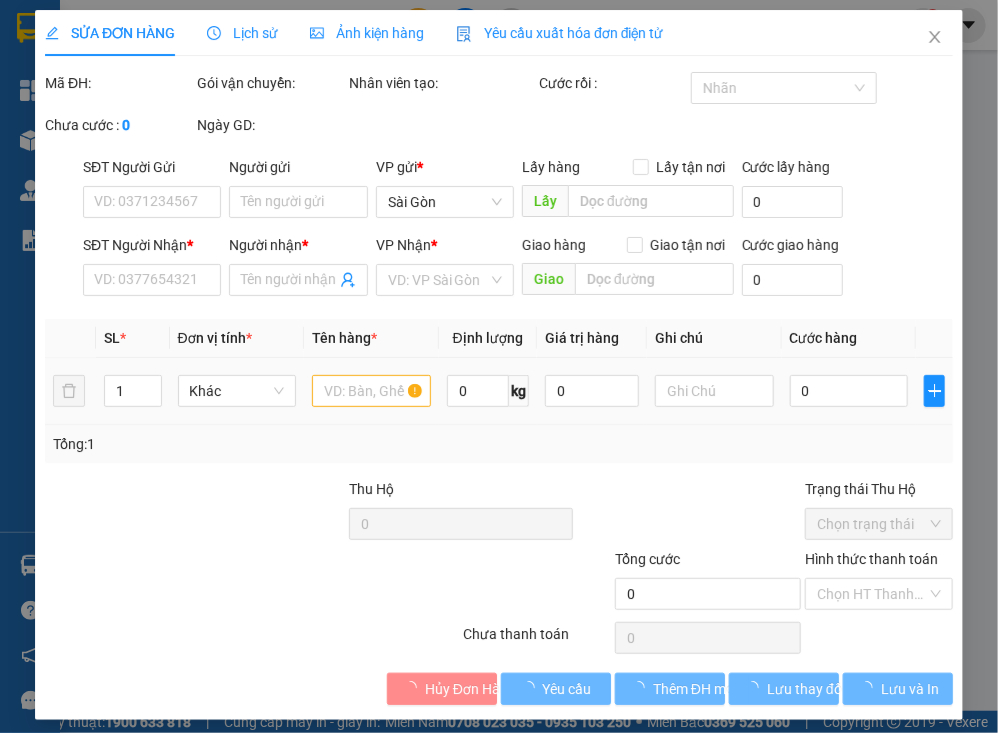 type on "[PHONE]" 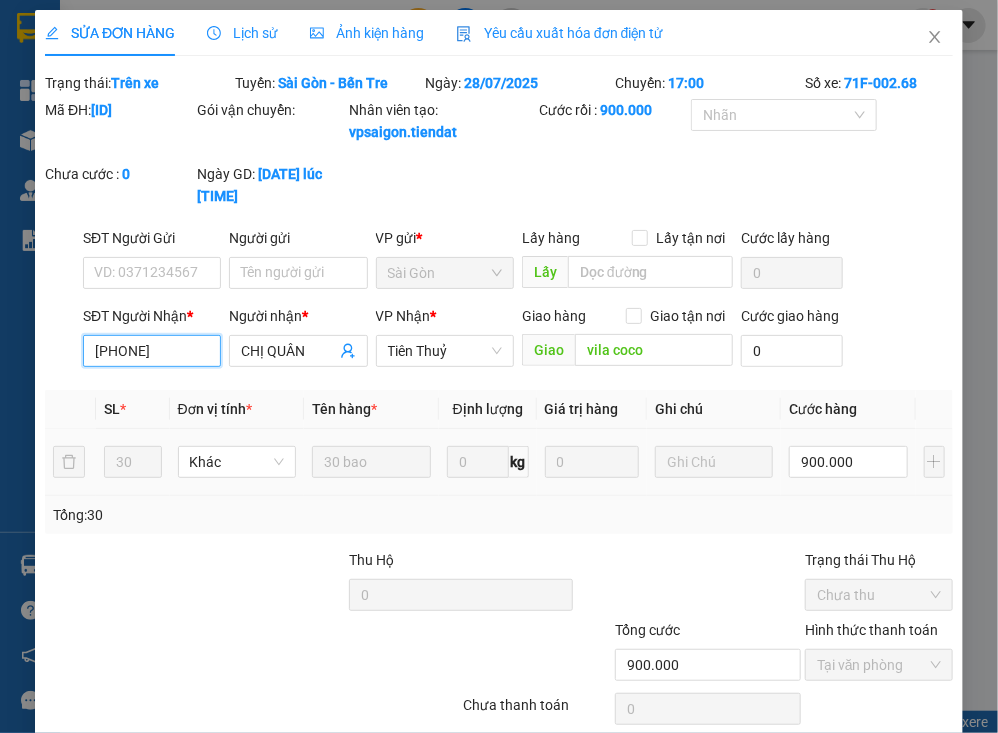 drag, startPoint x: 176, startPoint y: 347, endPoint x: 52, endPoint y: 348, distance: 124.004036 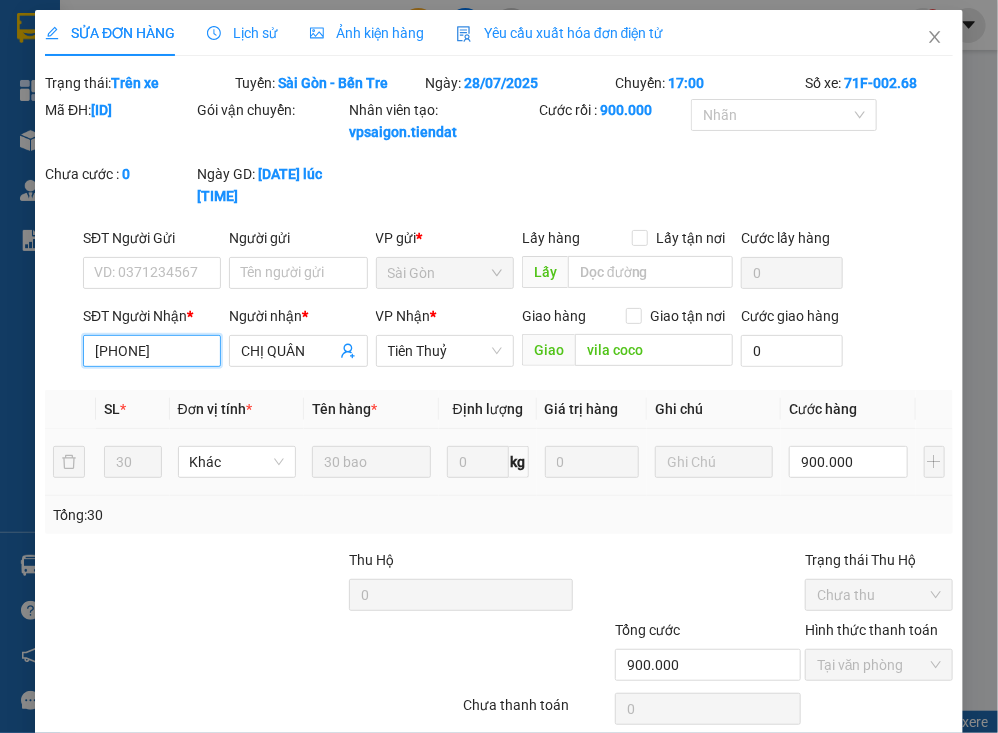 click on "SĐT Người Nhận  * [PHONE] [PHONE] Người nhận  * [NAME] VP Nhận  * Tiên Thuỷ Giao hàng Giao tận nơi Giao vila coco Cước giao hàng 0" at bounding box center [499, 340] 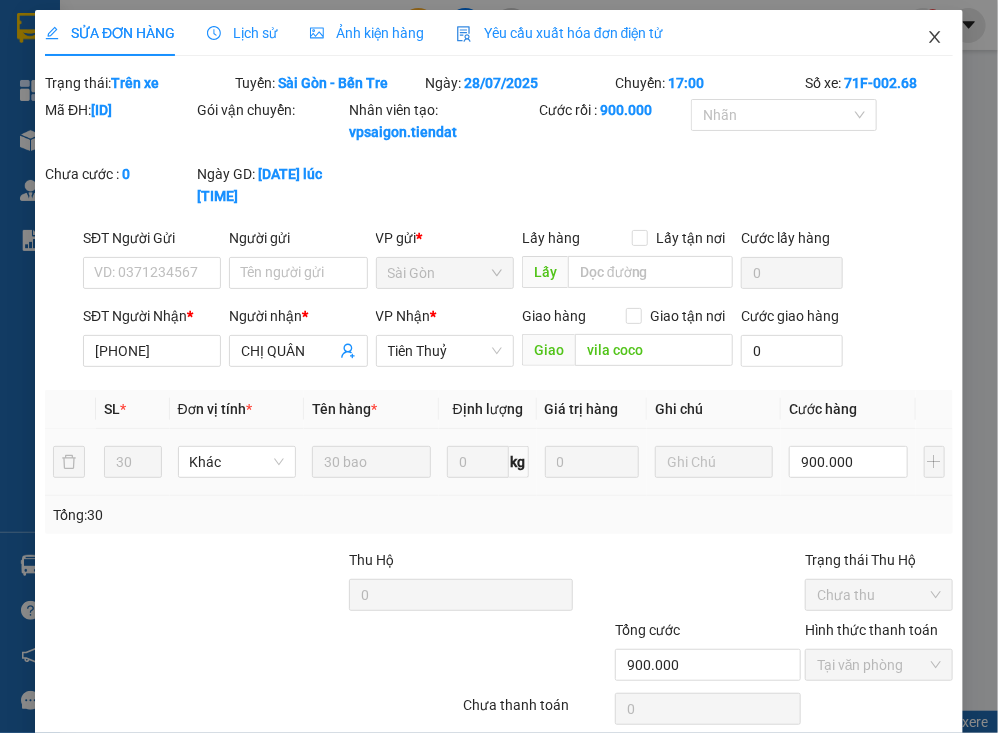 click 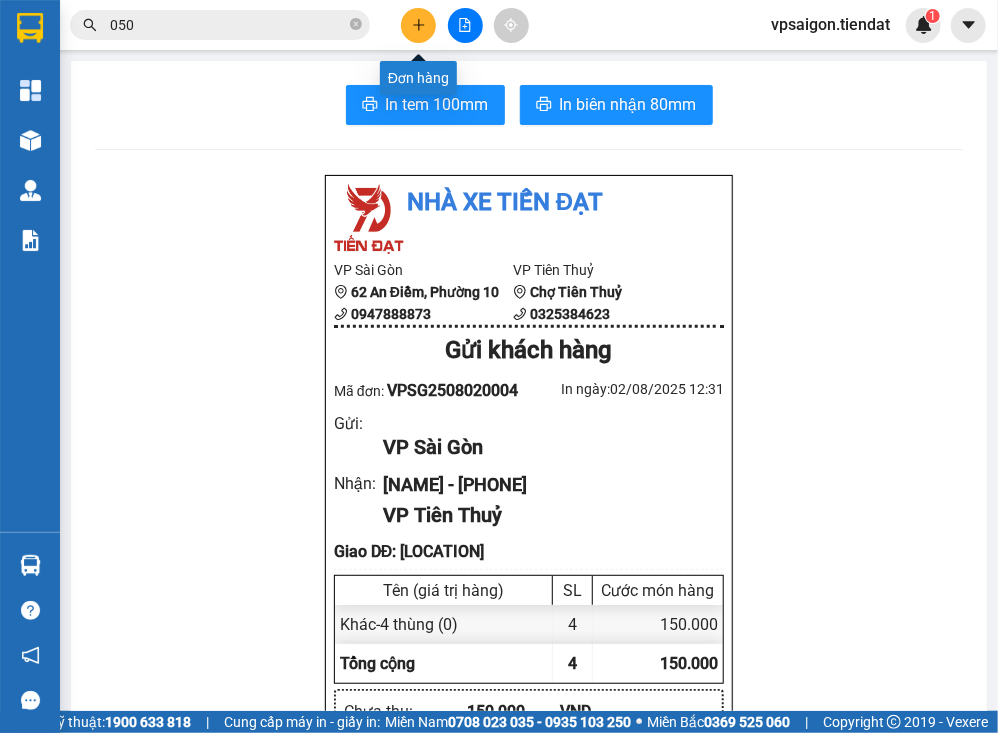 click 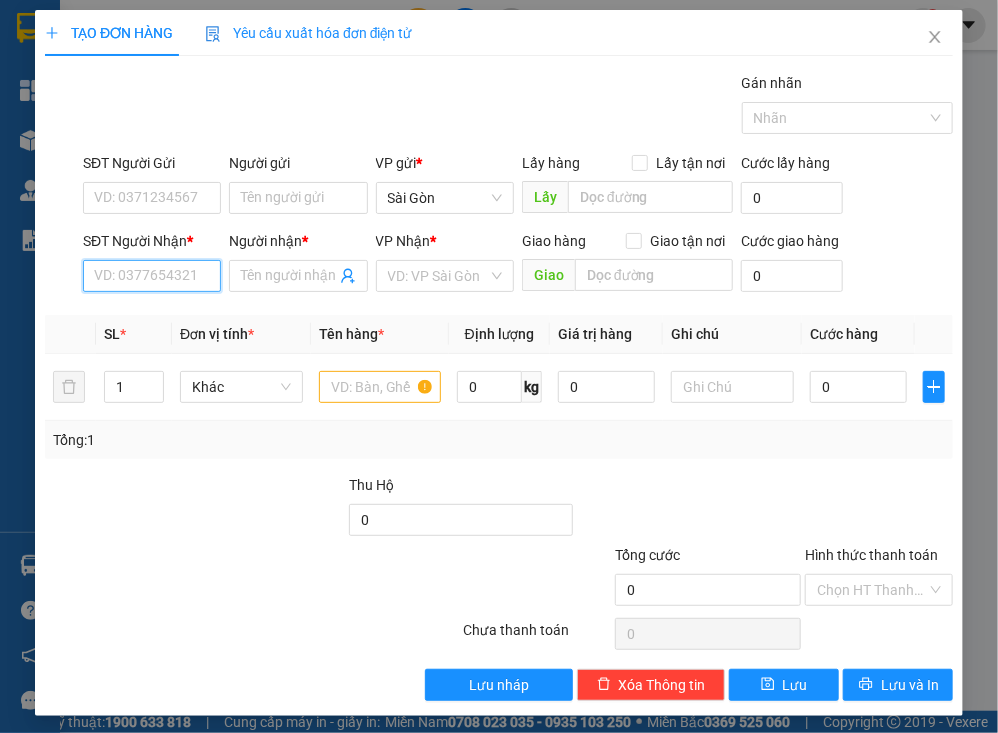 click on "SĐT Người Nhận  *" at bounding box center (152, 276) 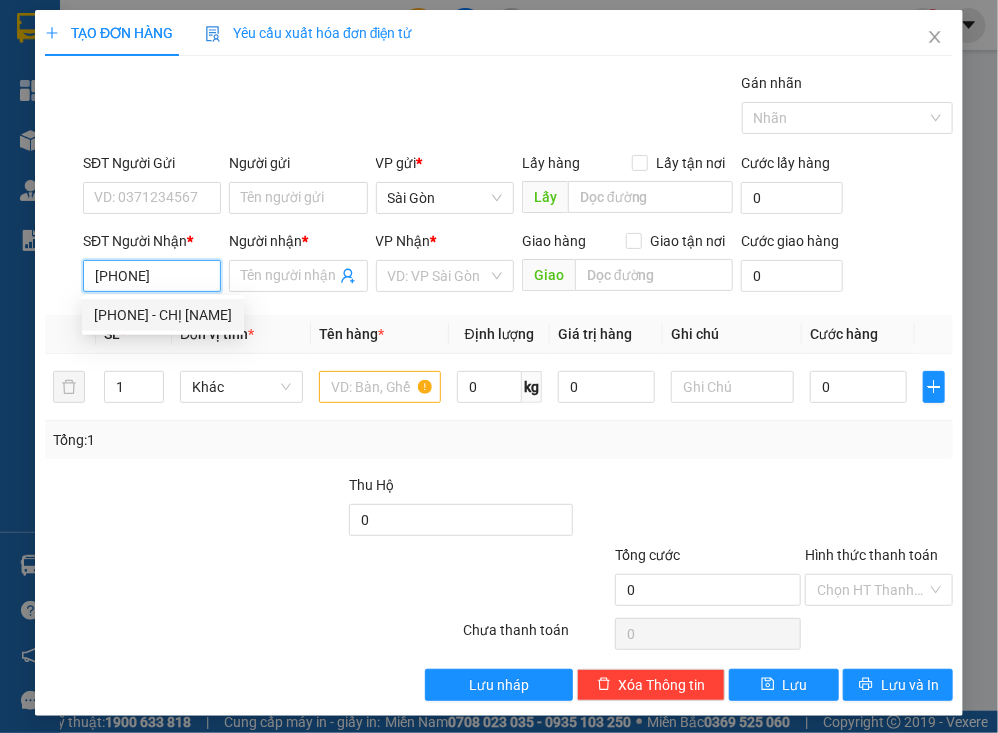 click on "[PHONE] - CHỊ [NAME]" at bounding box center [163, 315] 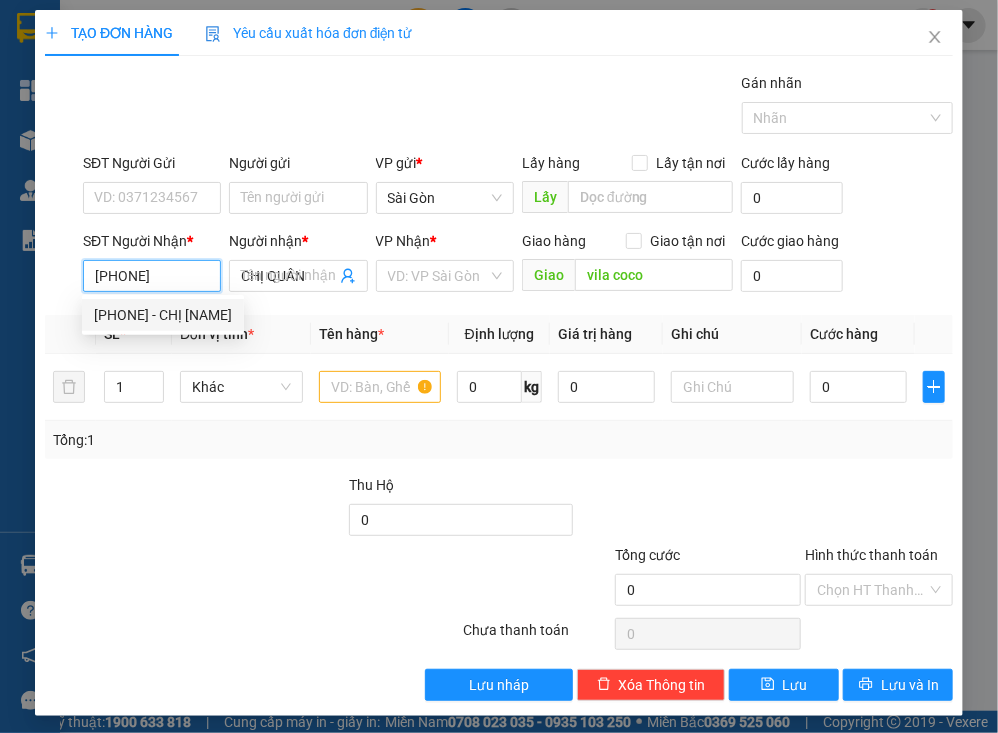 type on "900.000" 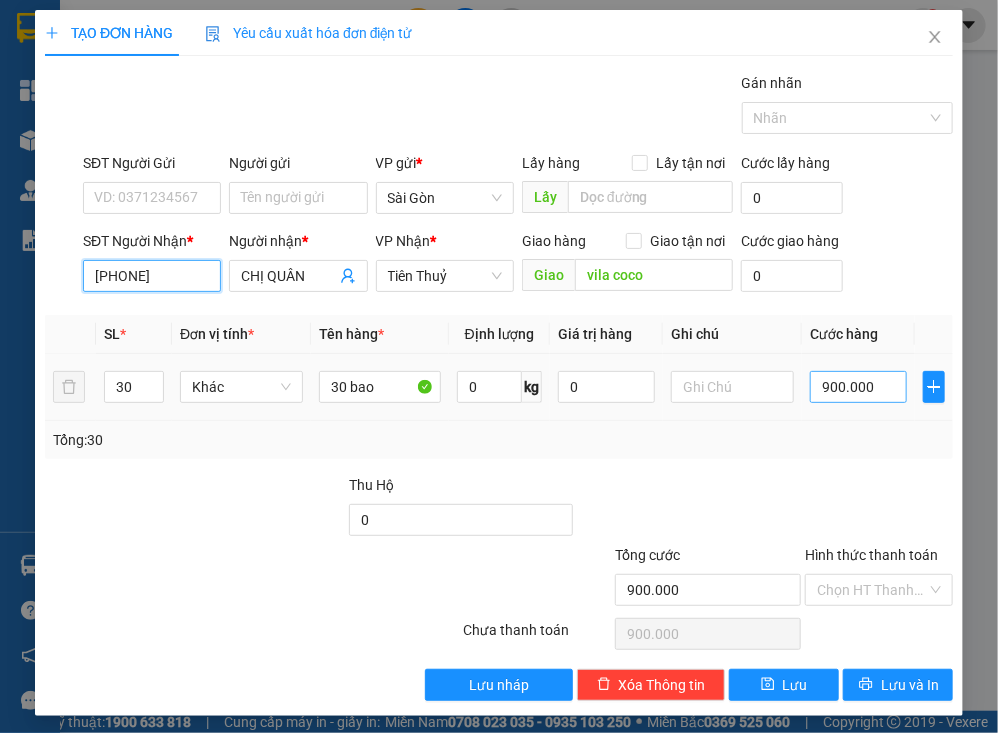 type on "[PHONE]" 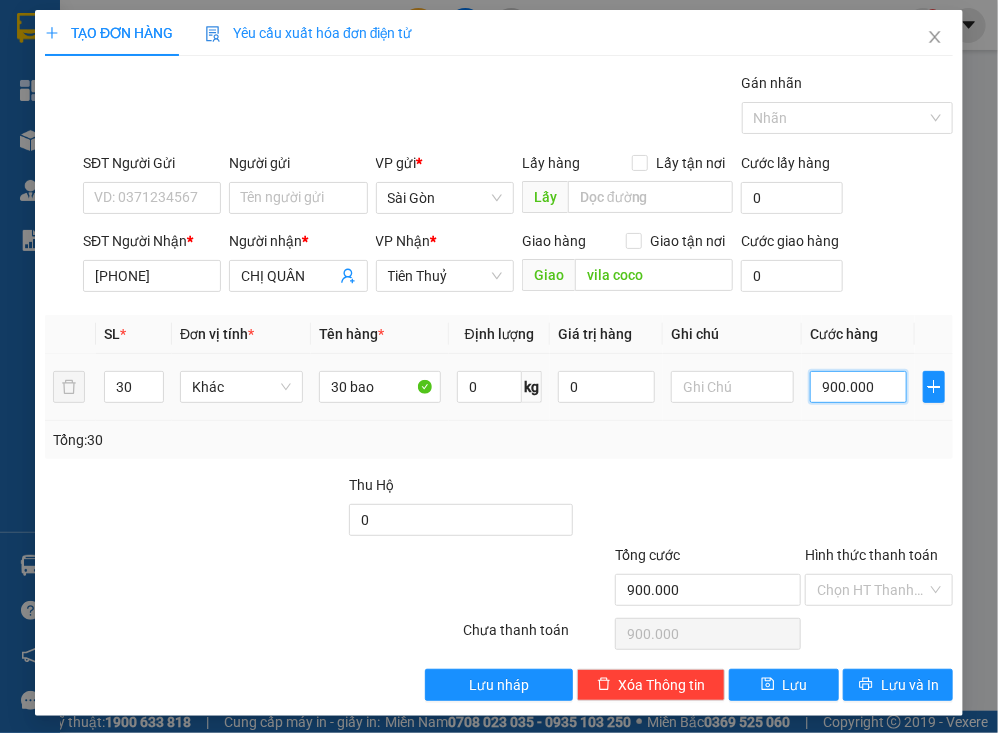 click on "900.000" at bounding box center [858, 387] 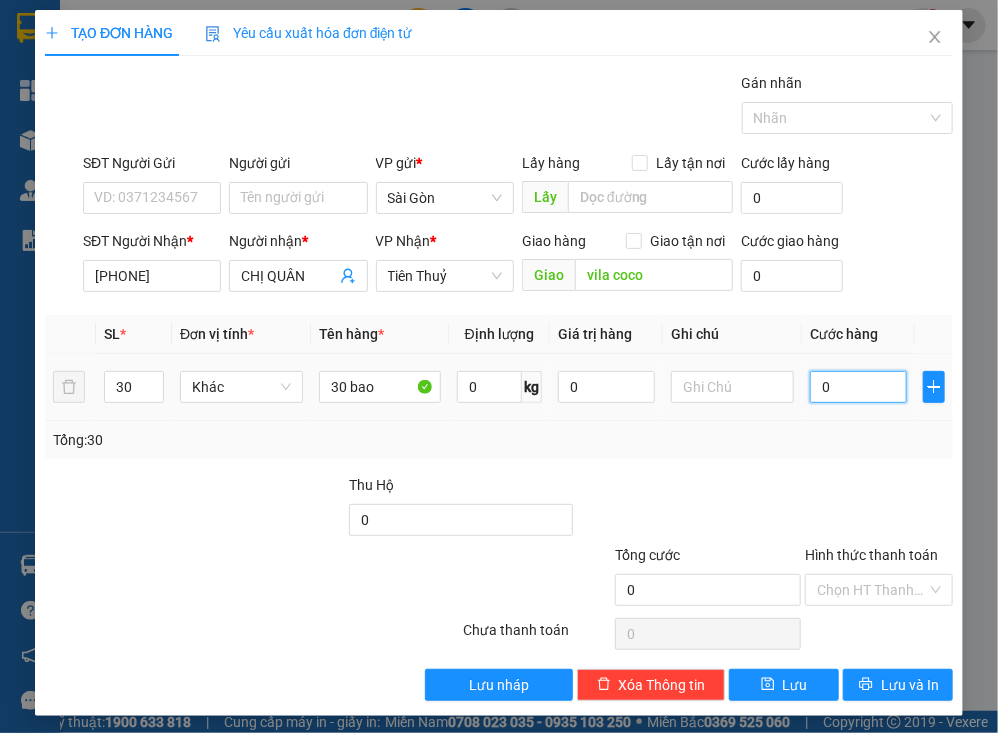 type on "5" 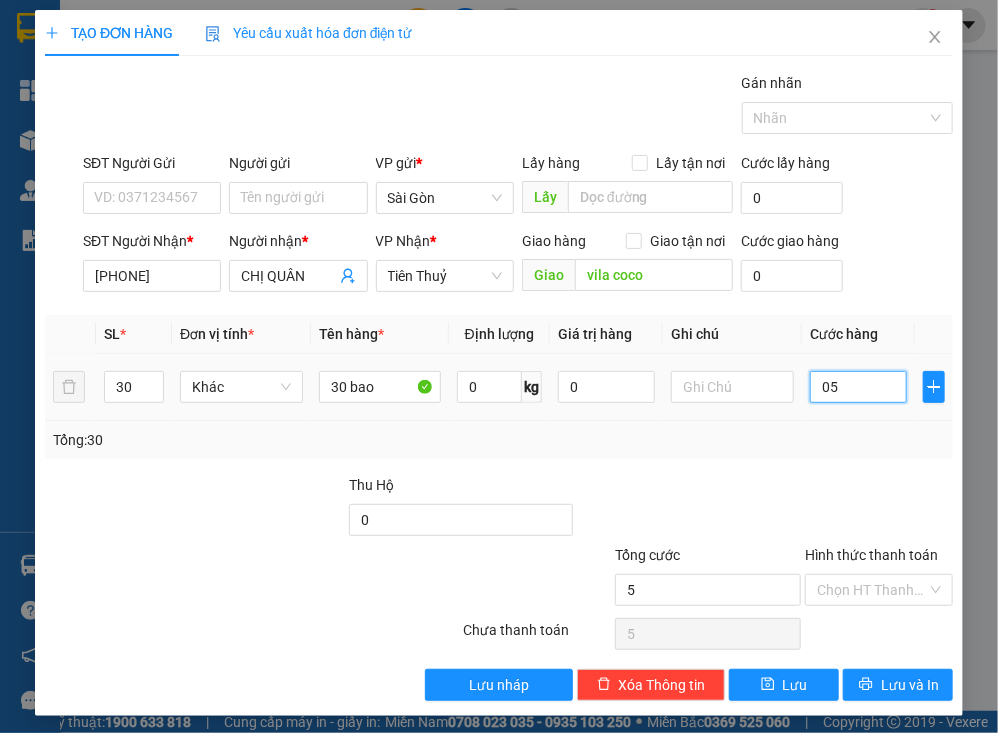 type on "50" 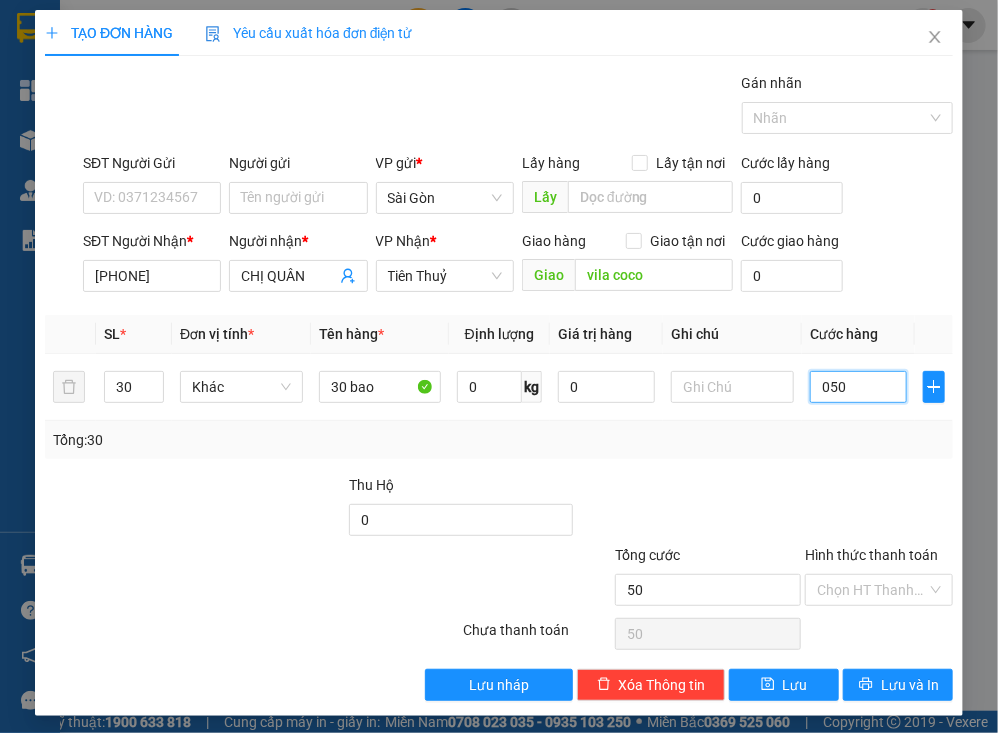 type on "050" 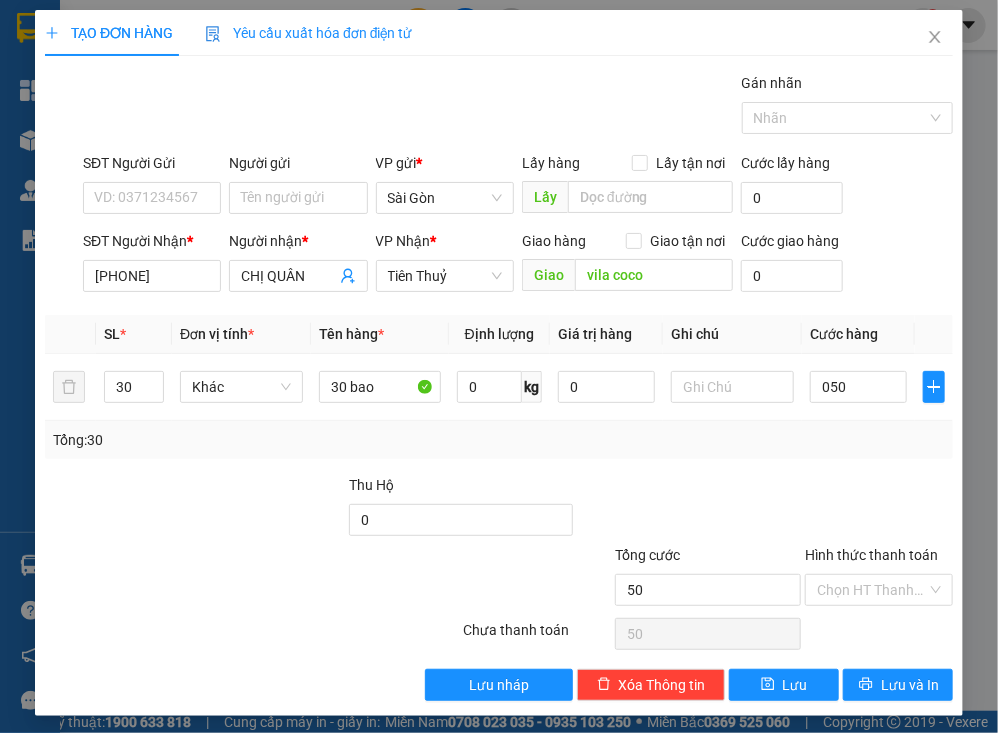 type on "50.000" 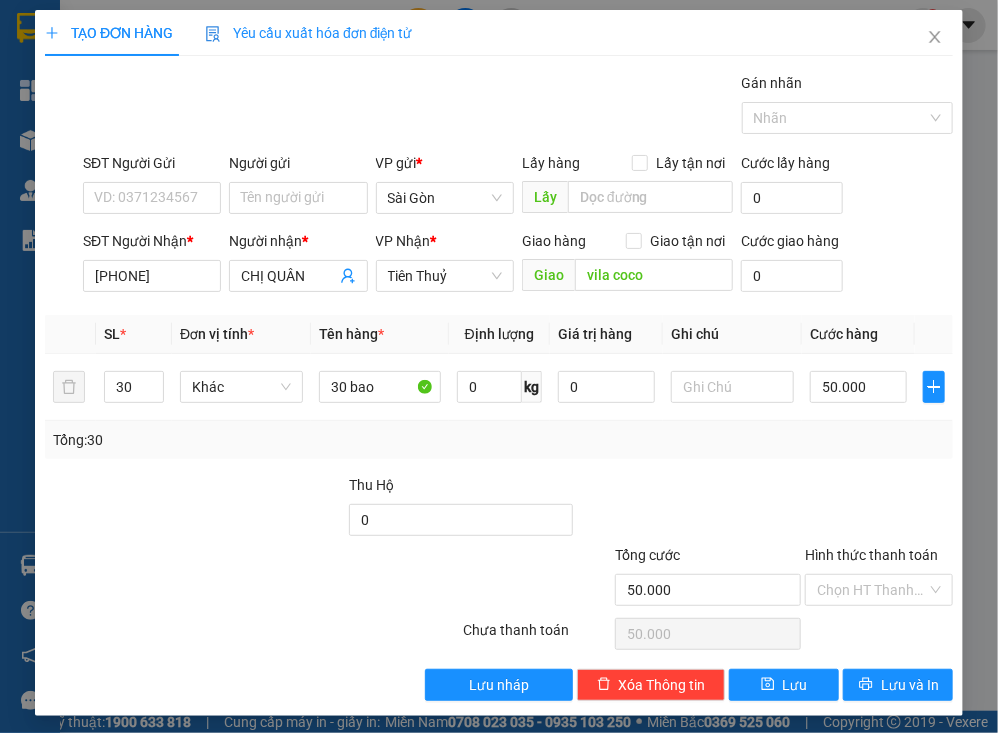 click at bounding box center (879, 509) 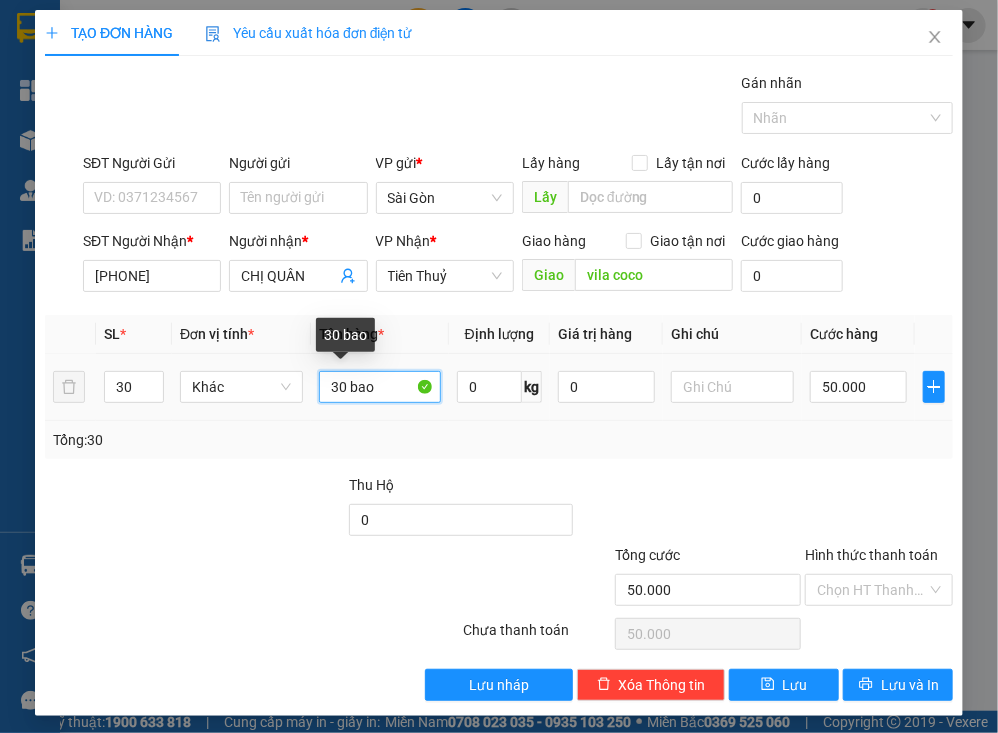 drag, startPoint x: 365, startPoint y: 380, endPoint x: 377, endPoint y: 391, distance: 16.27882 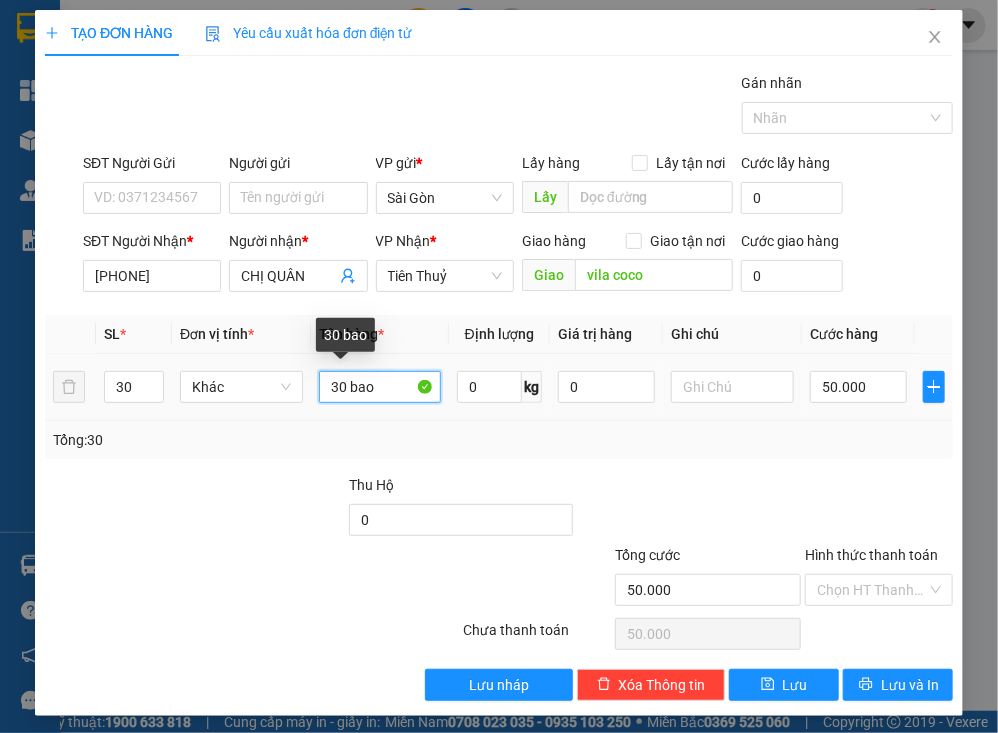 click on "30 bao" at bounding box center (380, 387) 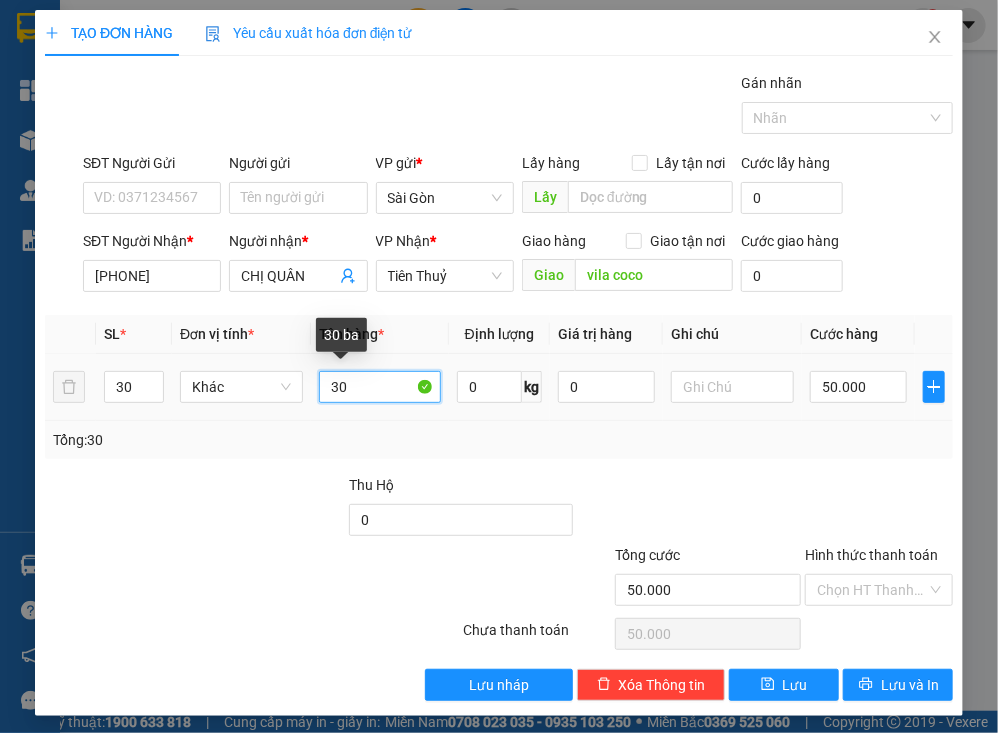 type on "3" 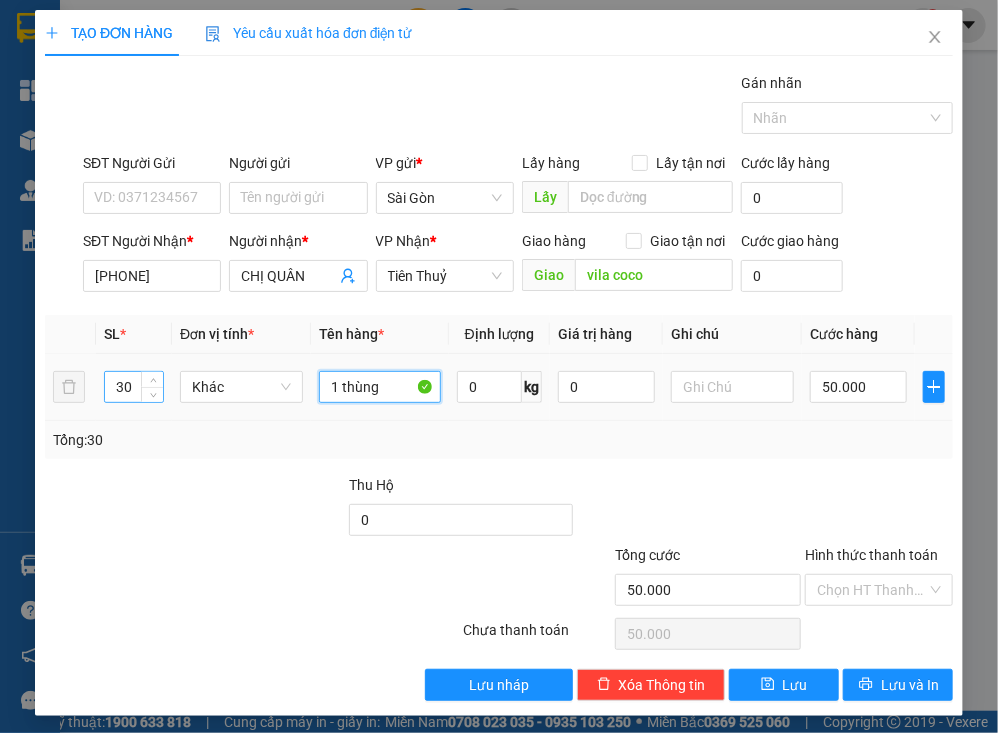 type on "1 thùng" 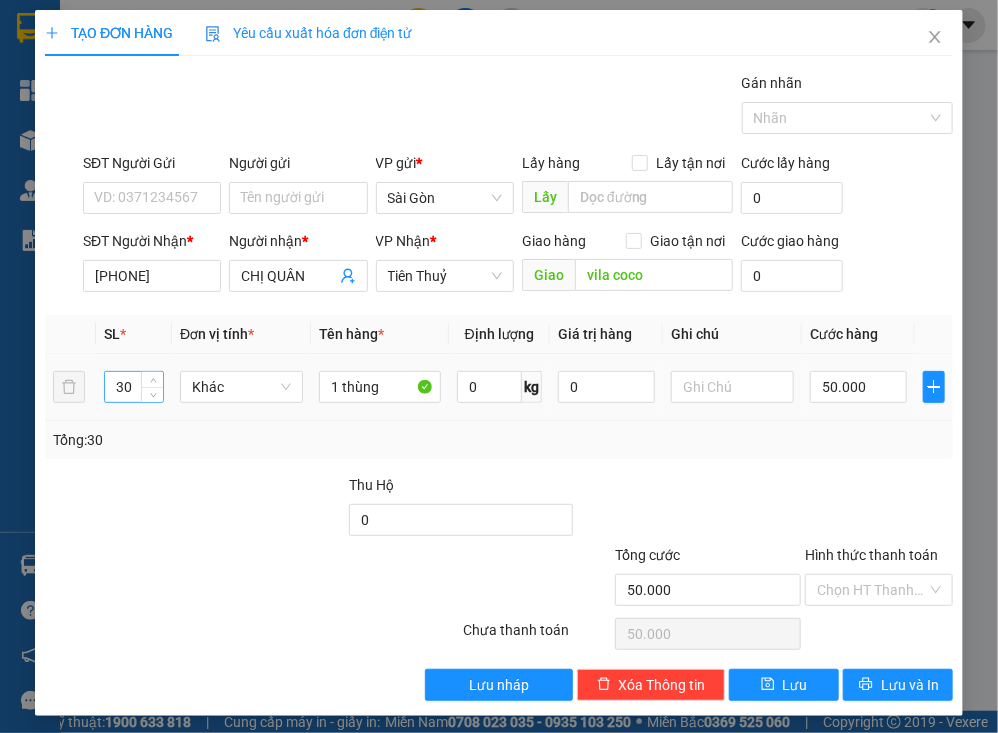 click on "30" at bounding box center [134, 387] 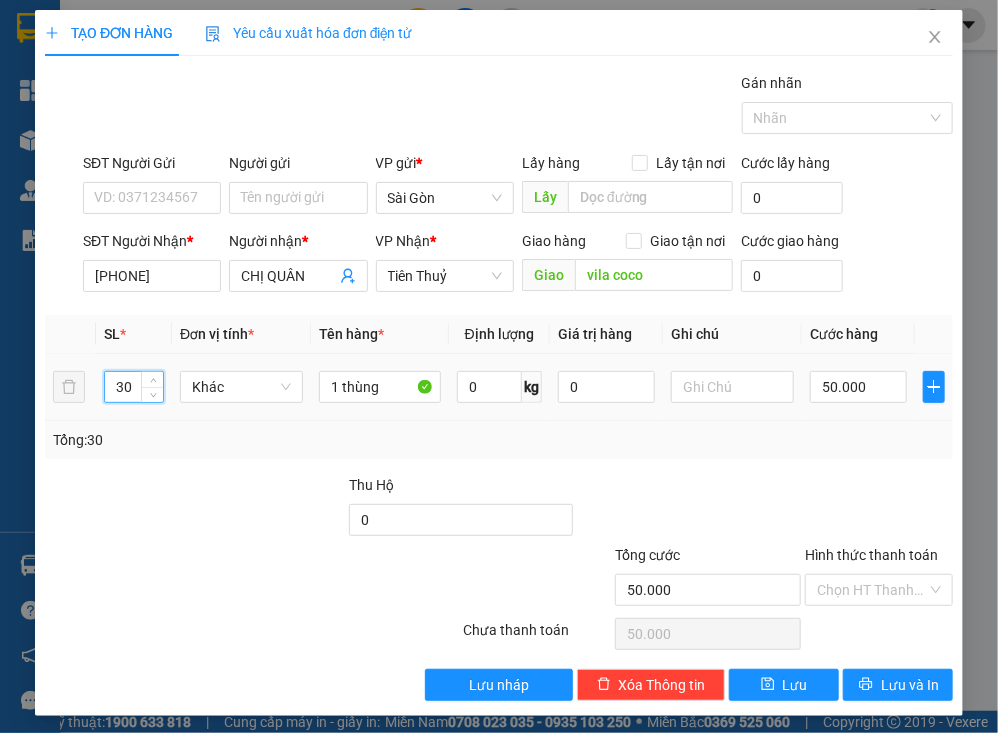 type on "3" 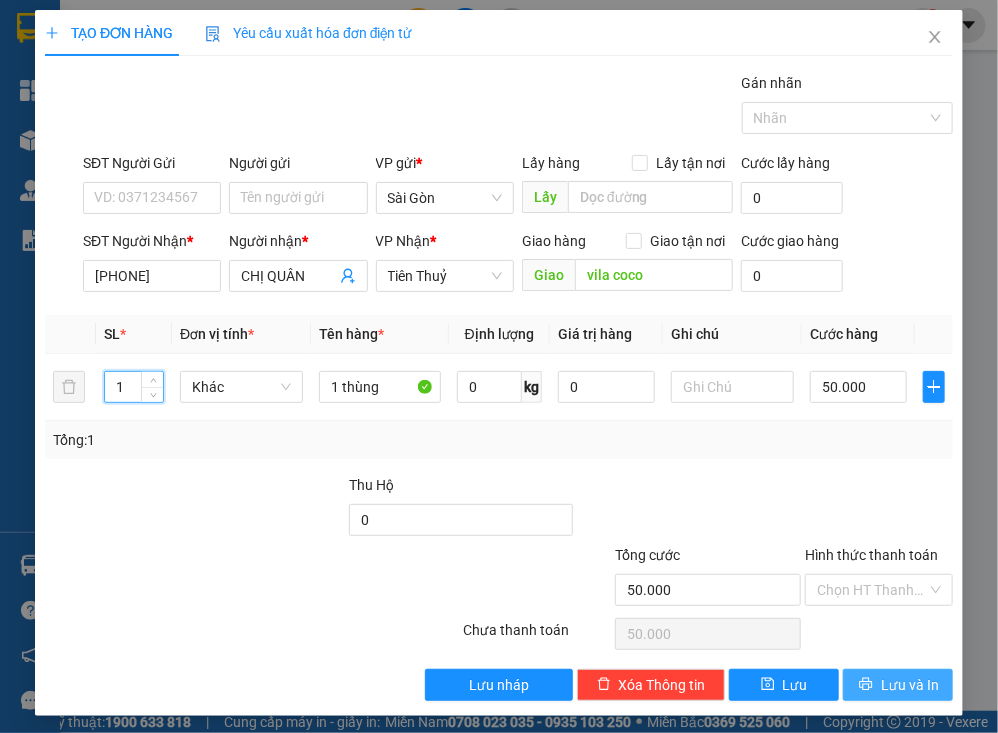 type on "1" 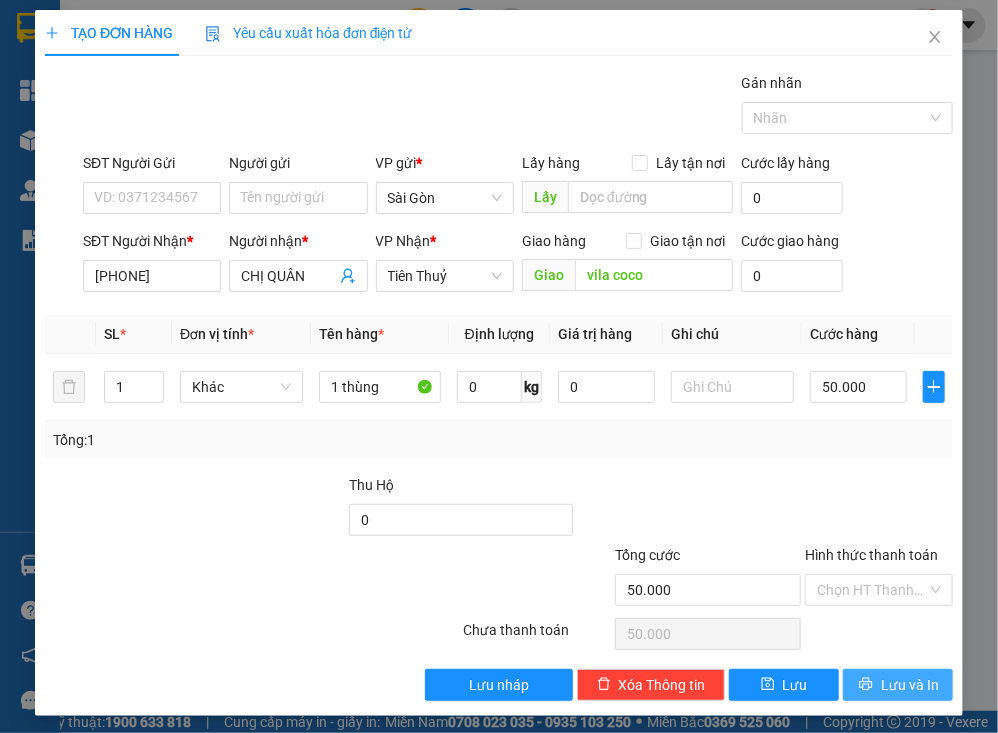 click on "Lưu và In" at bounding box center (910, 685) 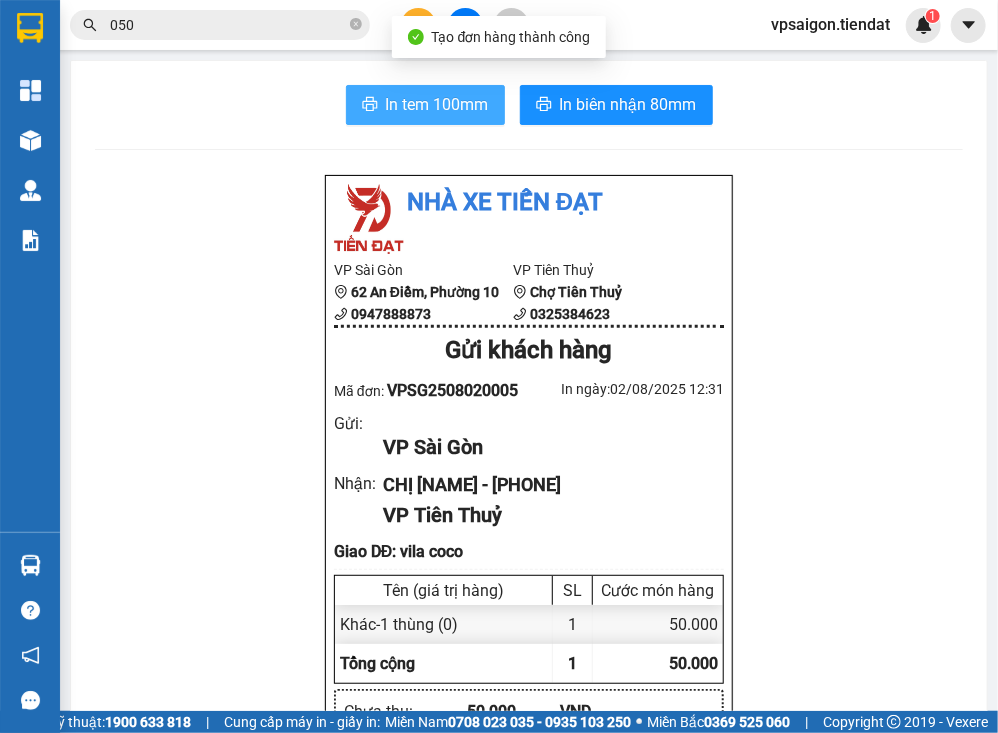 click on "In tem 100mm" at bounding box center (437, 104) 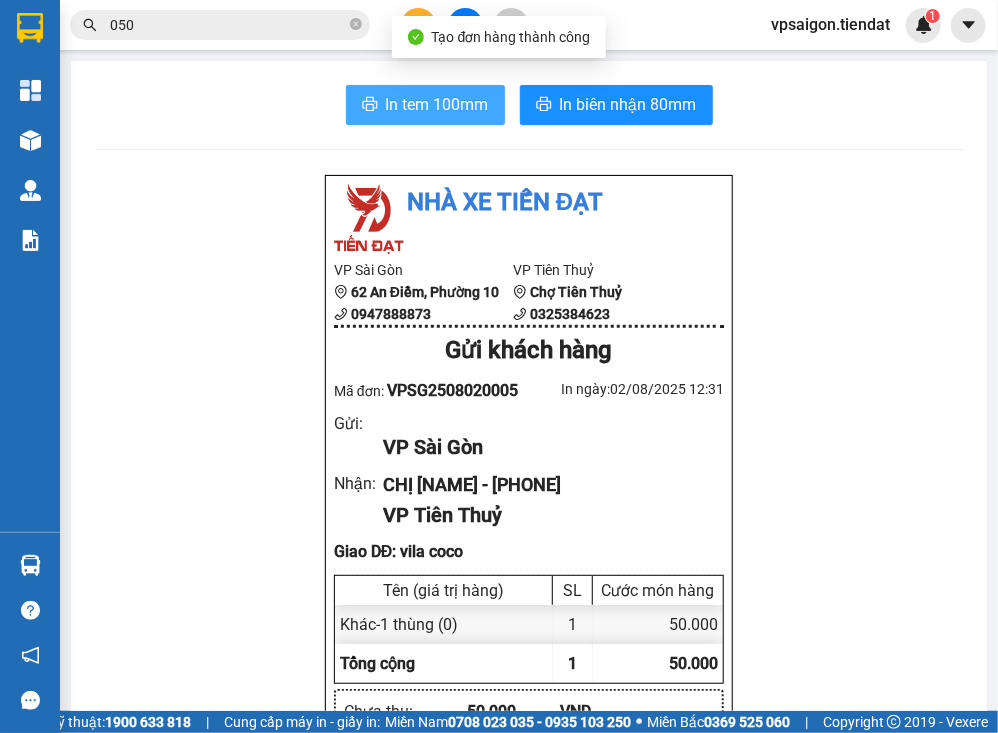 scroll, scrollTop: 0, scrollLeft: 0, axis: both 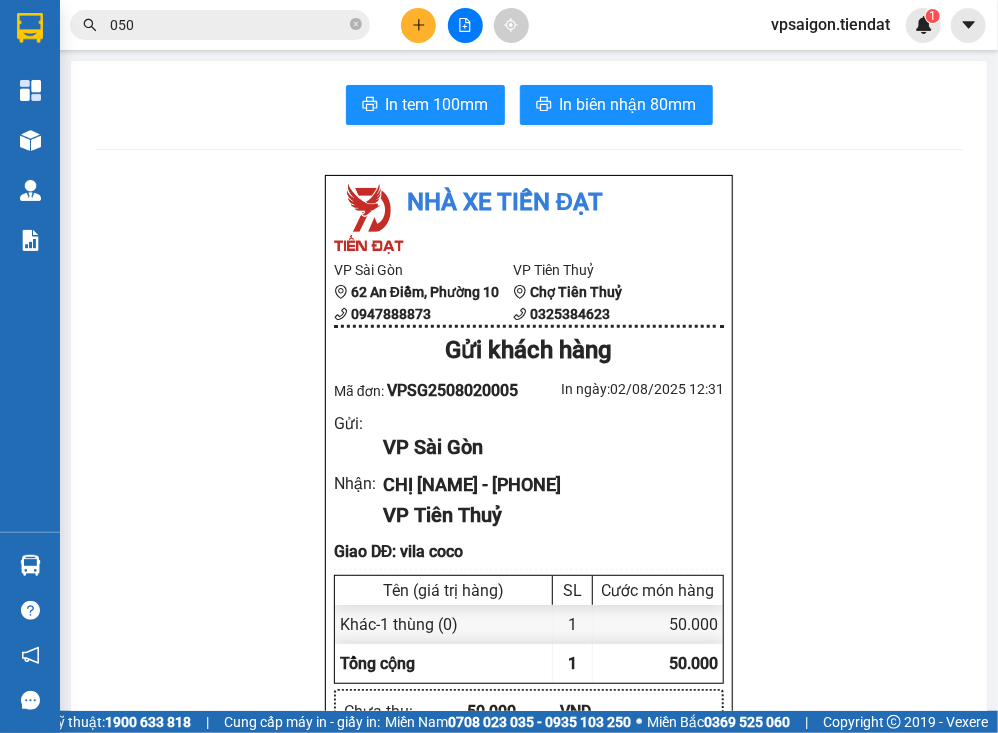 click on "Nhà xe Tiến Đạt VP Sài Gòn   [NUMBER] [STREET], [CITY], [DISTRICT]   [PHONE] VP Tiên Thuỷ   Chợ Tiên Thuỷ   [PHONE] Gửi khách hàng Mã đơn:   [PRODUCT_CODE] In ngày:  [DATE]   [TIME] Gửi :      VP Sài Gòn Nhận :   CHỊ [NAME] - [PHONE] VP Tiên Thuỷ Giao DĐ: [LOCATION] Tên (giá trị hàng) SL Cước món hàng Khác - 1 thùng   (0) 1 50.000 Tổng cộng 1 50.000 Loading...Chưa thu : 50.000 VND Tổng phải thu : 50.000 VND Người gửi hàng xác nhận NV nhận hàng (Kí và ghi rõ họ tên) Anh [NAME] NV nhận hàng (Kí và ghi rõ họ tên) Quy định nhận/gửi hàng : Gửi:    Sài Gòn Nhận:    Tiên Thuỷ CHỊ [NAME] [PHONE] DĐ:  [LOCATION] Chưa thu :  50.000 Tên hàng:  1 thùng  ( SL :  1 ) [PRODUCT_CODE] [DATE] [TIME] Anh [NAME] Nhà xe Tiến Đạt" at bounding box center (529, 803) 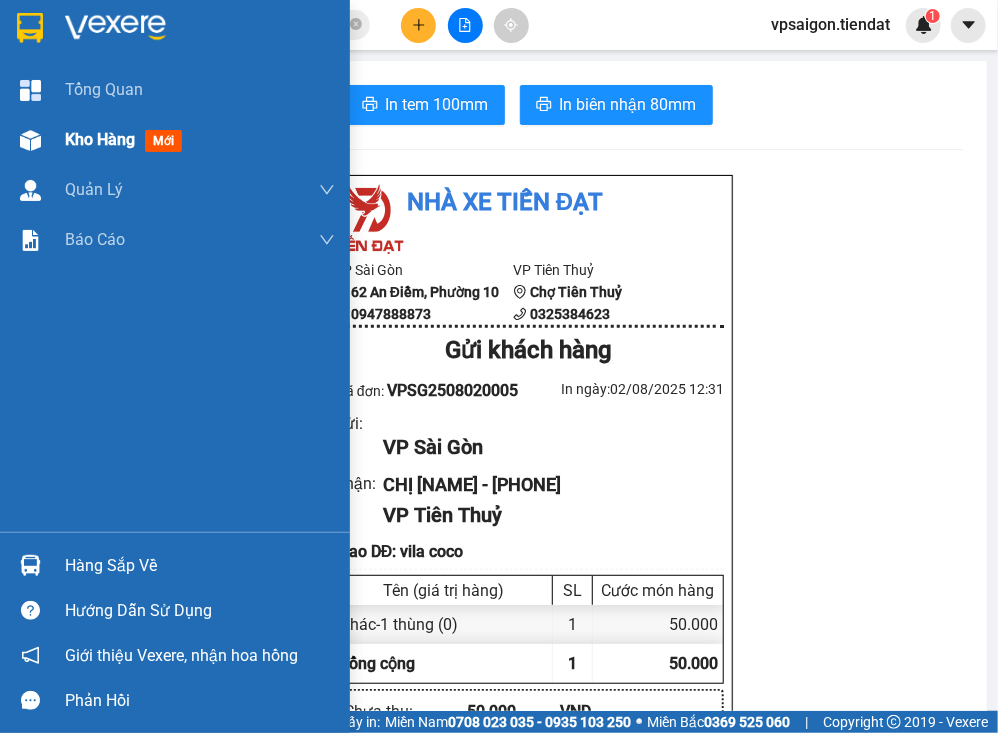 click on "Kho hàng" at bounding box center [100, 139] 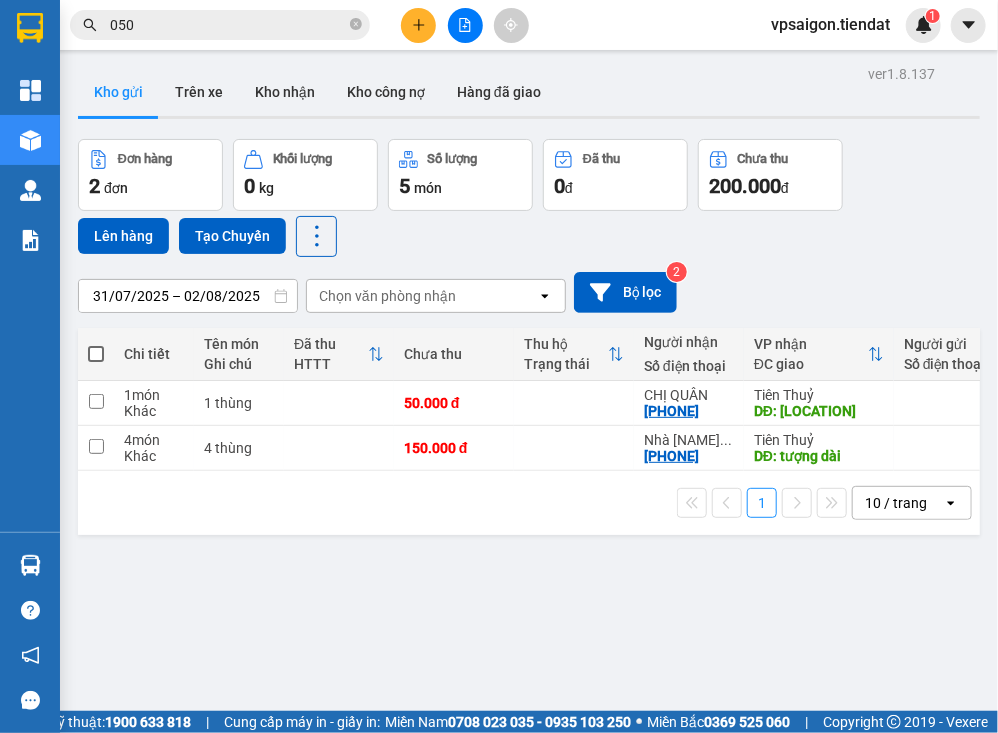 drag, startPoint x: 94, startPoint y: 352, endPoint x: 117, endPoint y: 344, distance: 24.351591 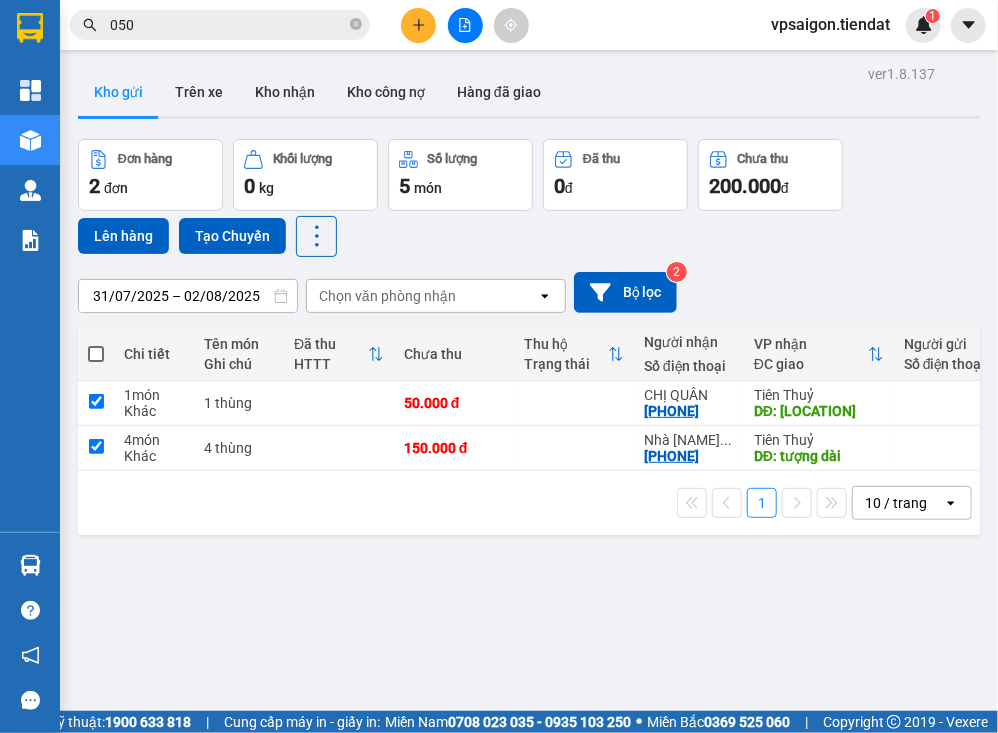 checkbox on "true" 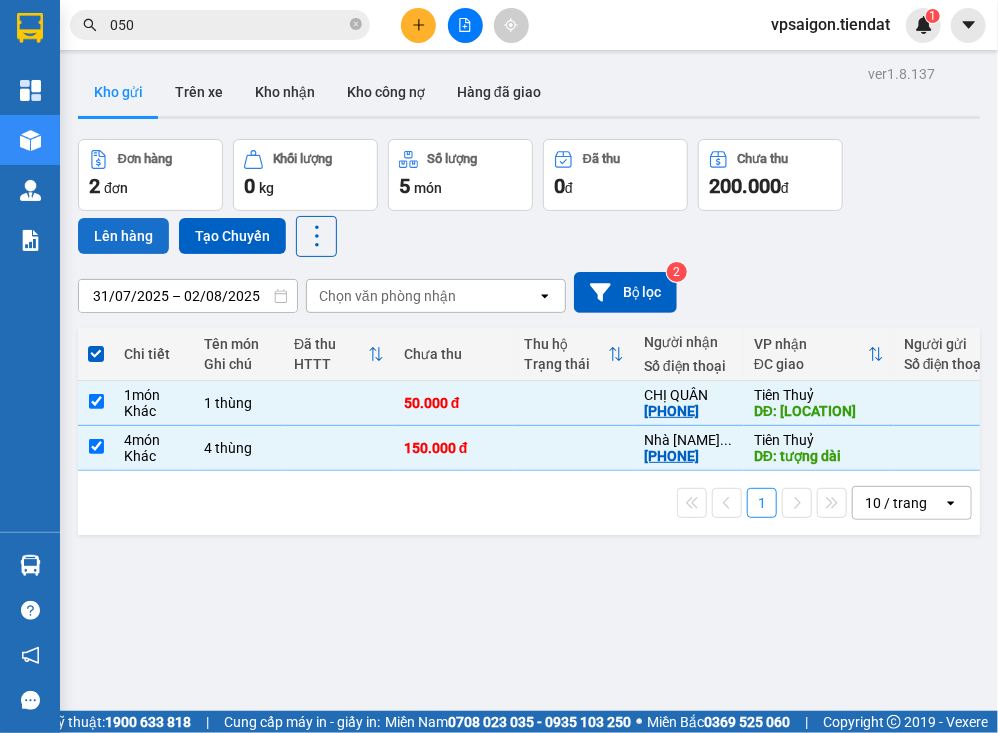 click on "Lên hàng" at bounding box center [123, 236] 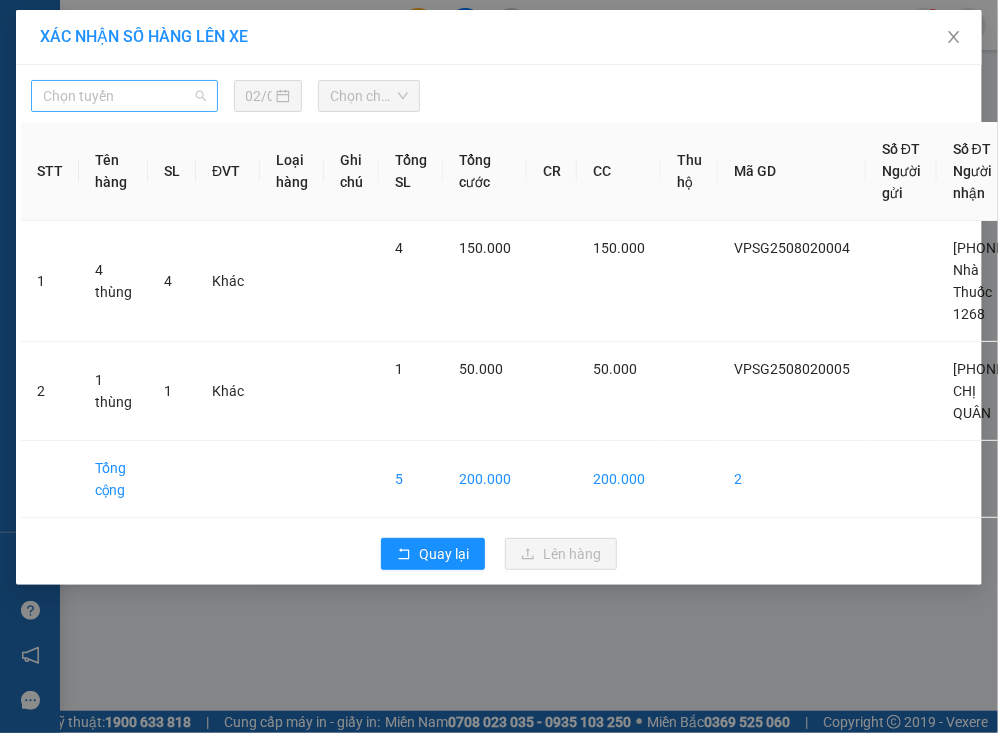 click on "Chọn tuyến" at bounding box center (124, 96) 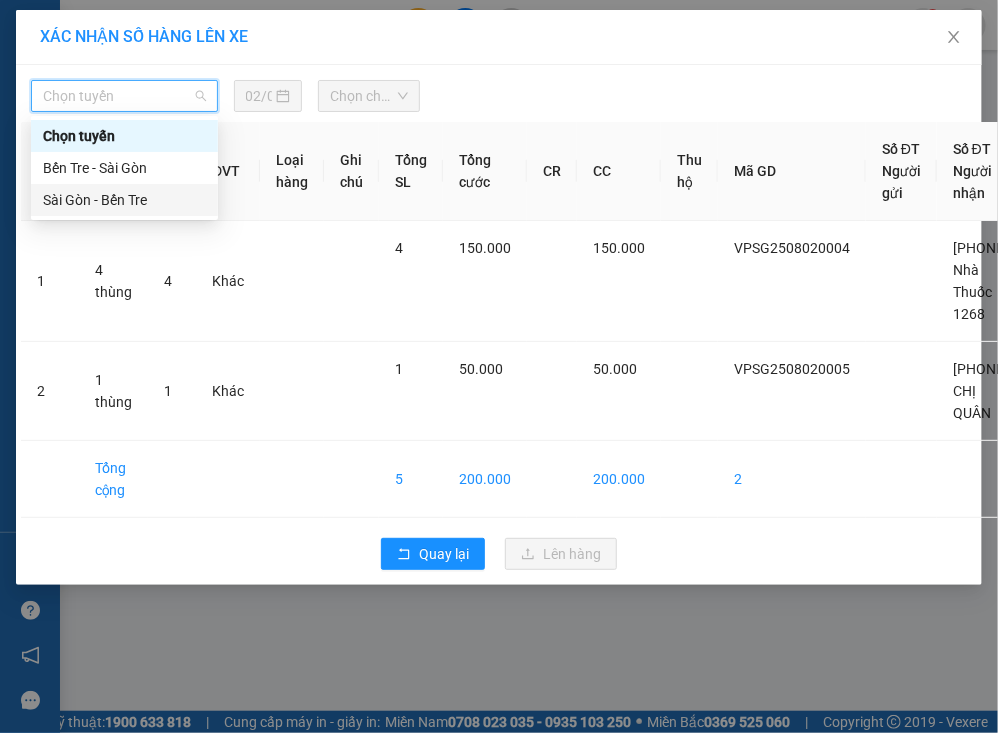 click on "Sài Gòn - Bến Tre" at bounding box center [124, 200] 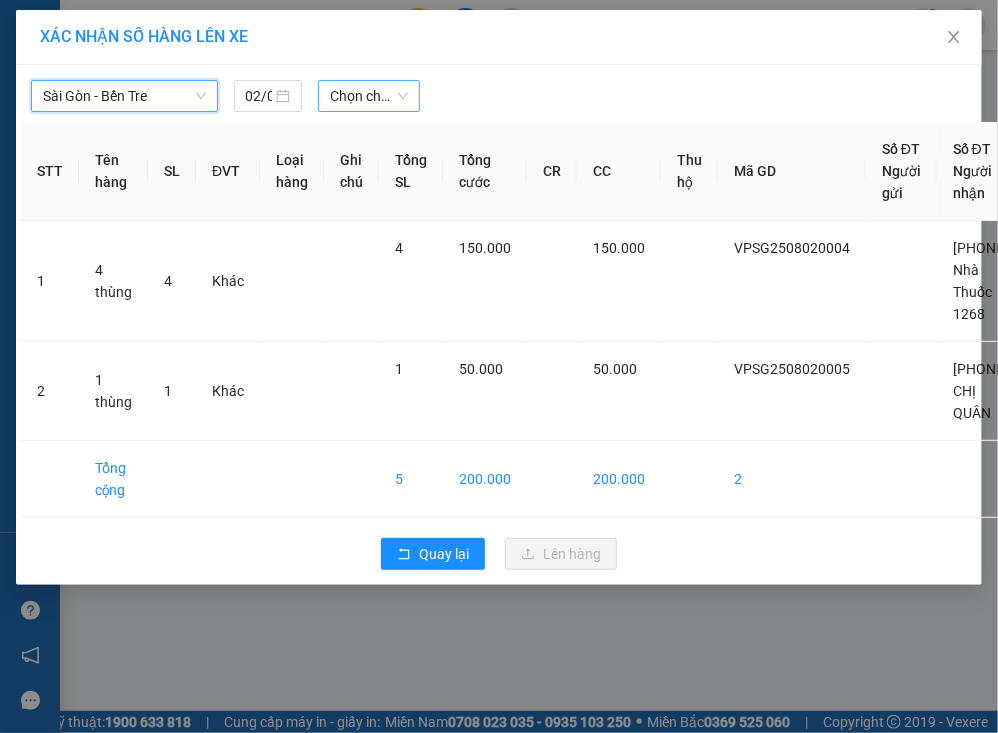 click on "Chọn chuyến" at bounding box center (369, 96) 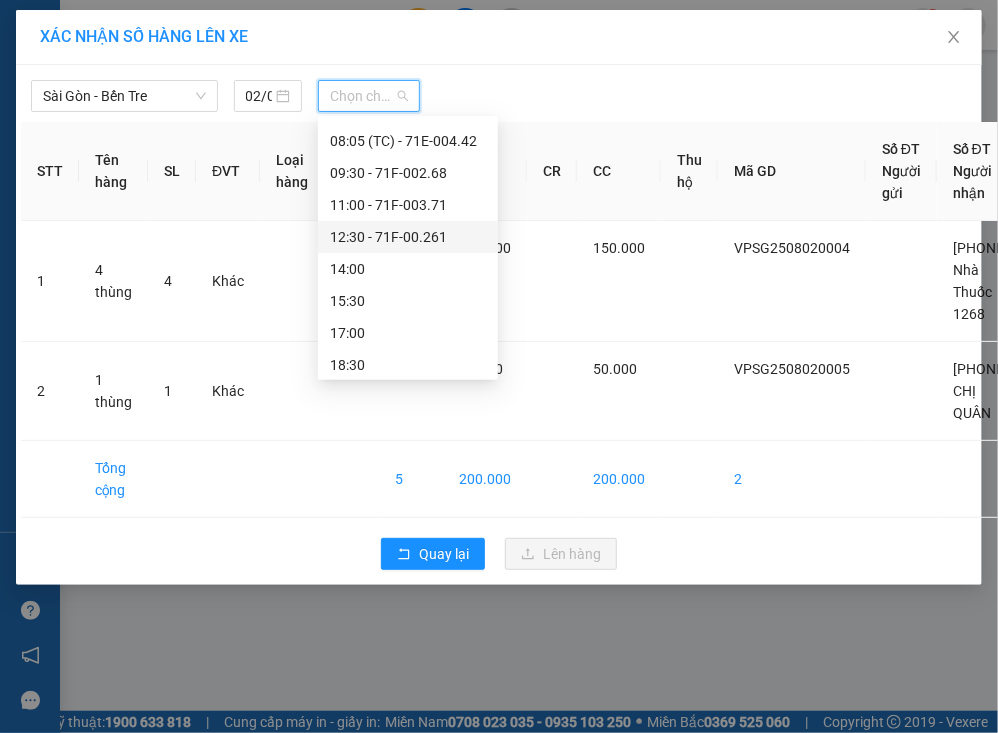 scroll, scrollTop: 128, scrollLeft: 0, axis: vertical 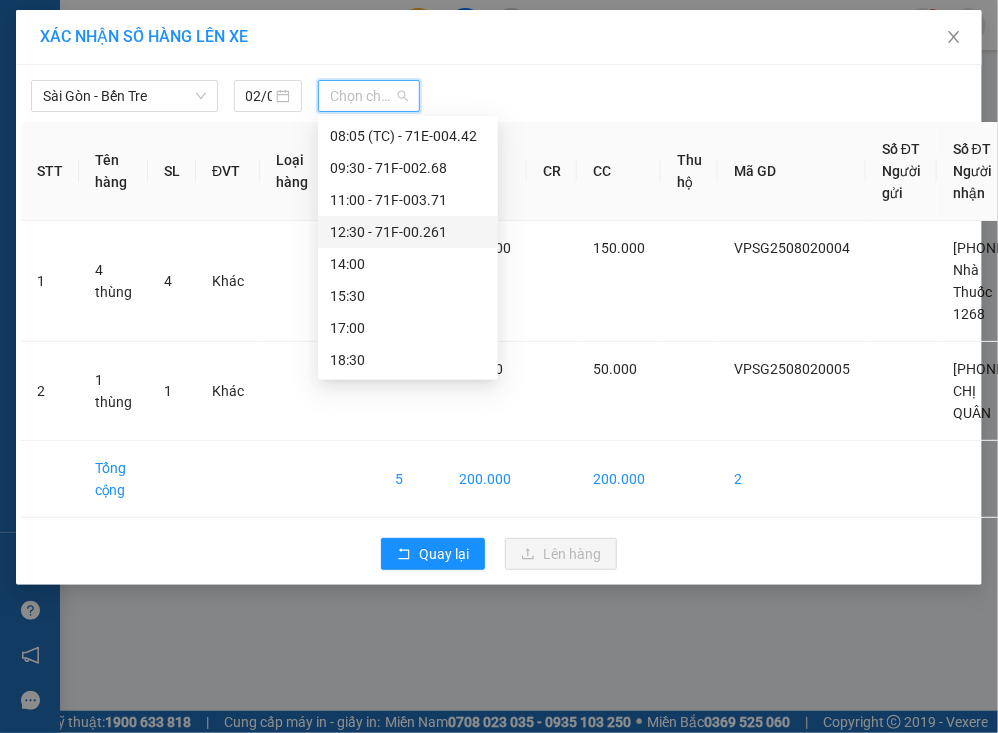 click on "[TIME]     - [PRODUCT_CODE]" at bounding box center (408, 232) 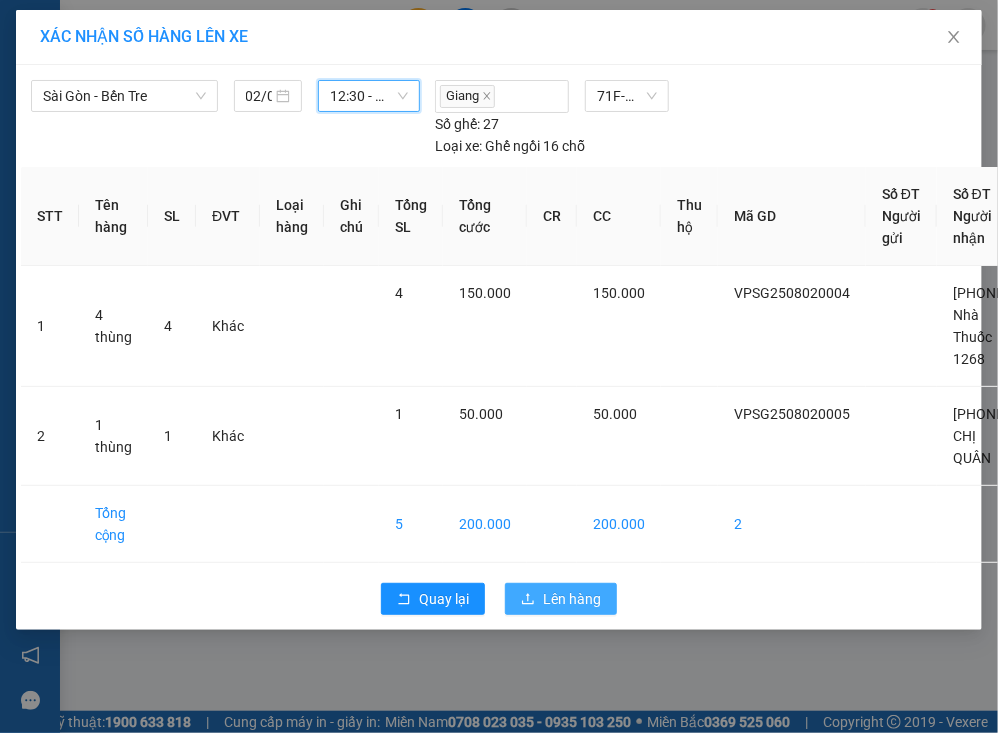 click on "Lên hàng" at bounding box center [572, 599] 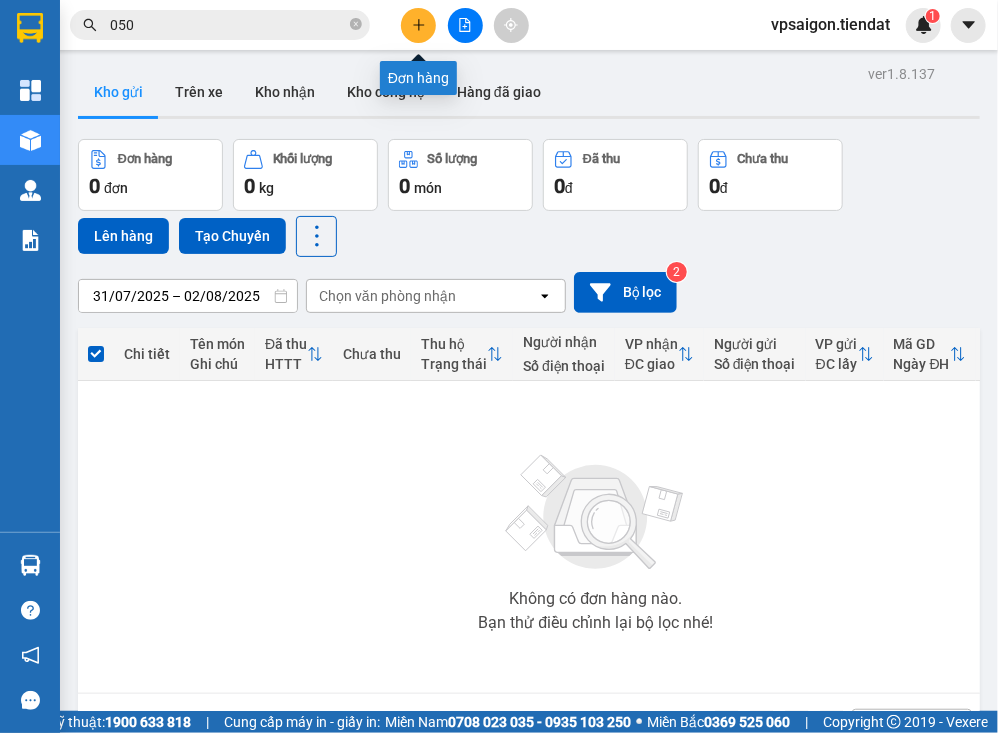 click 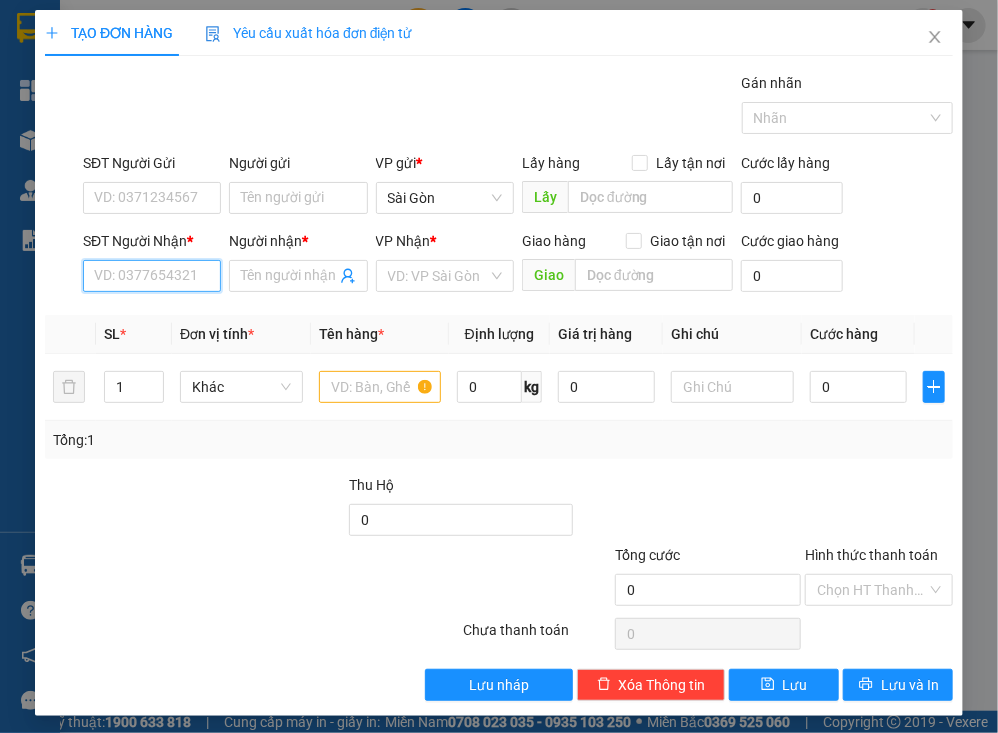 click on "SĐT Người Nhận  *" at bounding box center (152, 276) 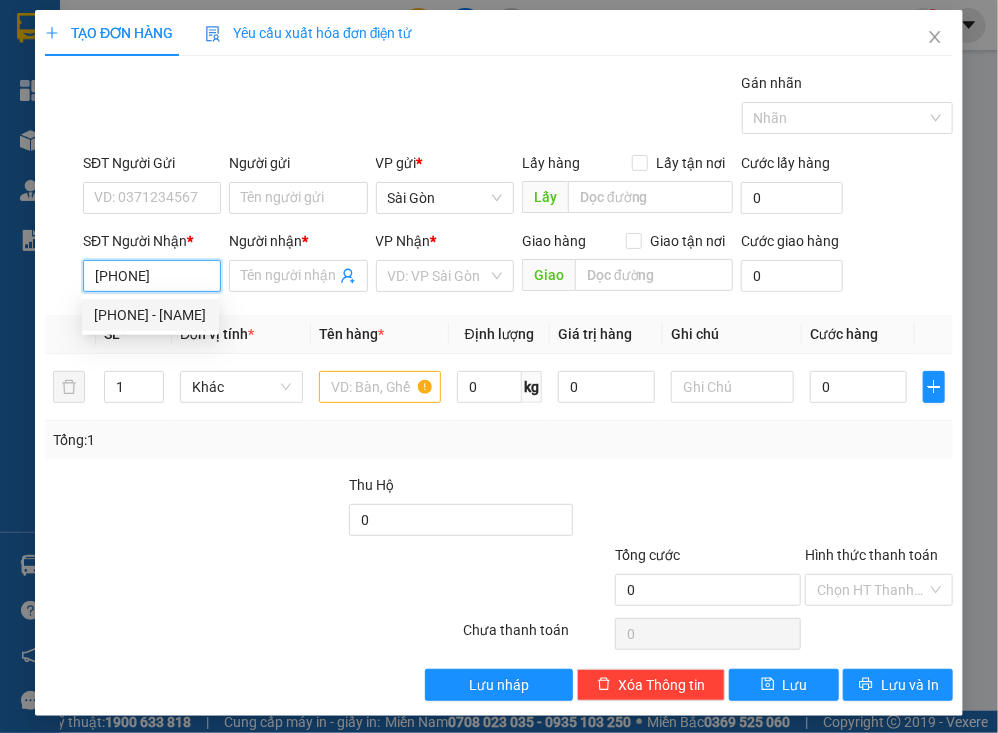 click on "[PHONE] - [NAME]" at bounding box center (150, 315) 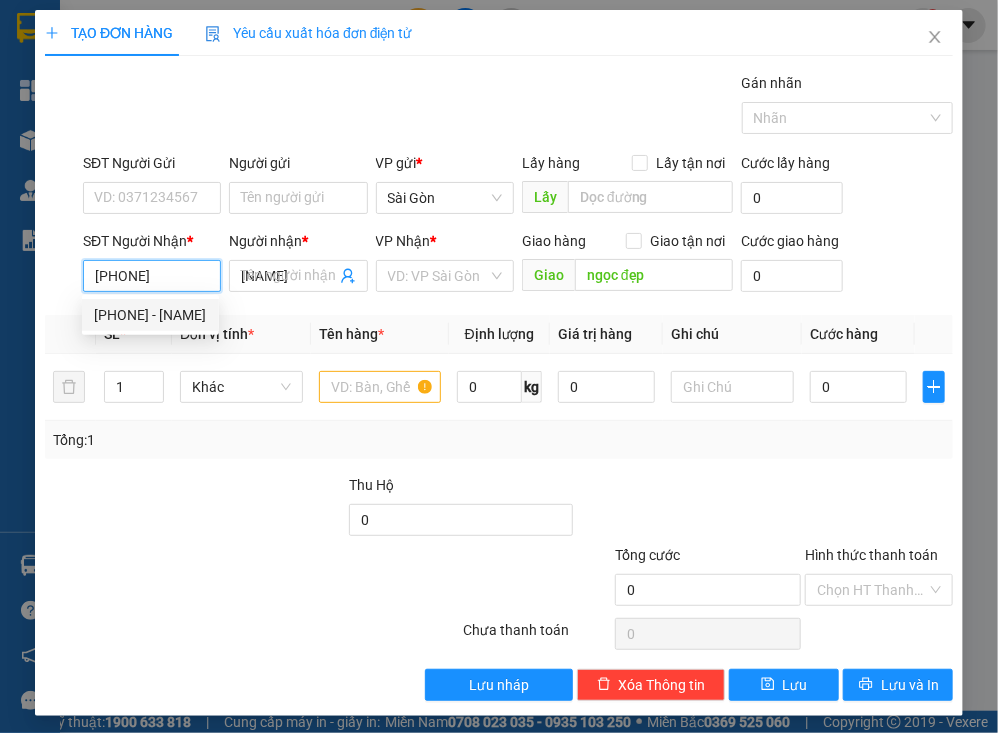 type on "50.000" 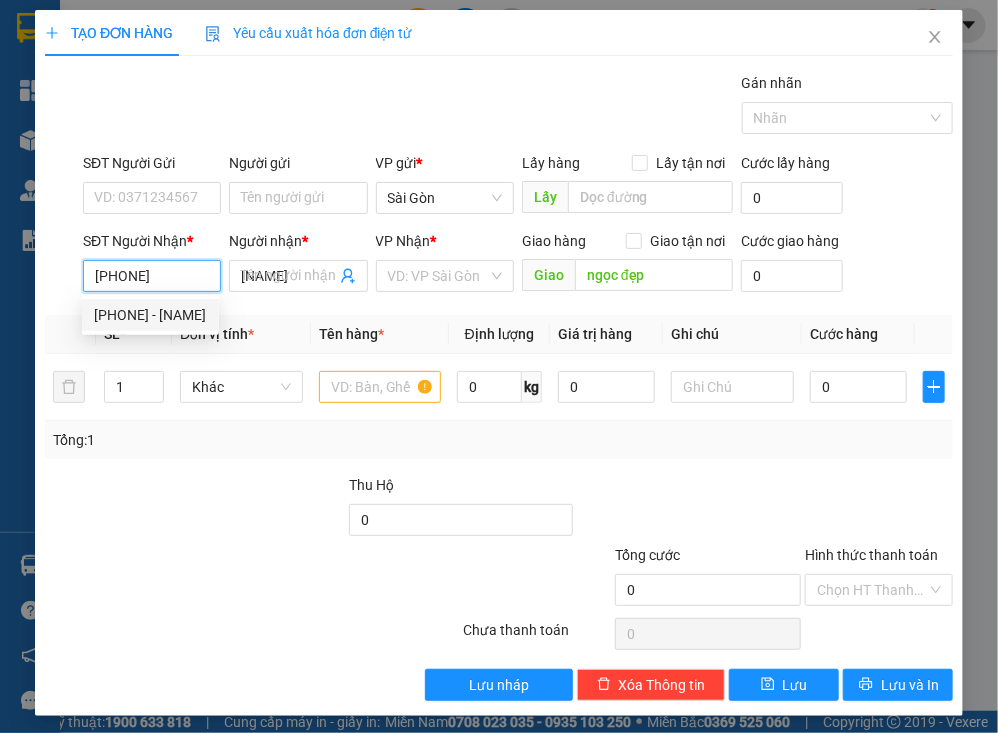 type on "50.000" 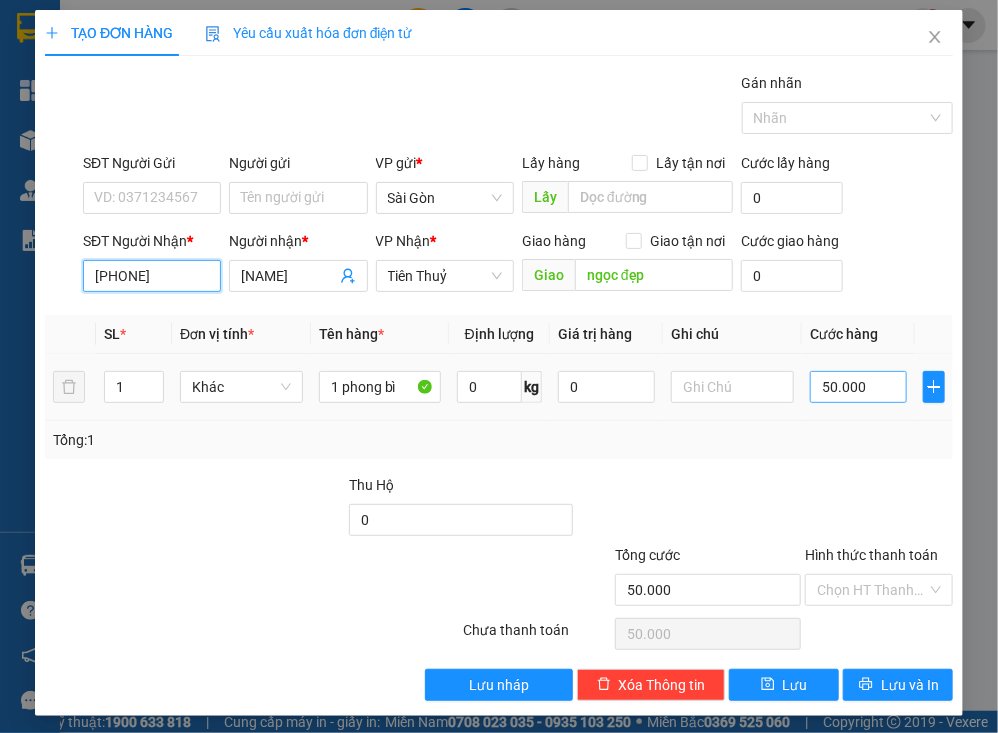 type on "[PHONE]" 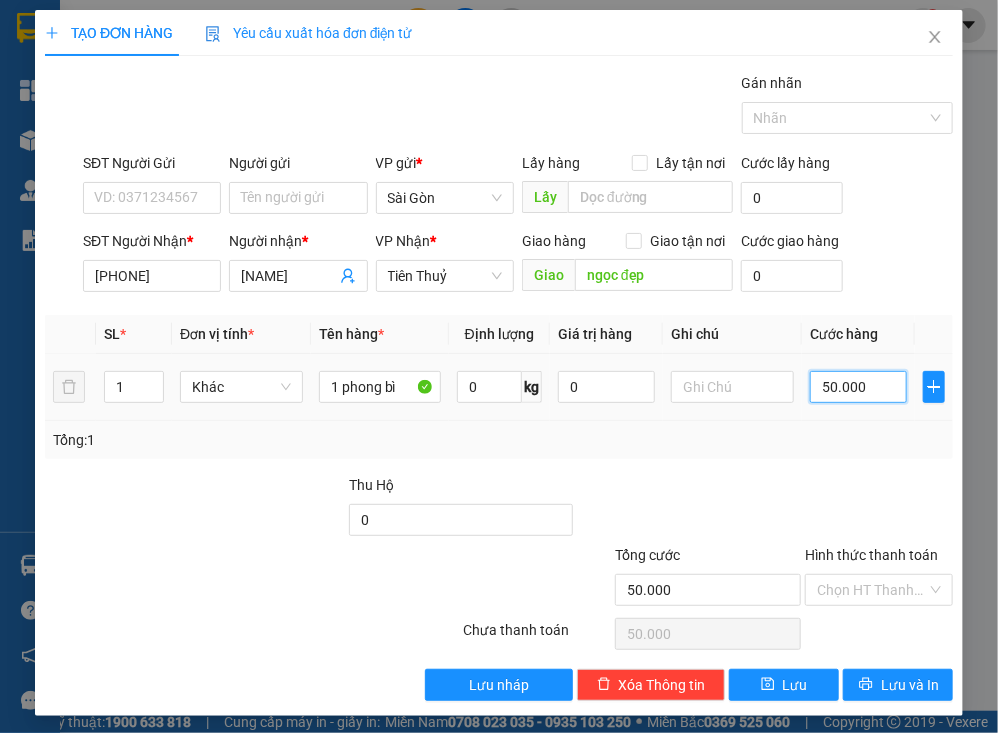 click on "50.000" at bounding box center (858, 387) 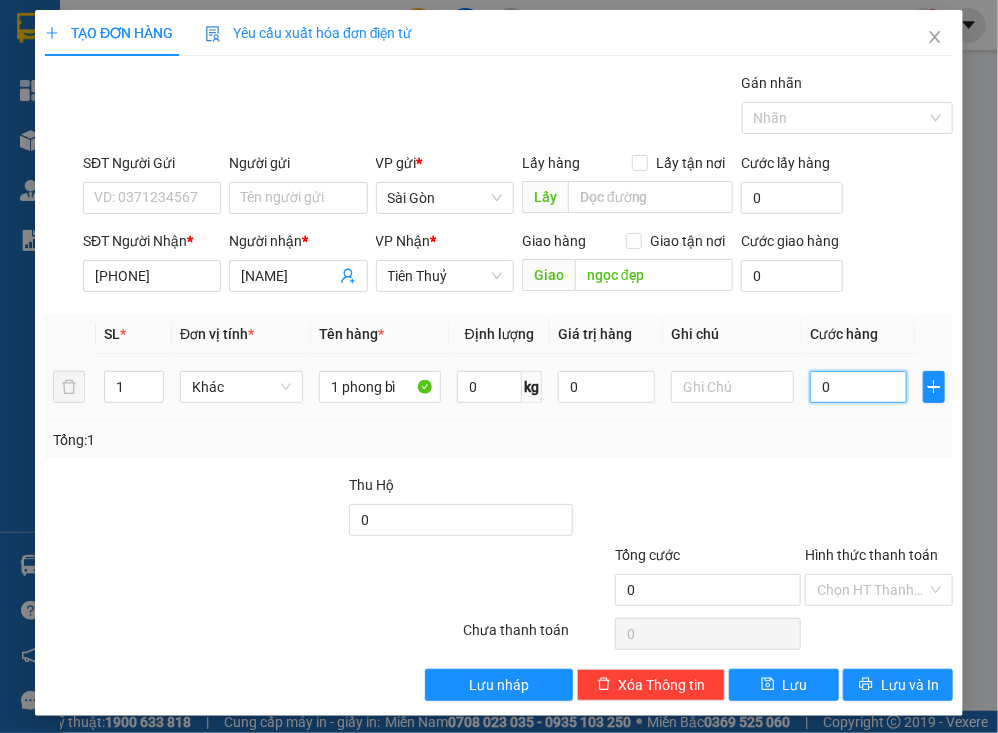 type on "4" 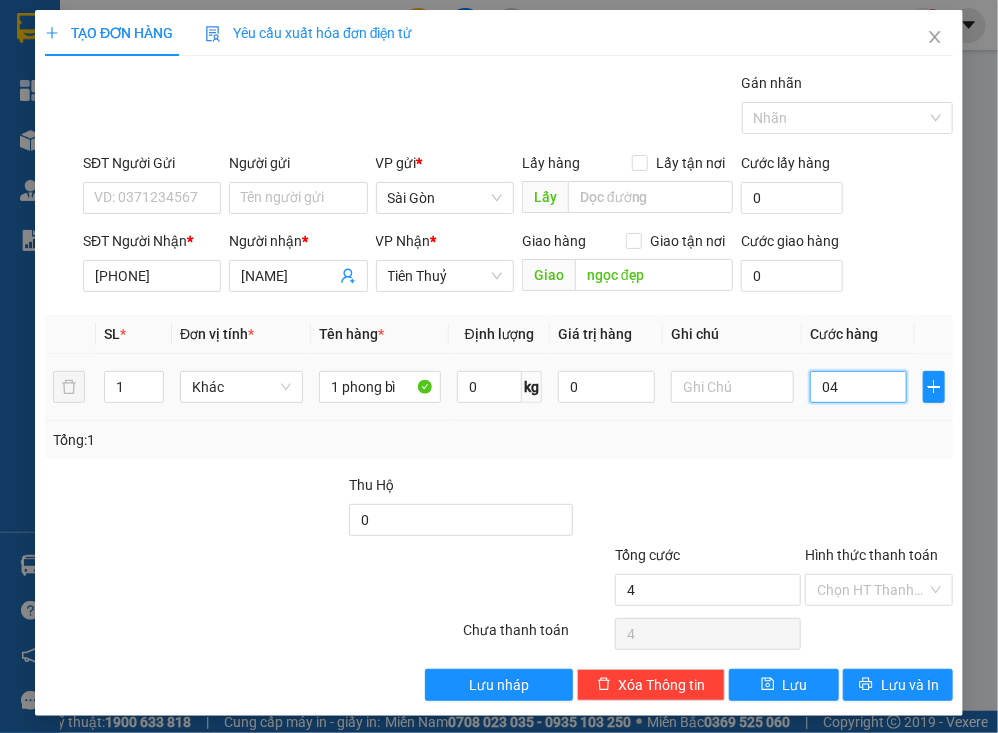 type on "40" 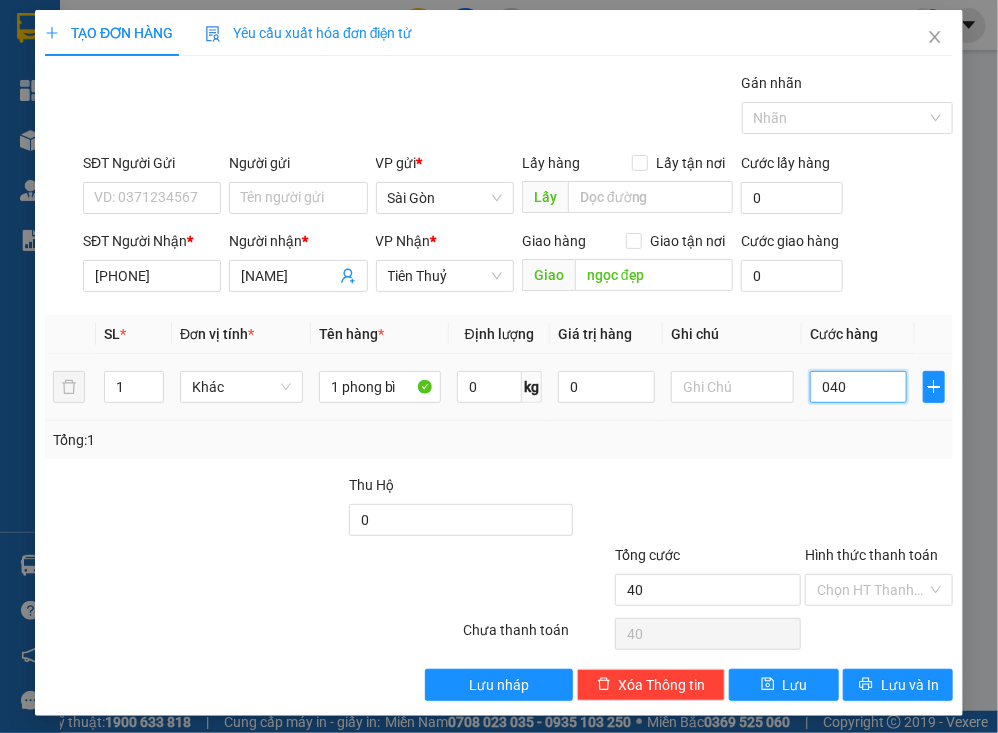 type on "040" 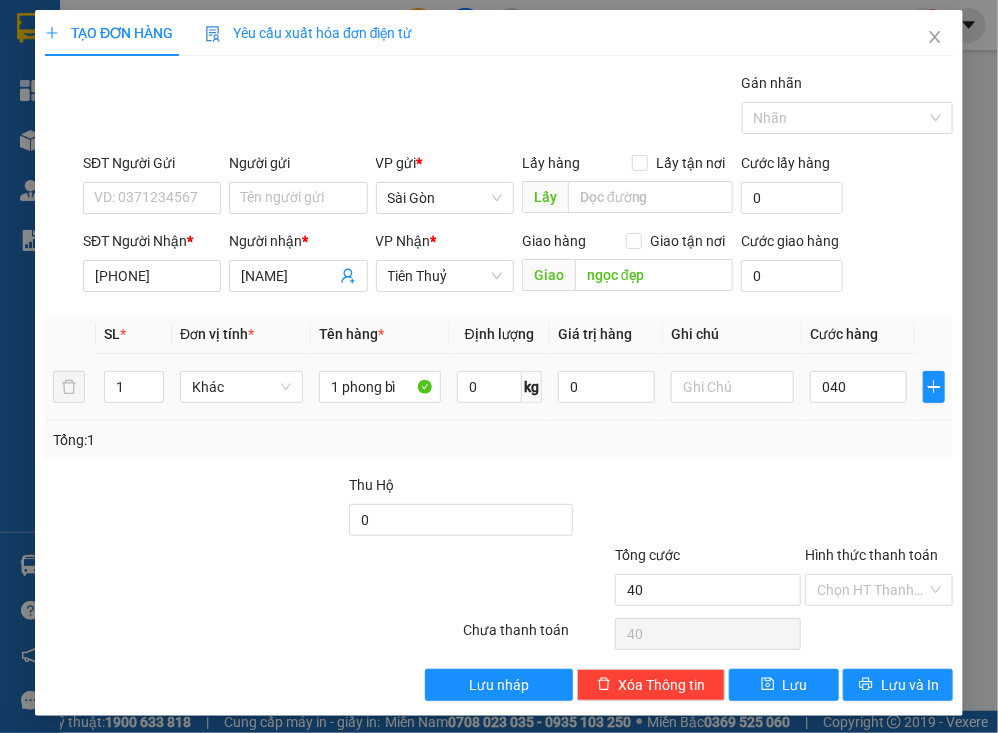 type on "40.000" 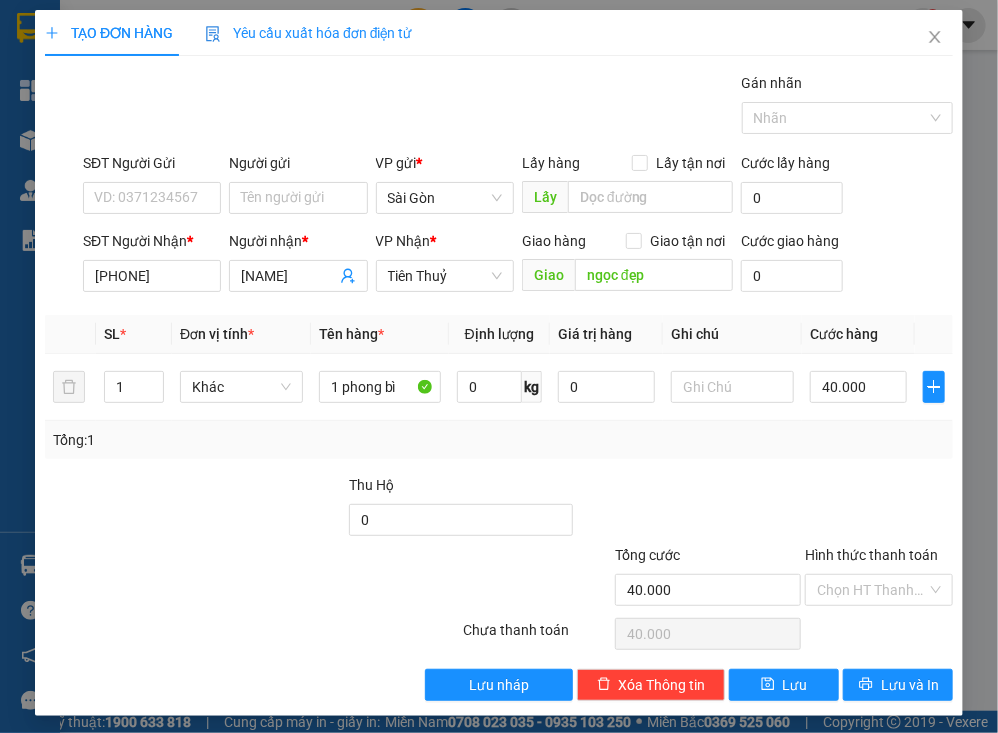 click on "SĐT Người Gửi VD: [PHONE] Người gửi Tên người gửi VP gửi  * Sài Gòn Lấy hàng Lấy tận nơi Lấy Cước lấy hàng 0 SĐT Người Nhận  * [PHONE] Người nhận  * huỳnh như VP Nhận  * Tiên Thuỷ Giao hàng Giao tận nơi Giao ngọc đẹp Cước giao hàng 0 SL  * Đơn vị tính  * Tên hàng  * Định lượng Giá trị hàng Ghi chú Cước hàng                   1 Khác 1 phong bì 0 kg 0 40.000 Tổng:  1 Thu Hộ 0 Tổng cước 40.000Hình thức thanh toán Chọn HT Thanh Toán Số tiền thu trước 0 Chưa thanh toán 40.000 Chọn HT Thanh Toán Lưu nháp Xóa Thông tin Lưu Lưu và In" at bounding box center (499, 386) 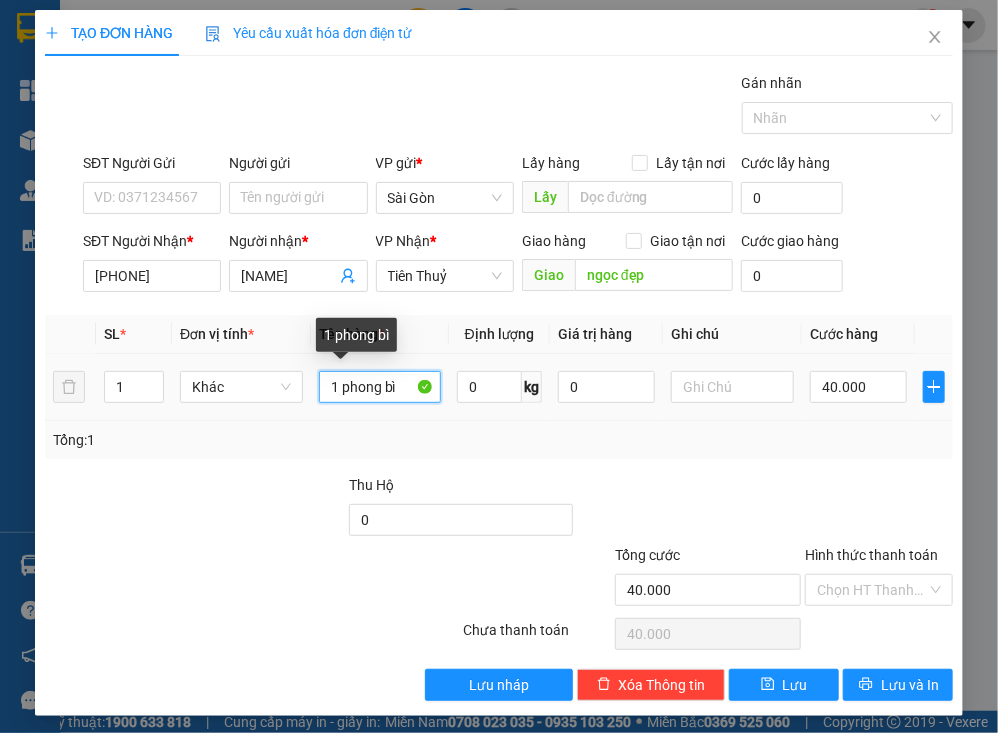 click on "1 phong bì" at bounding box center [380, 387] 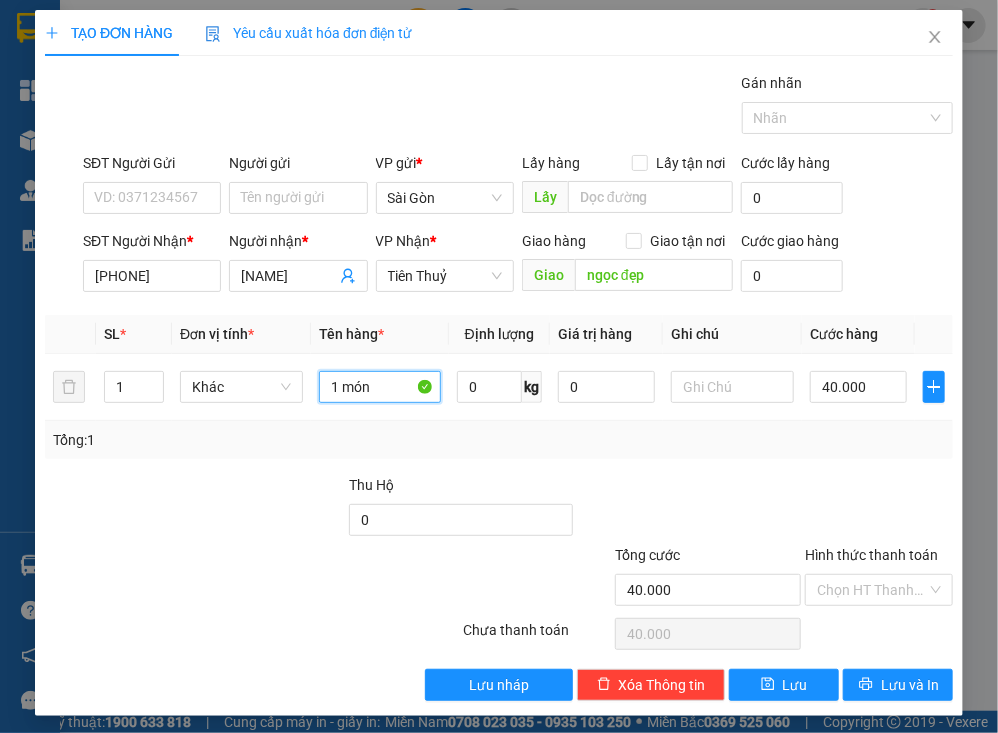 type on "1 món" 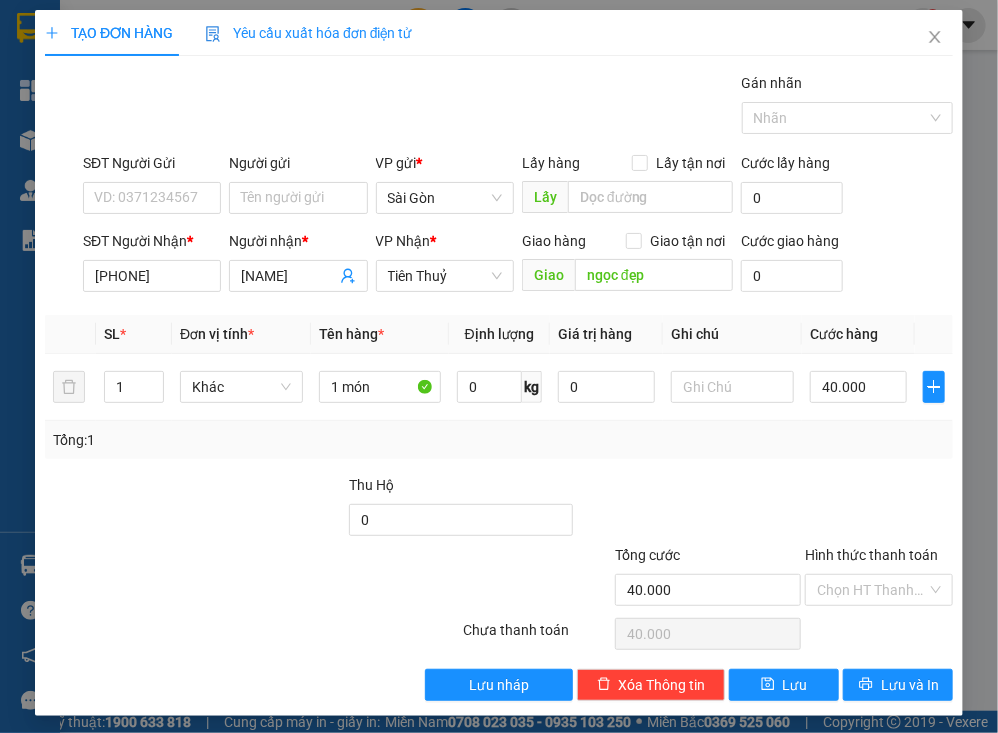 click on "Tổng:  1" at bounding box center (499, 440) 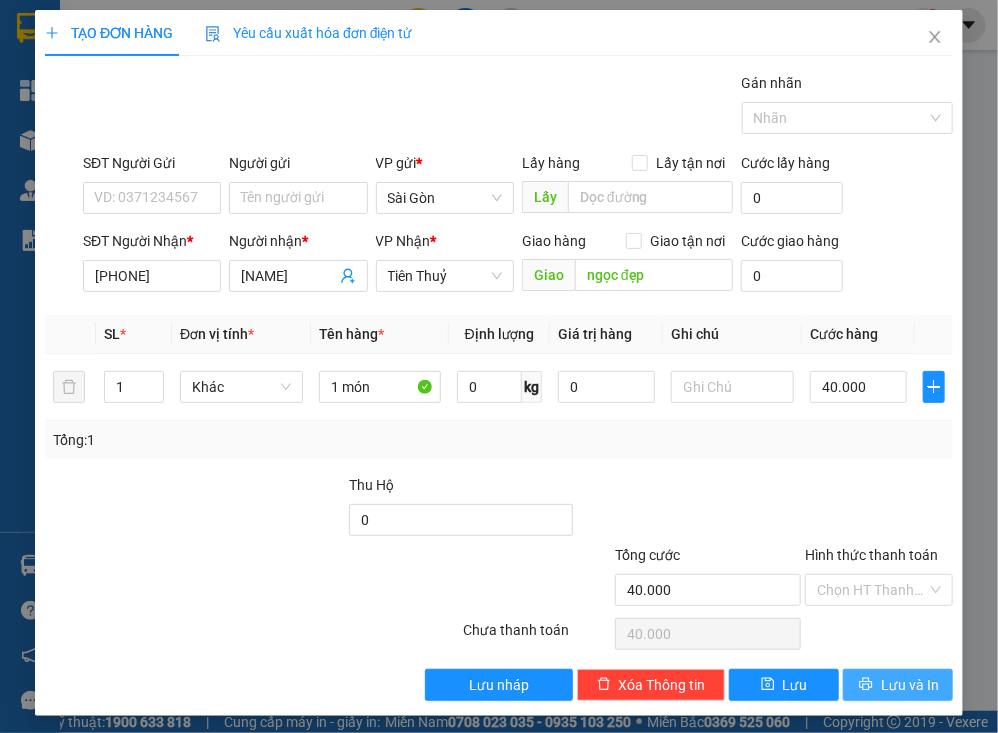 click on "Lưu và In" at bounding box center [910, 685] 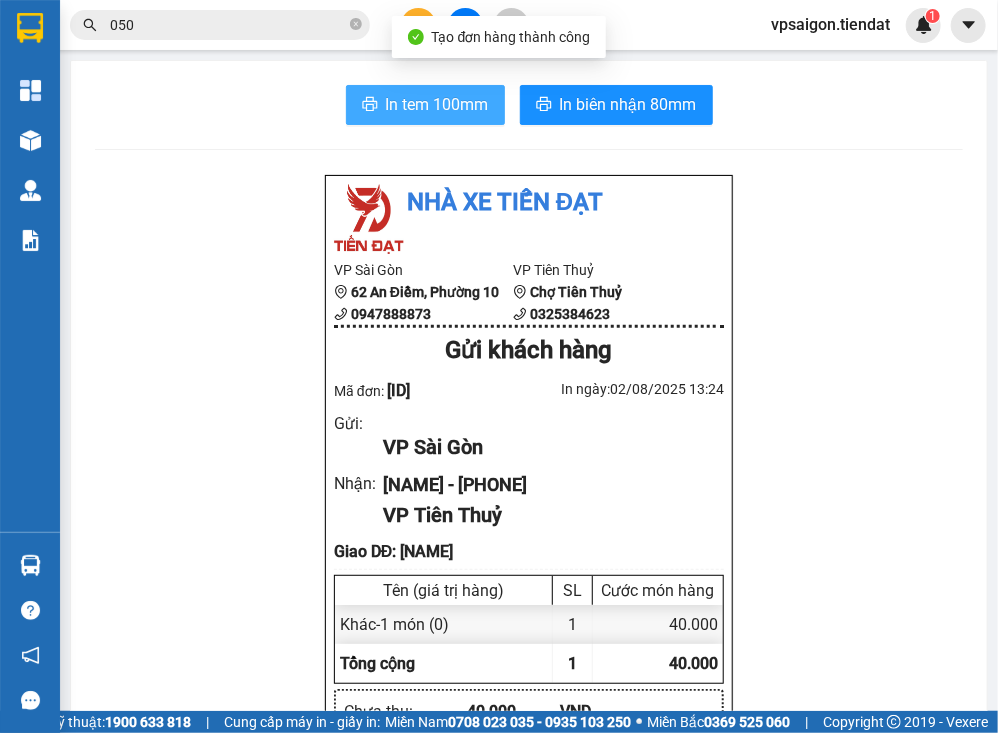 click on "In tem 100mm" at bounding box center (437, 104) 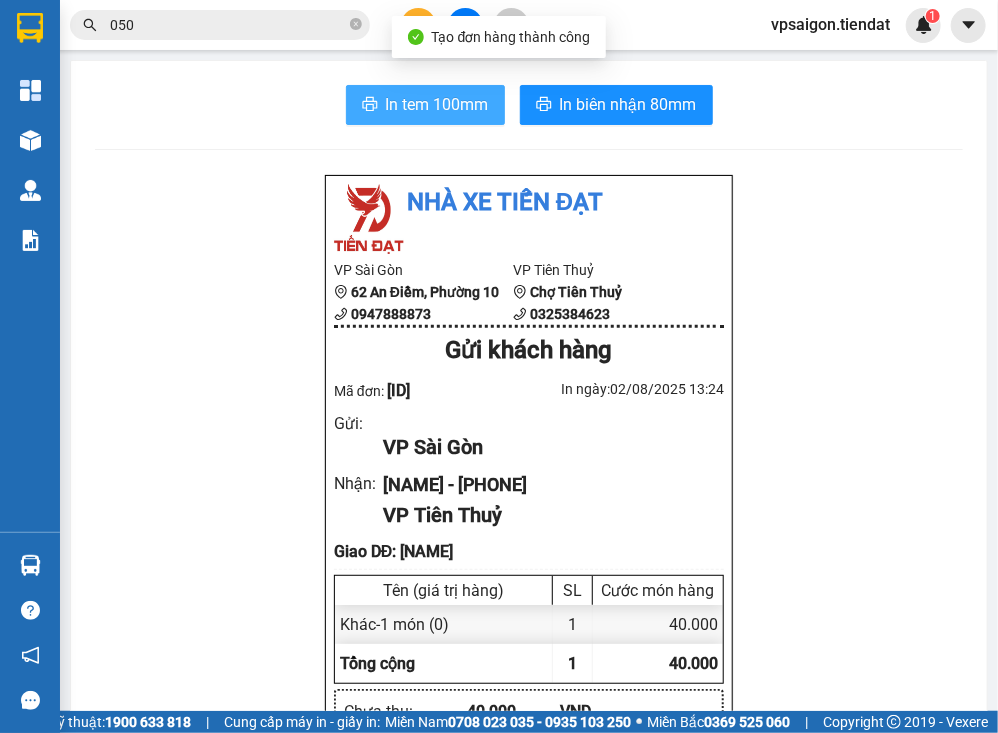 scroll, scrollTop: 0, scrollLeft: 0, axis: both 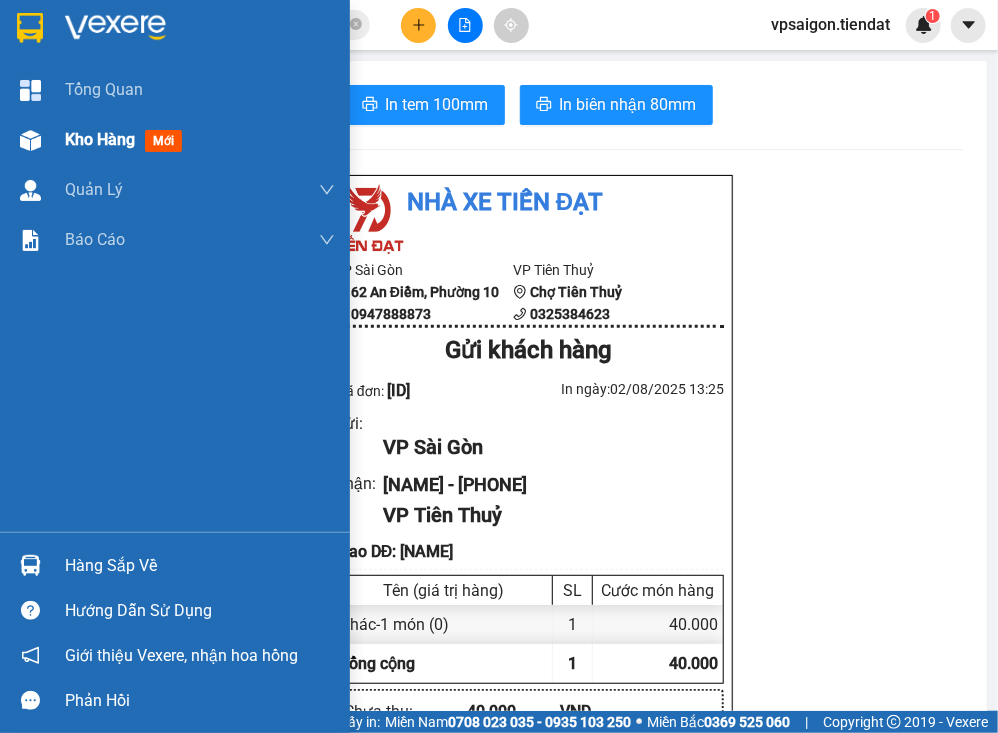 click on "Kho hàng" at bounding box center [100, 139] 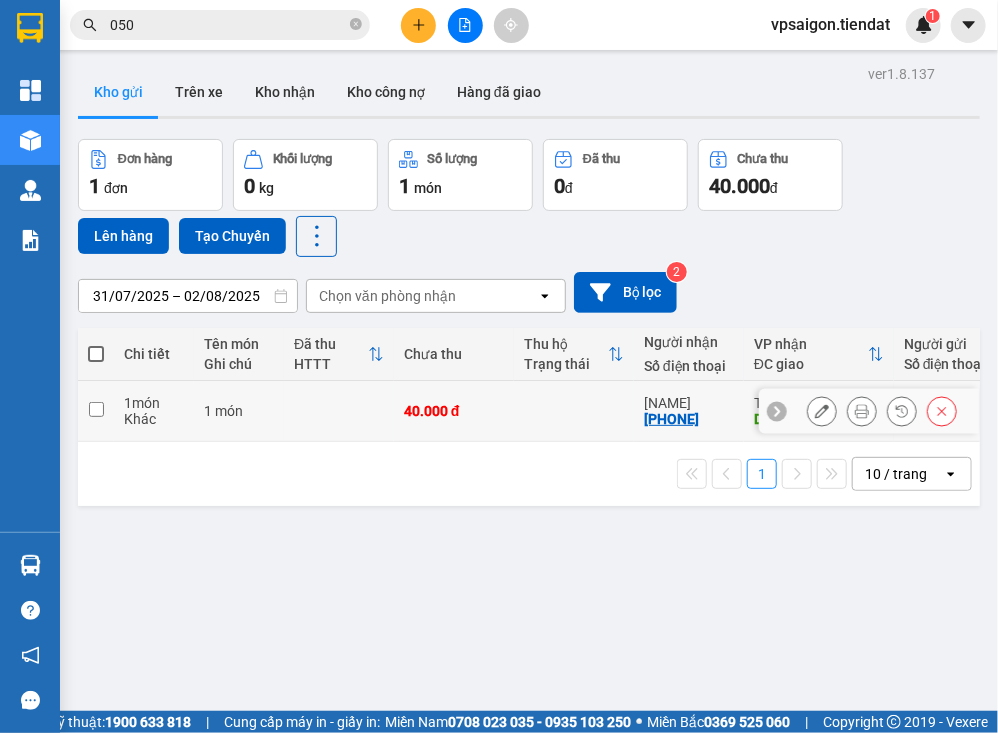 click on "[PHONE]" at bounding box center [671, 419] 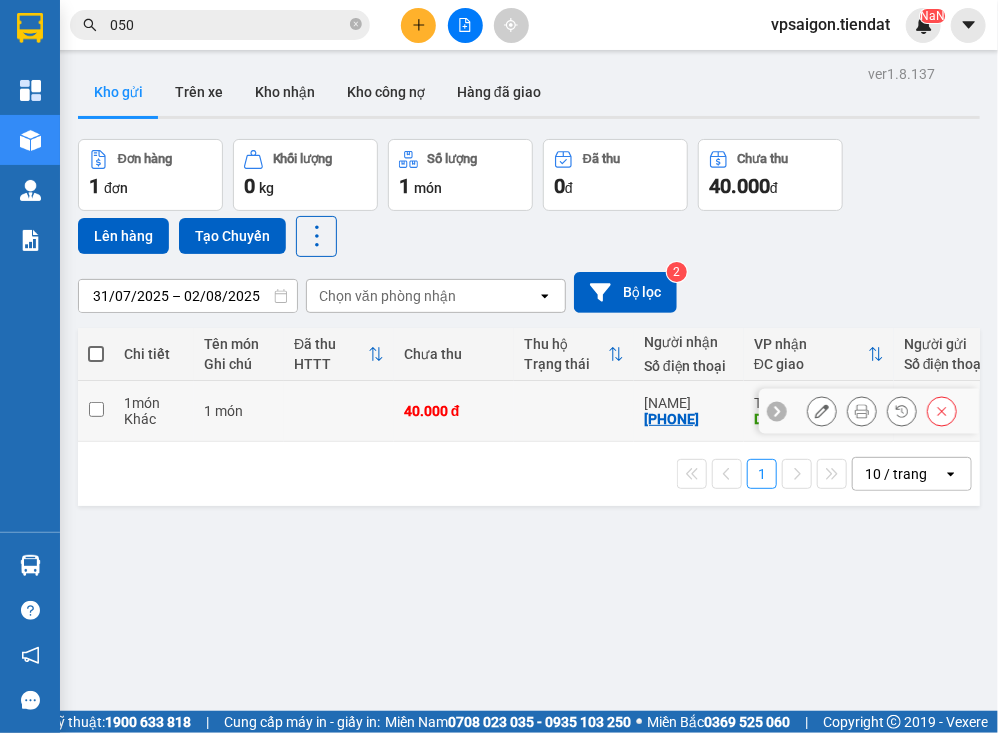 click on "[PHONE]" at bounding box center [671, 419] 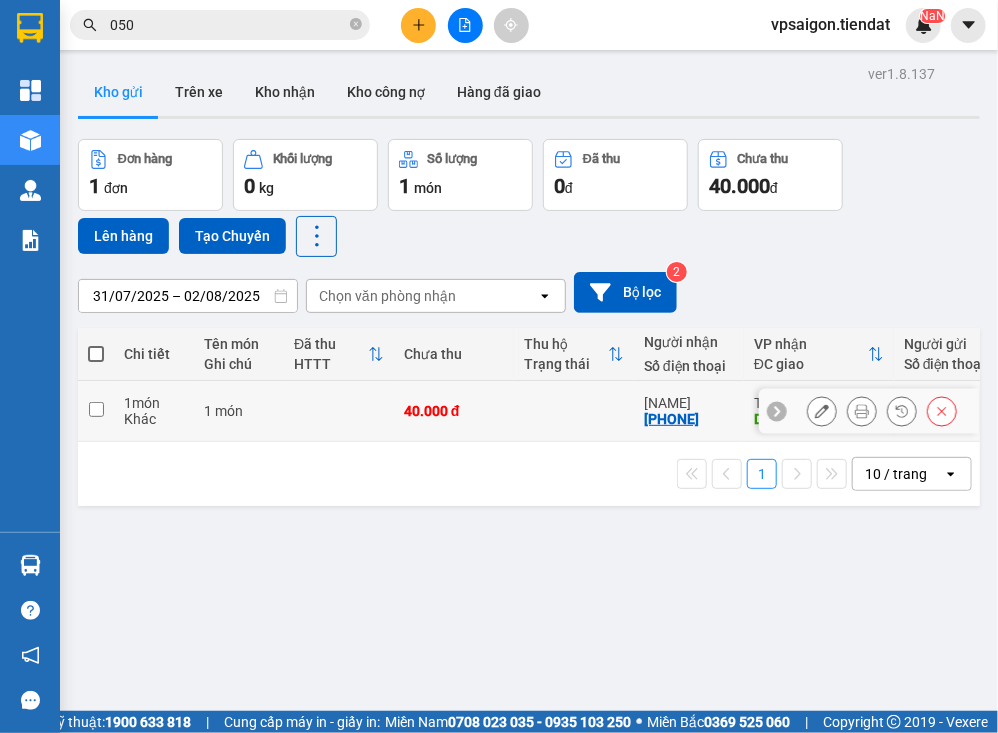copy on "[PHONE]" 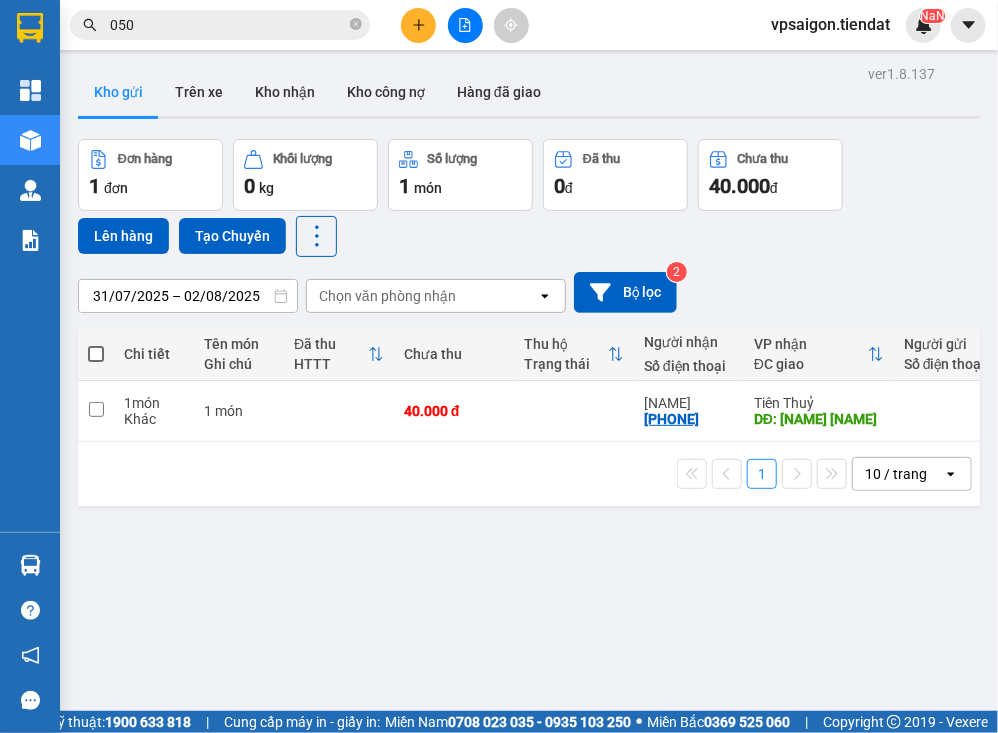 click on "31/07/2025 – 02/08/2025 Press the down arrow key to interact with the calendar and select a date. Press the escape button to close the calendar. Selected date range is from 31/07/2025 to 02/08/2025. Chọn văn phòng nhận open Bộ lọc 2 Chi tiết Tên món Ghi chú Đã thu HTTT Chưa thu Thu hộ Trạng thái Người nhận Số điện thoại VP nhận ĐC giao Người gửi Số điện thoại VP gửi ĐC lấy Mã GD Ngày ĐH Nhân viên Nhãn 1  món Khác 1 món 40.000 đ [NAME] [PHONE] Tiên Thuỷ DĐ: ngọc đẹp Sài Gòn [ID] 13:24 02/08 vpsaigon.tiendat Nhãn 1 10 / trang open Đang tải dữ liệu" at bounding box center (529, 426) 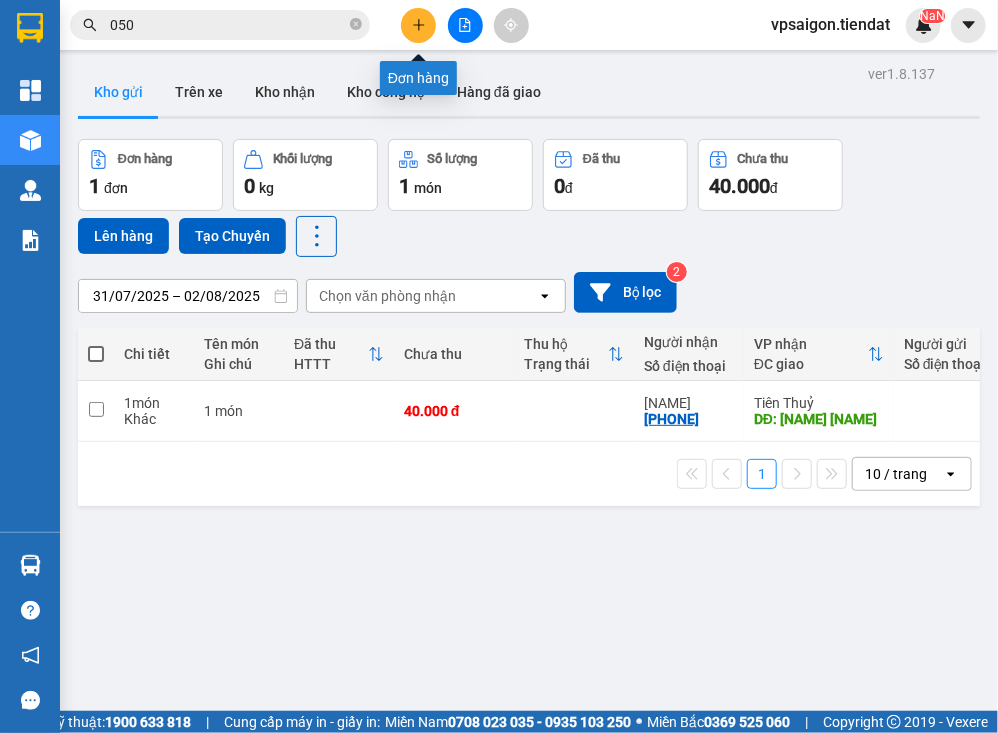 click 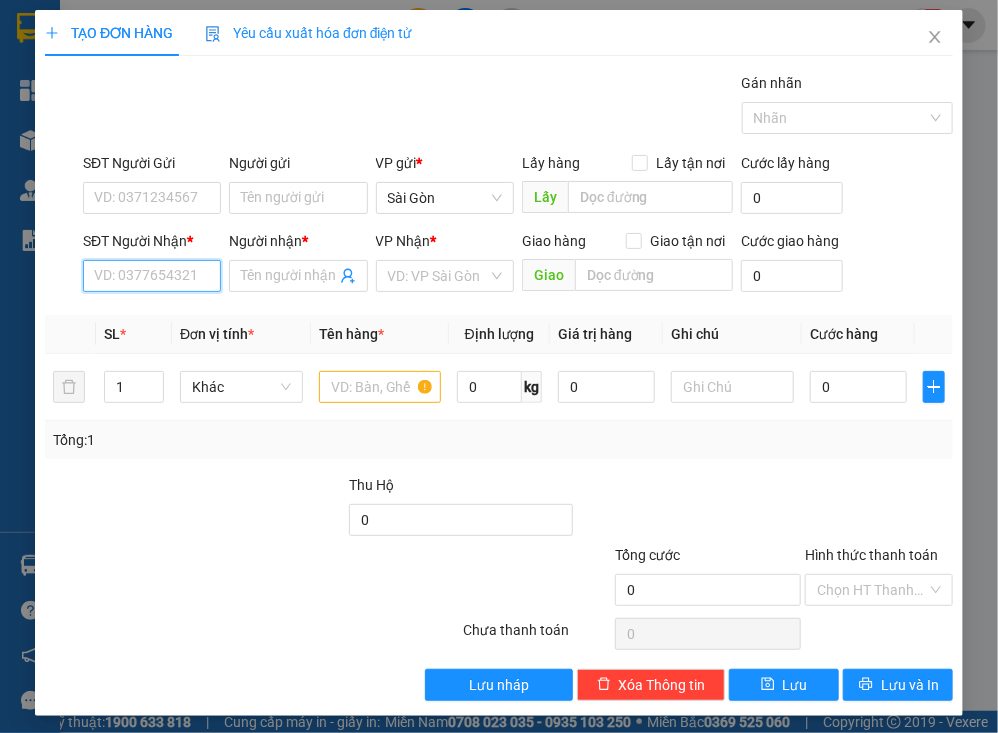 click on "SĐT Người Nhận  *" at bounding box center [152, 276] 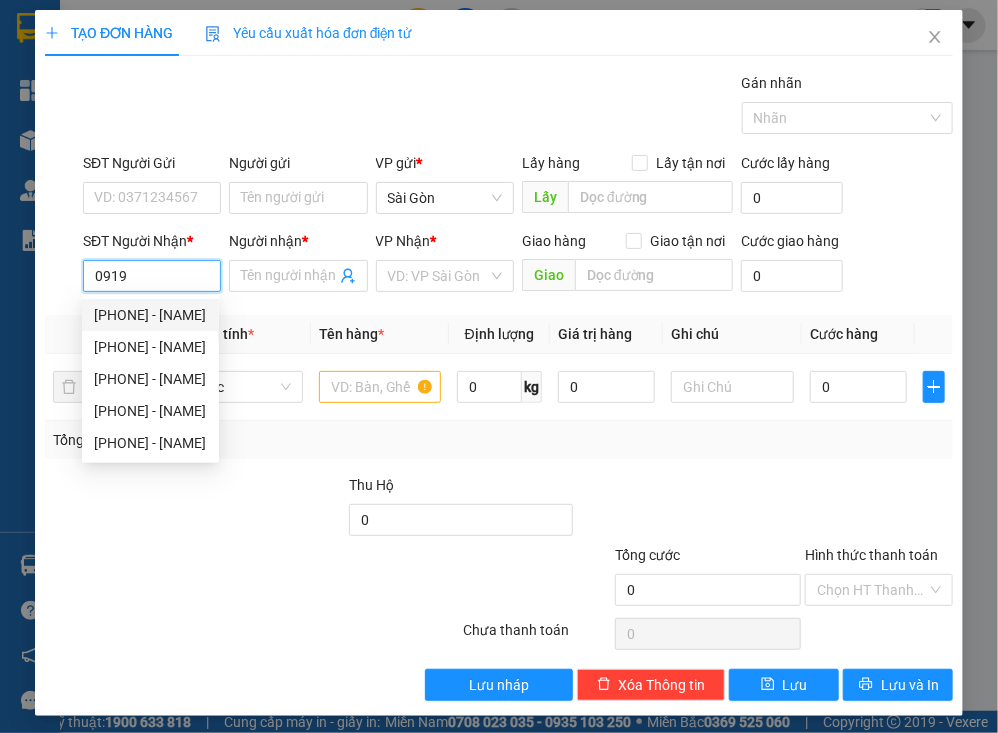 click on "[PHONE] - [NAME]" at bounding box center [150, 315] 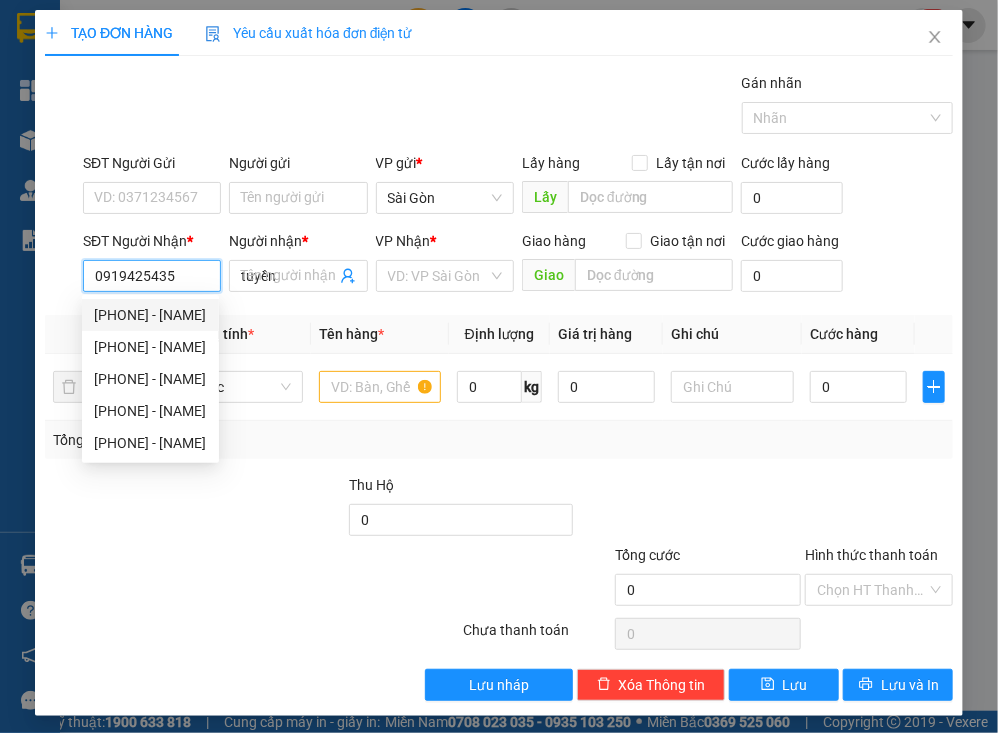 type on "40.000" 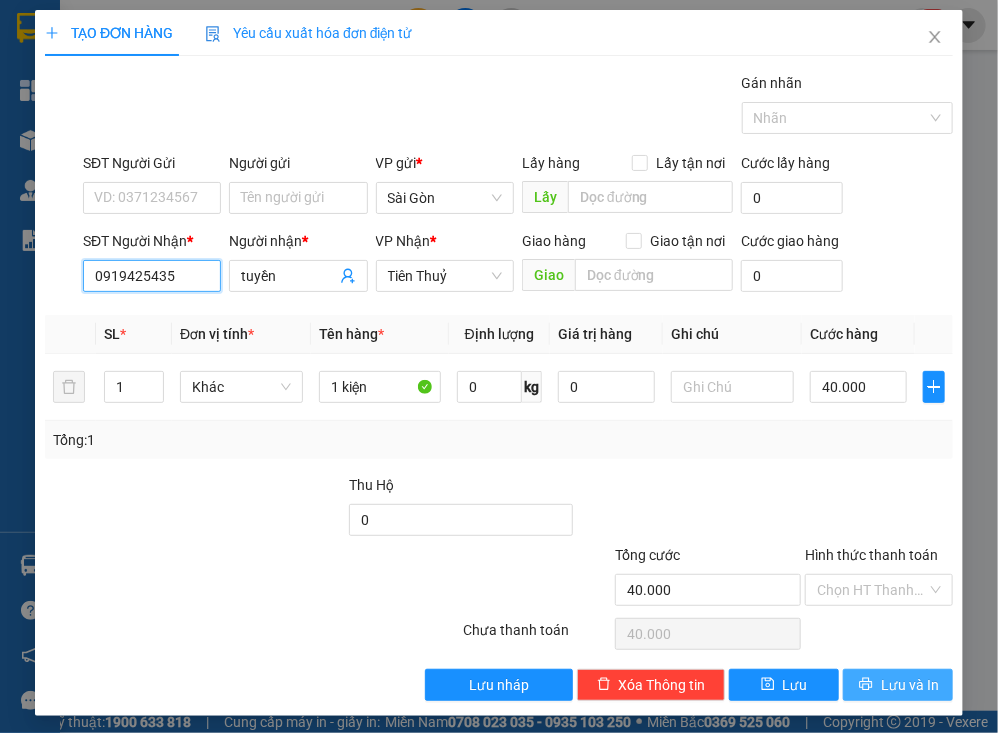 type on "0919425435" 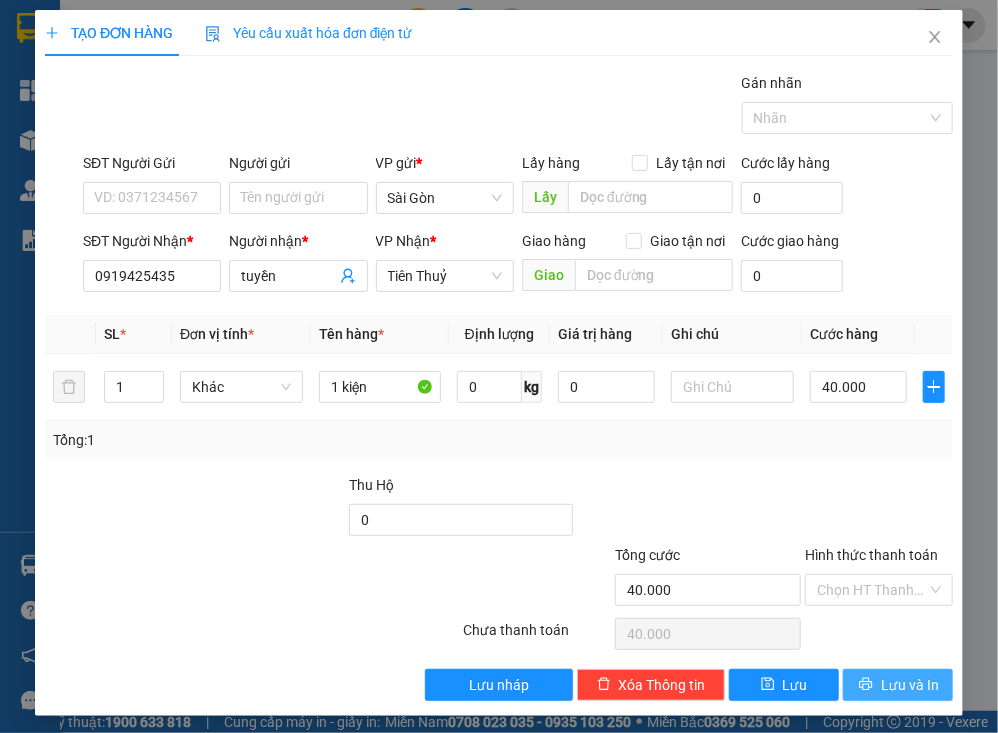 click on "Lưu và In" at bounding box center [910, 685] 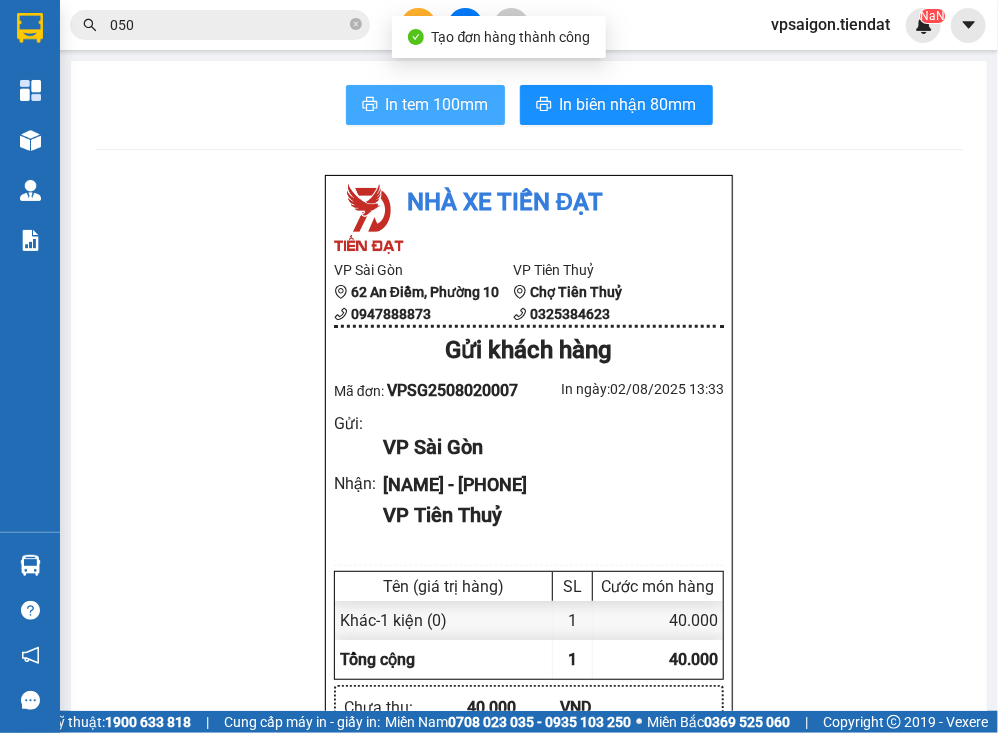 click on "In tem 100mm" at bounding box center [437, 104] 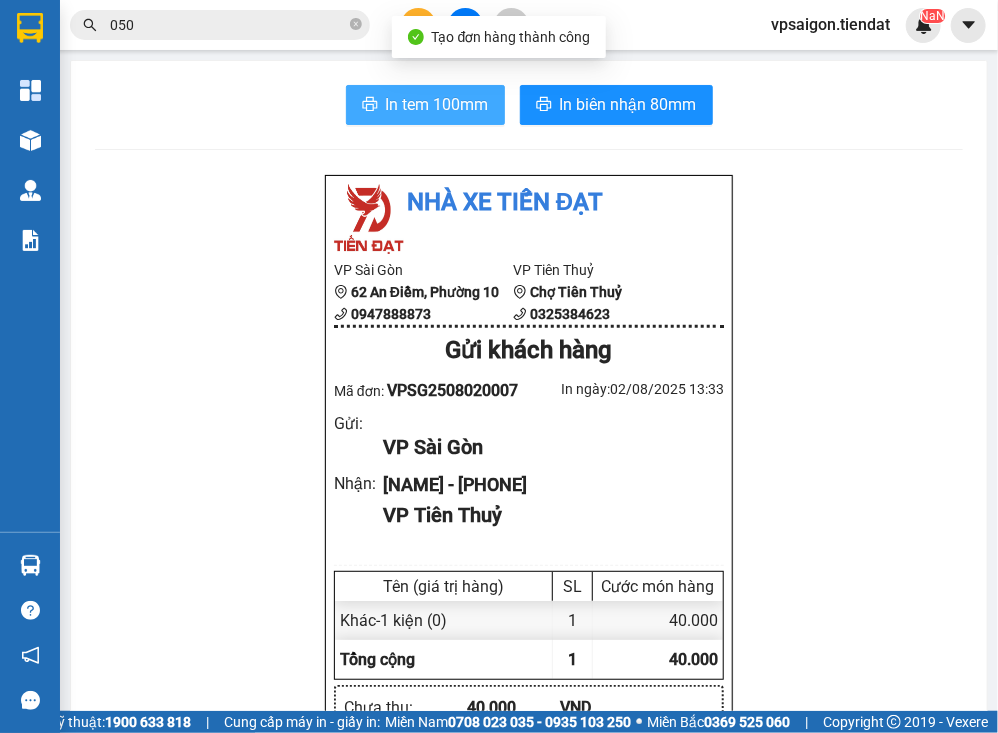 scroll, scrollTop: 0, scrollLeft: 0, axis: both 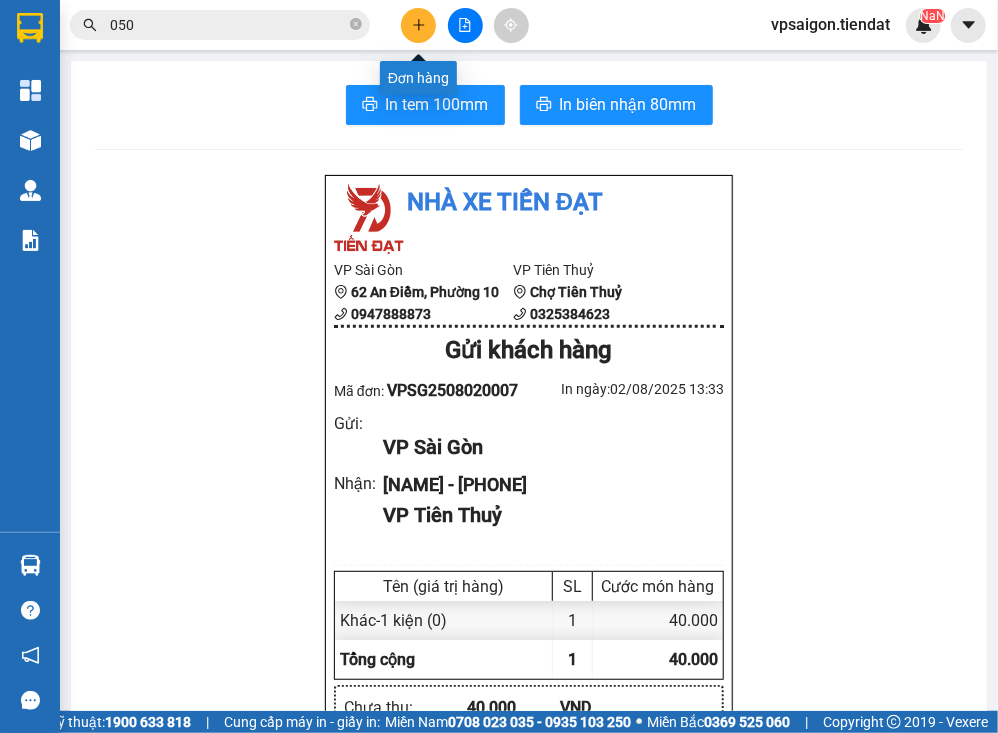 click 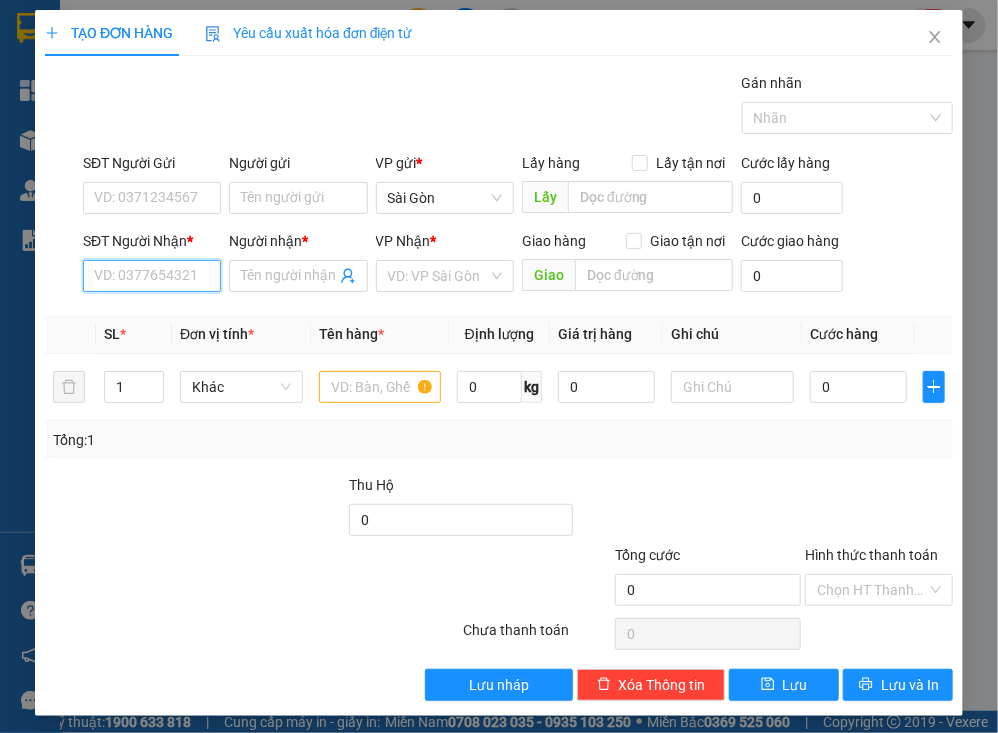 click on "SĐT Người Nhận  *" at bounding box center (152, 276) 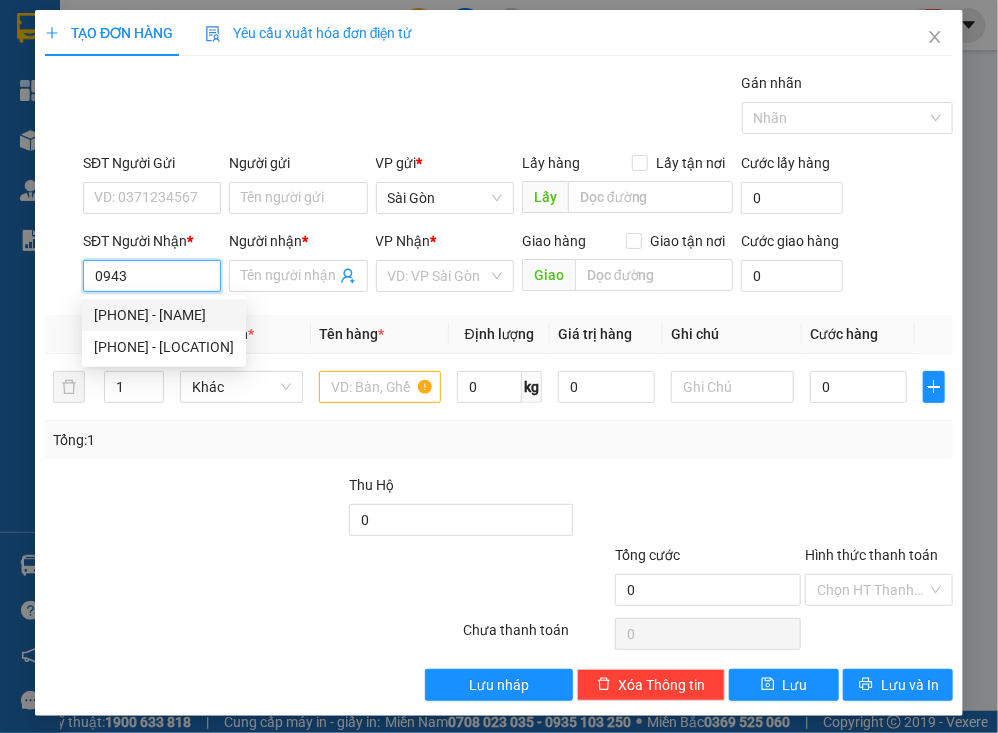 click on "[PHONE] - [NAME]" at bounding box center (164, 315) 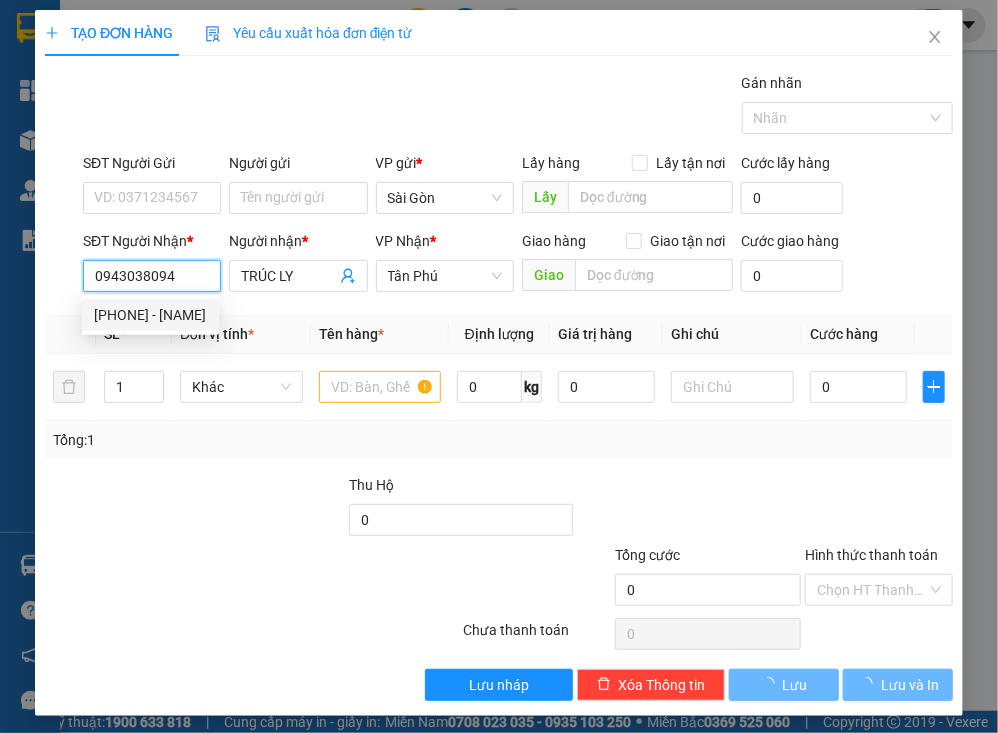 type on "30.000" 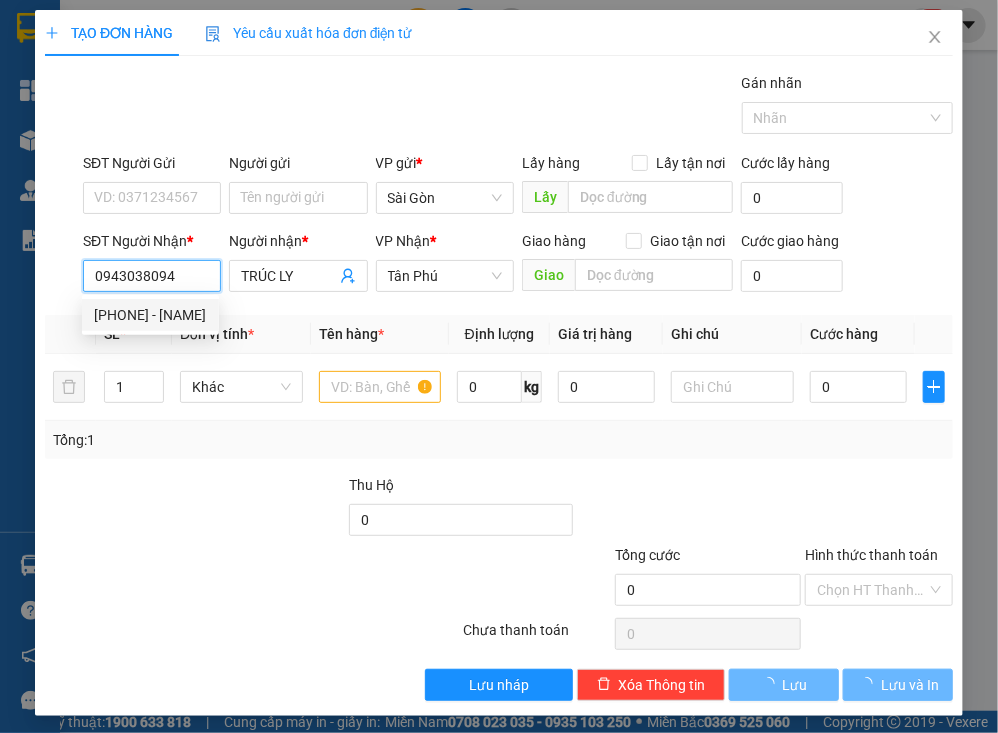 type on "30.000" 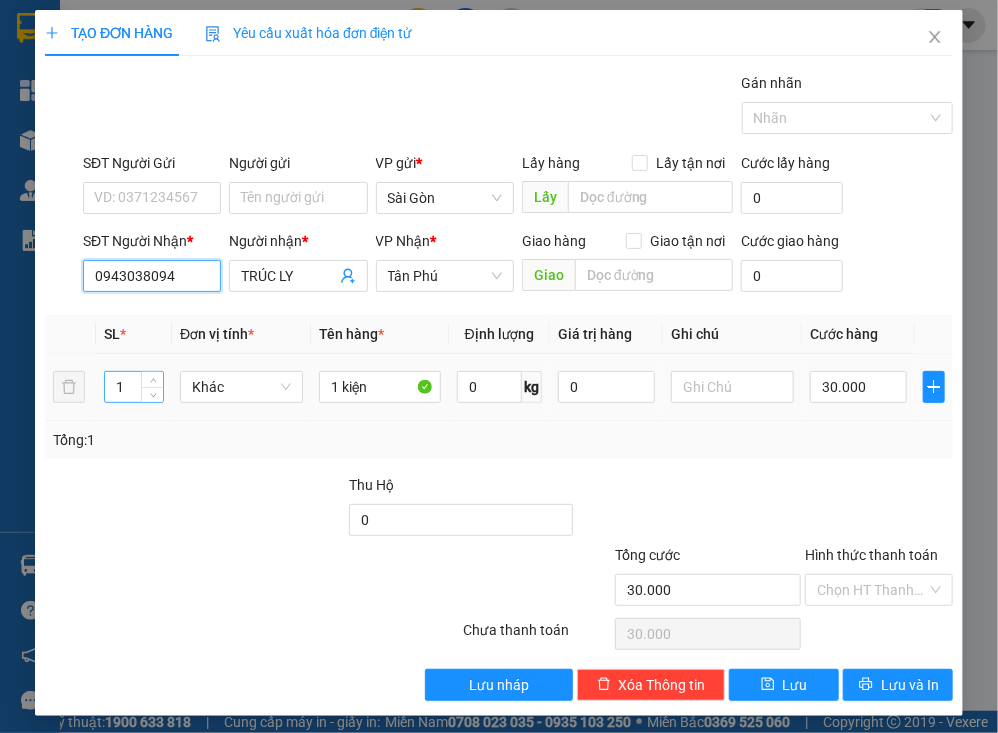 type on "0943038094" 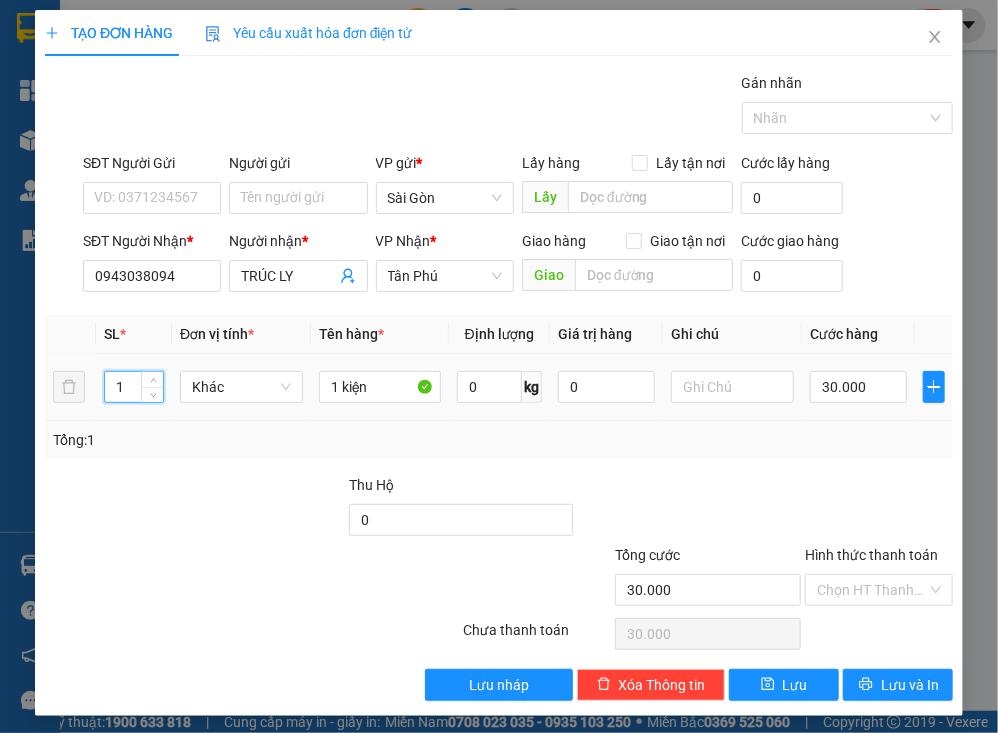click on "1" at bounding box center (134, 387) 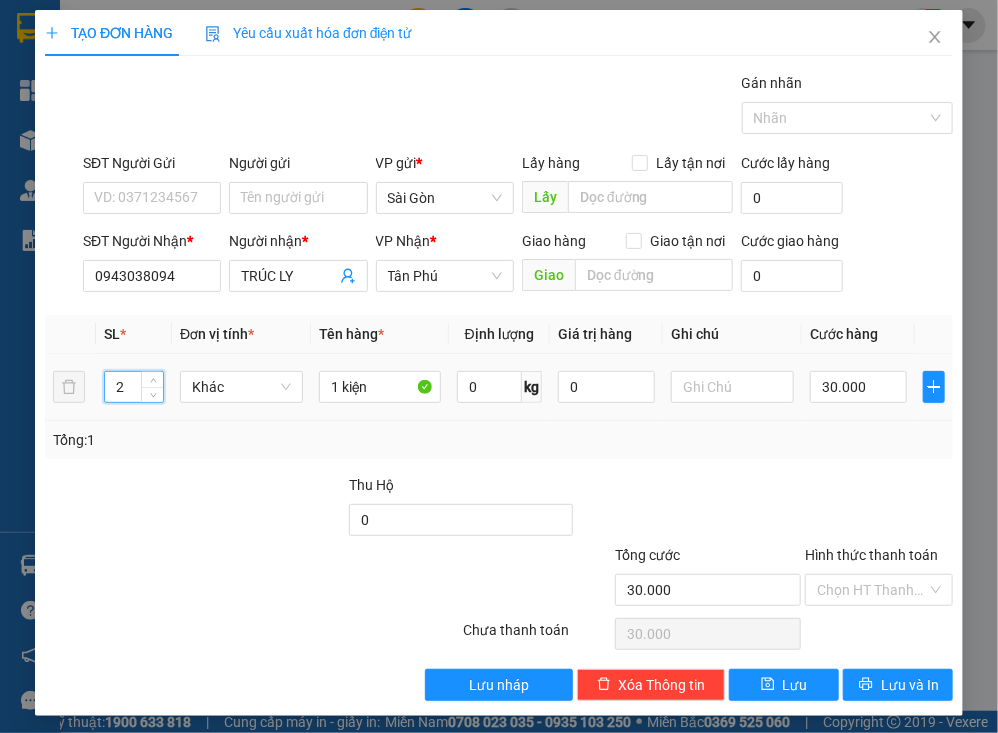 type on "3" 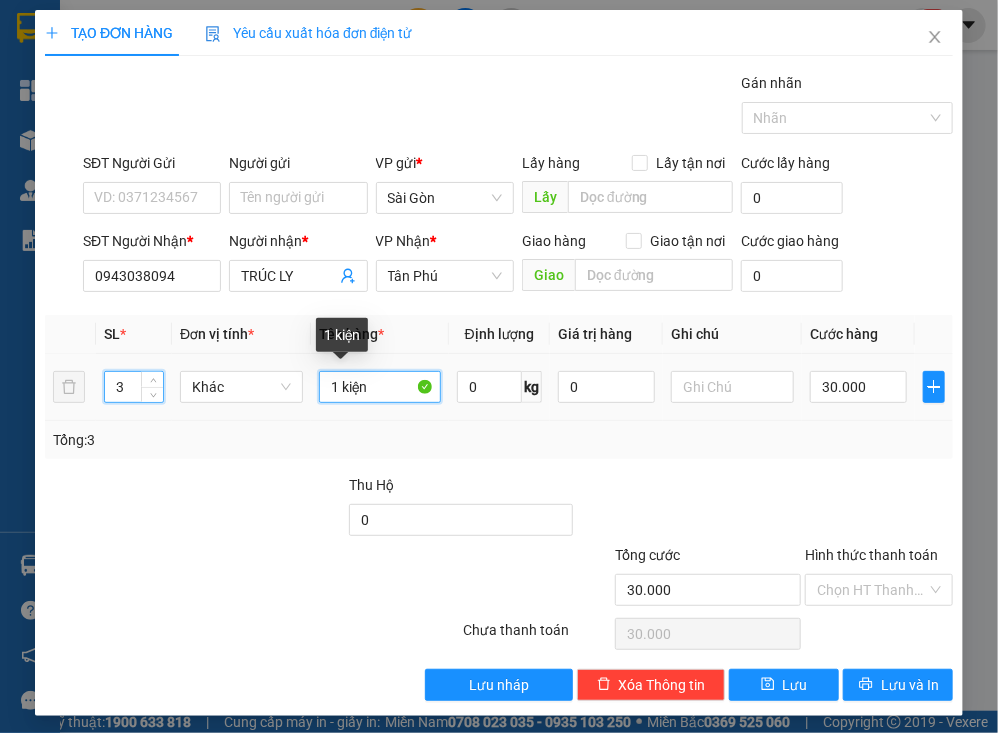 click on "1 kiện" at bounding box center [380, 387] 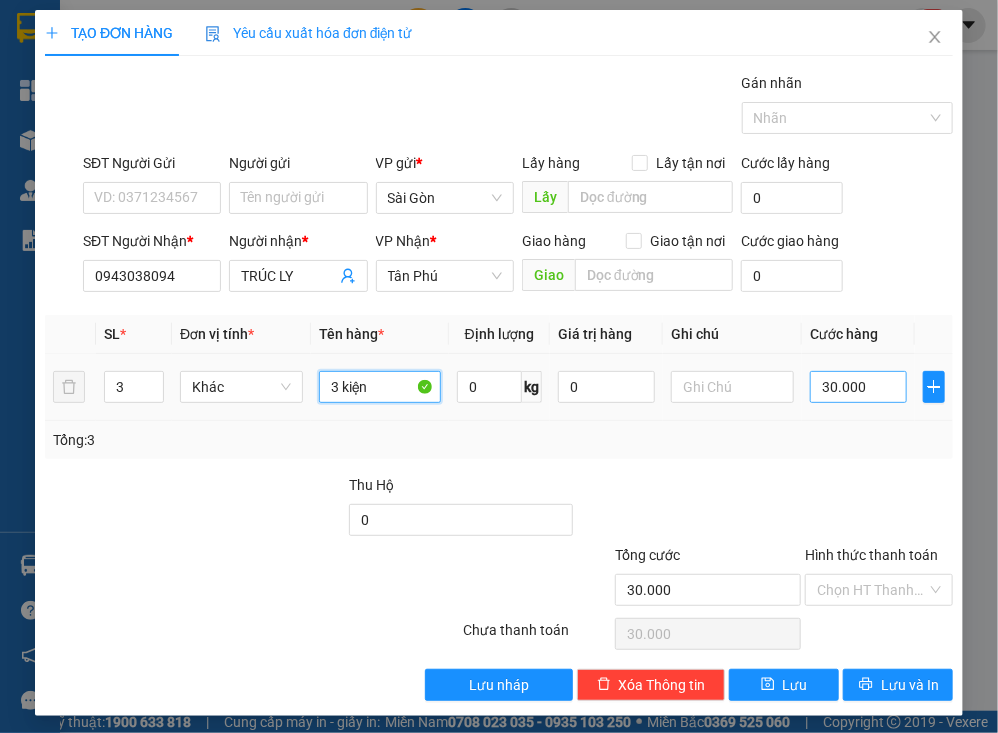 type on "3 kiện" 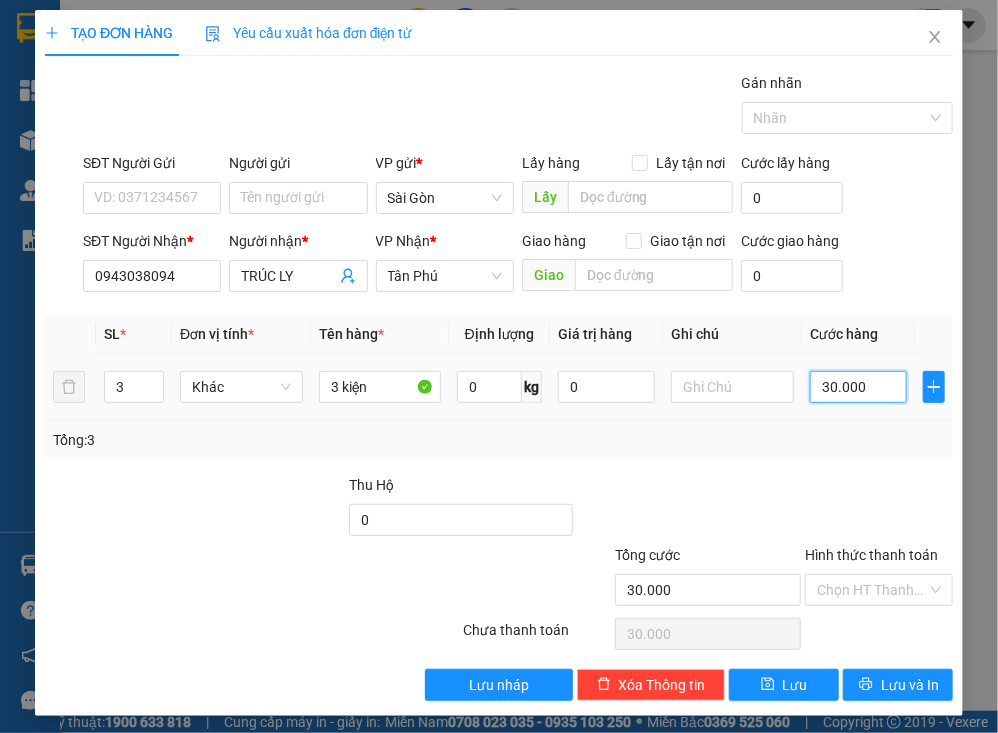 click on "30.000" at bounding box center (858, 387) 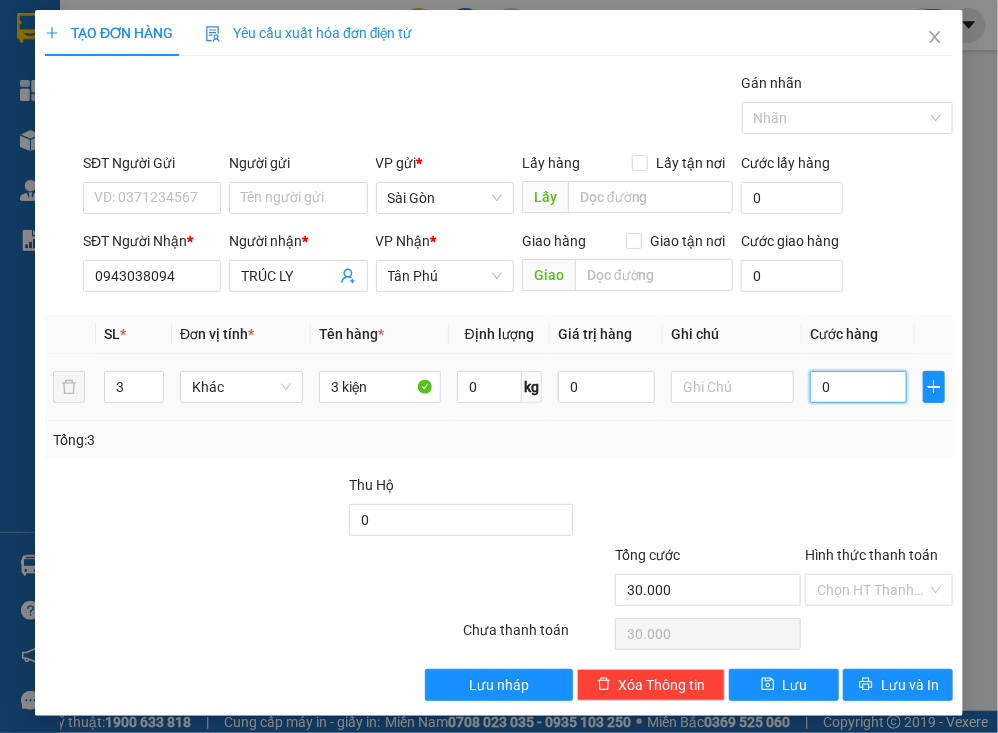 type on "0" 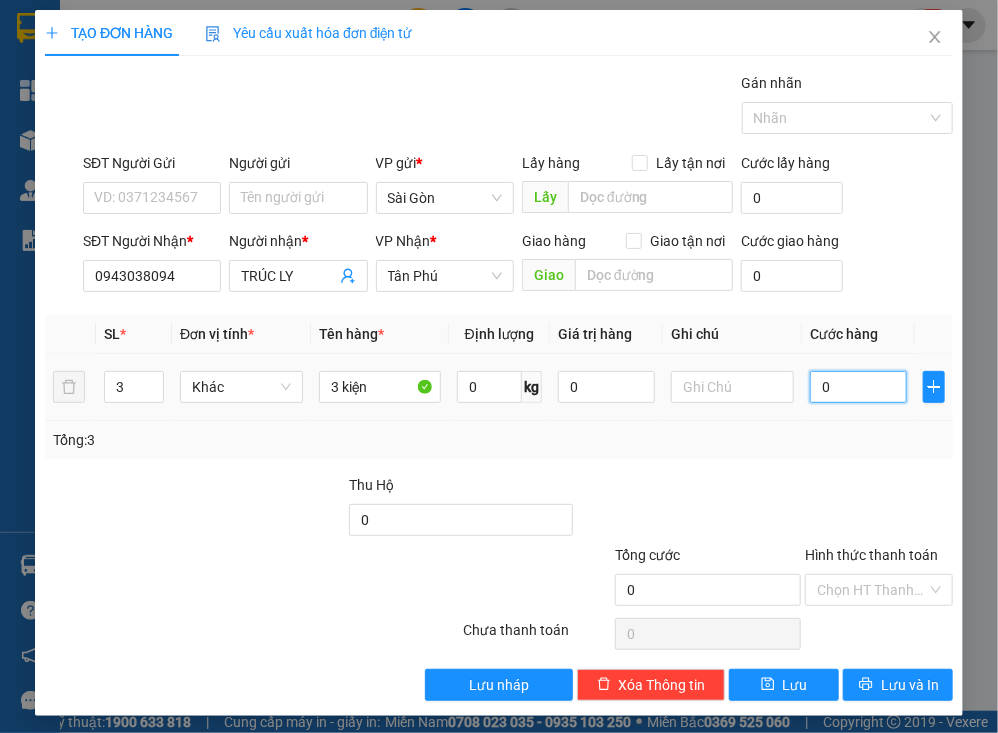 type on "9" 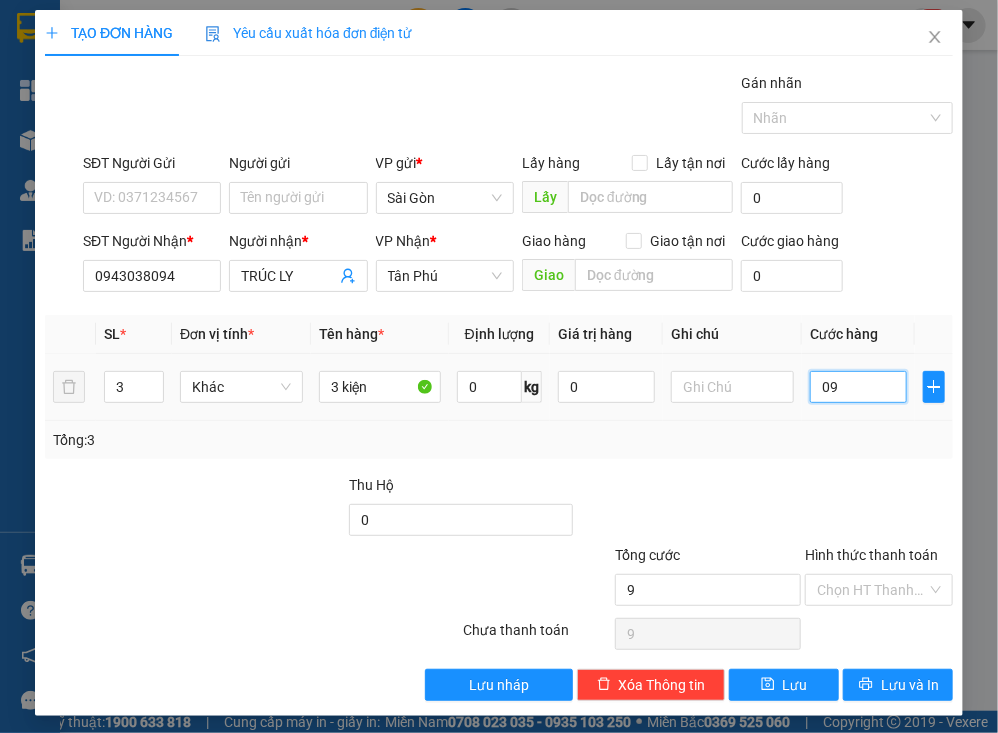 type on "90" 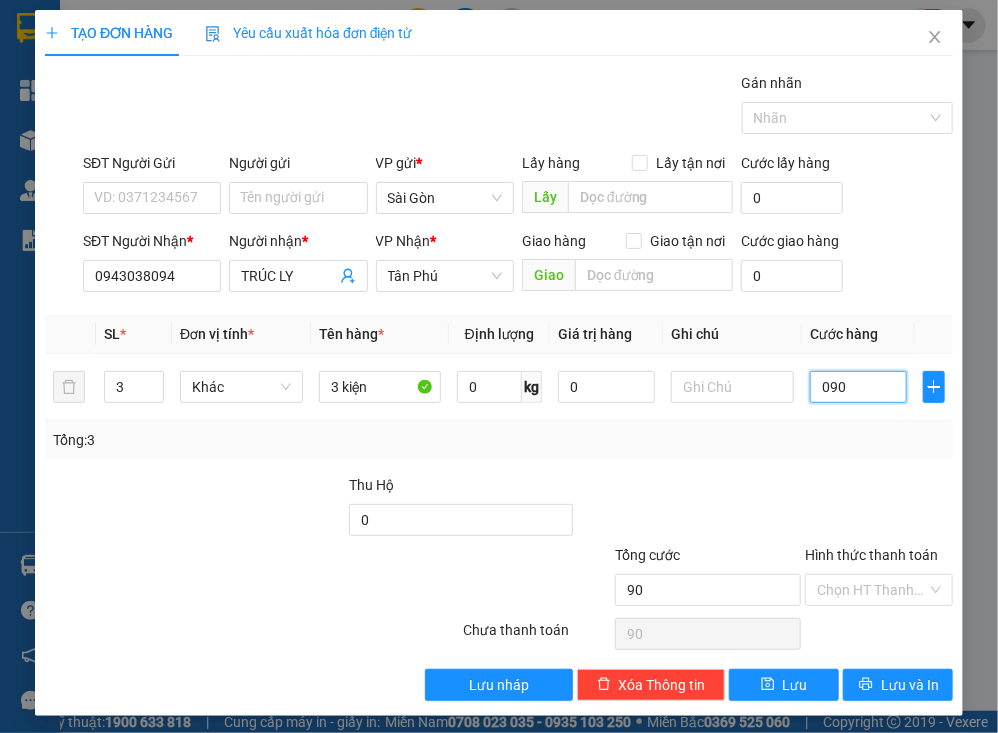 type on "090" 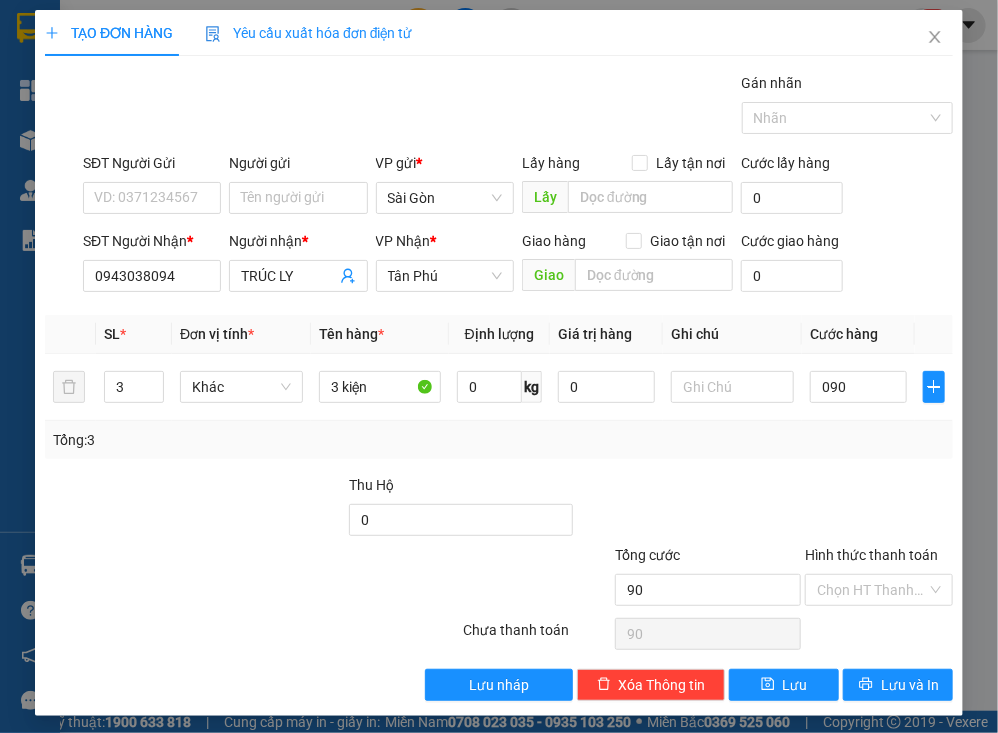 type on "90.000" 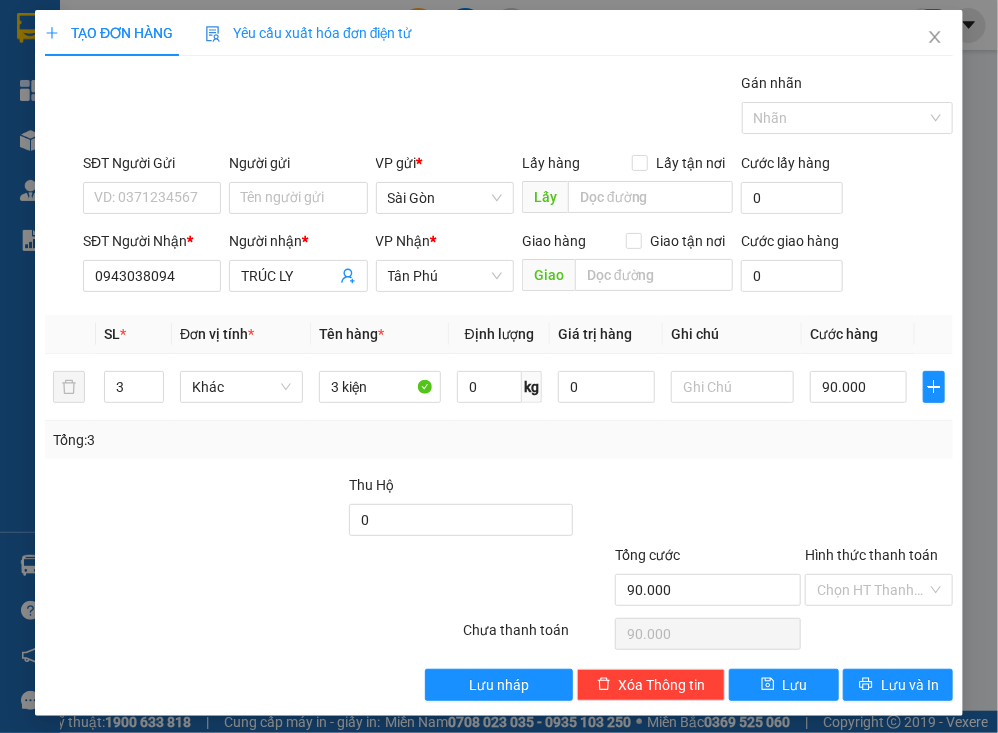 click on "Tổng:  3" at bounding box center [499, 440] 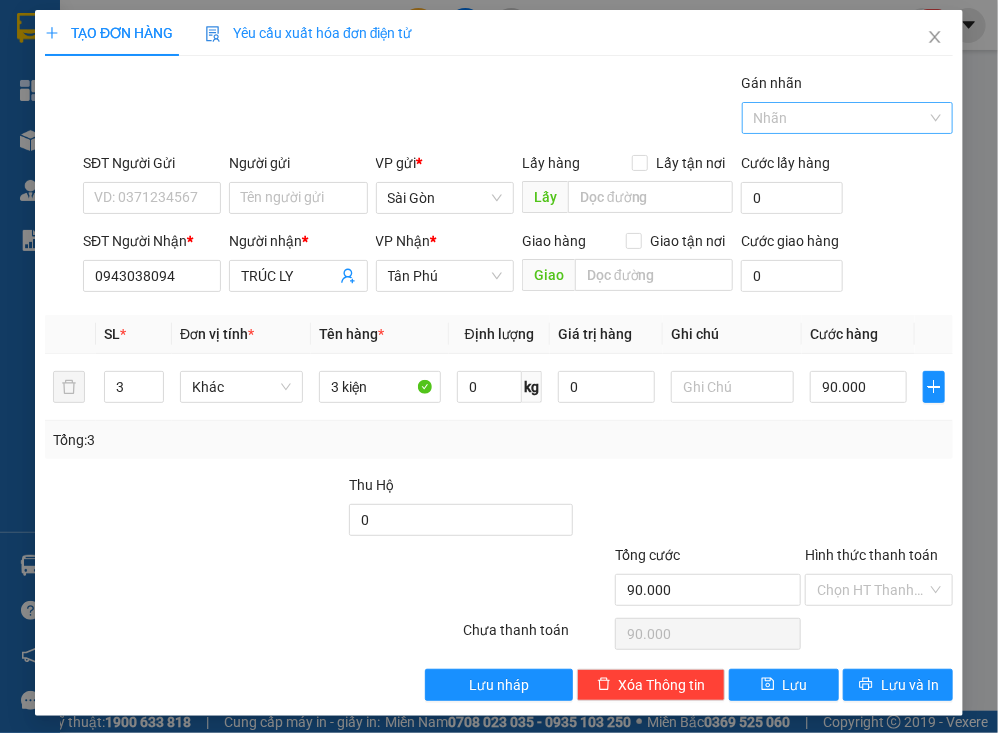 click at bounding box center (838, 118) 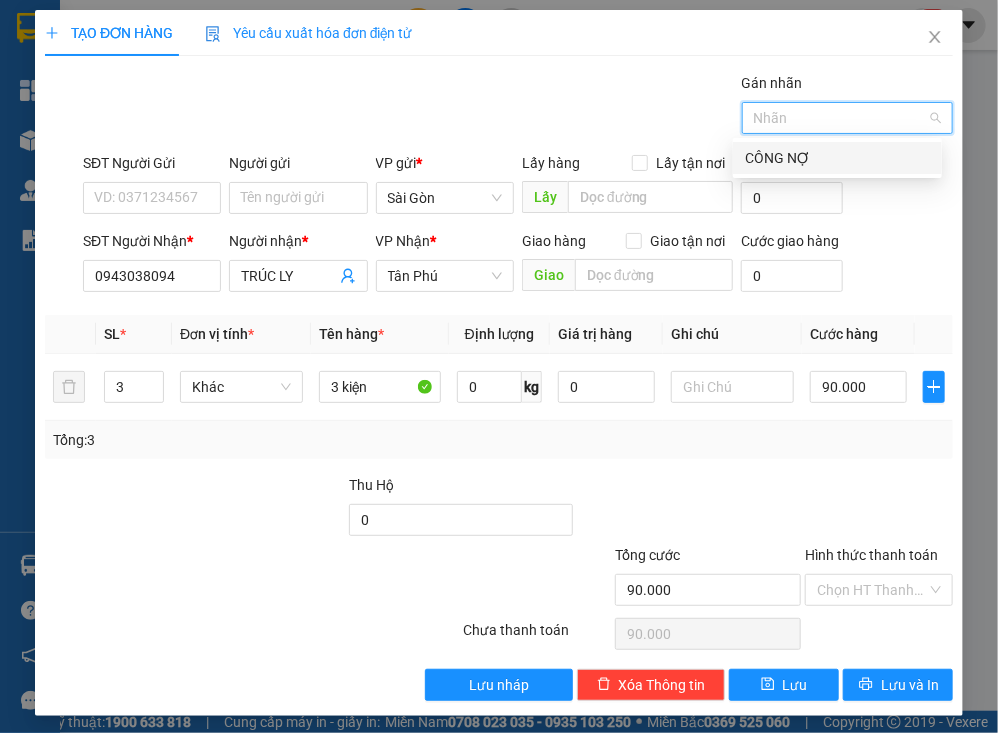 click on "CÔNG NỢ" at bounding box center (837, 158) 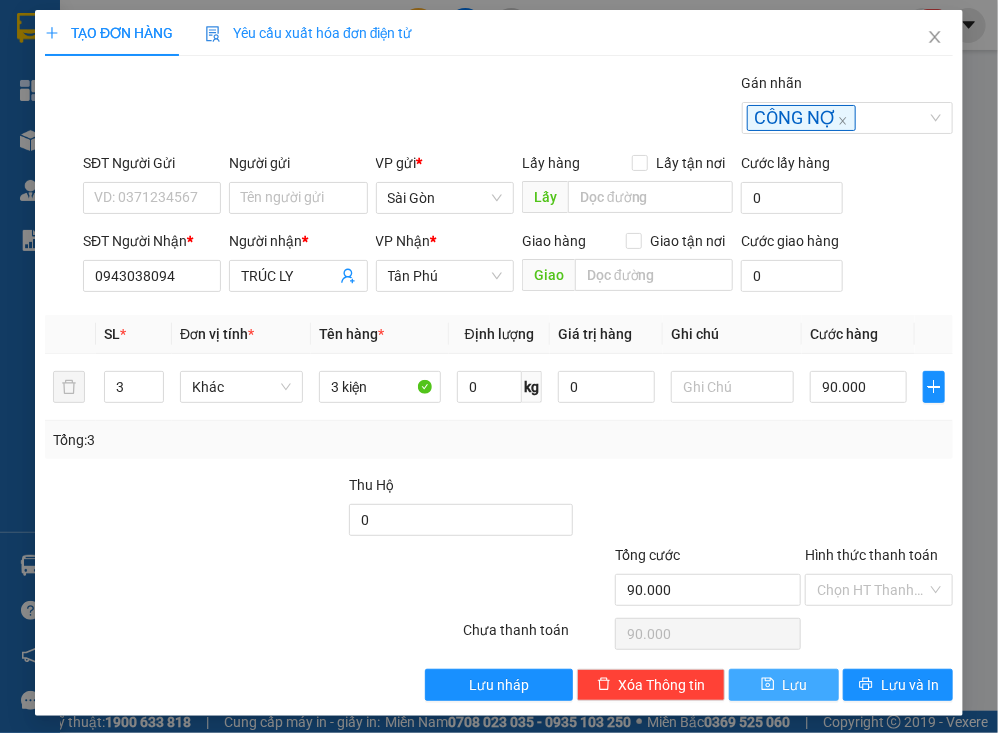 click on "Lưu" at bounding box center [795, 685] 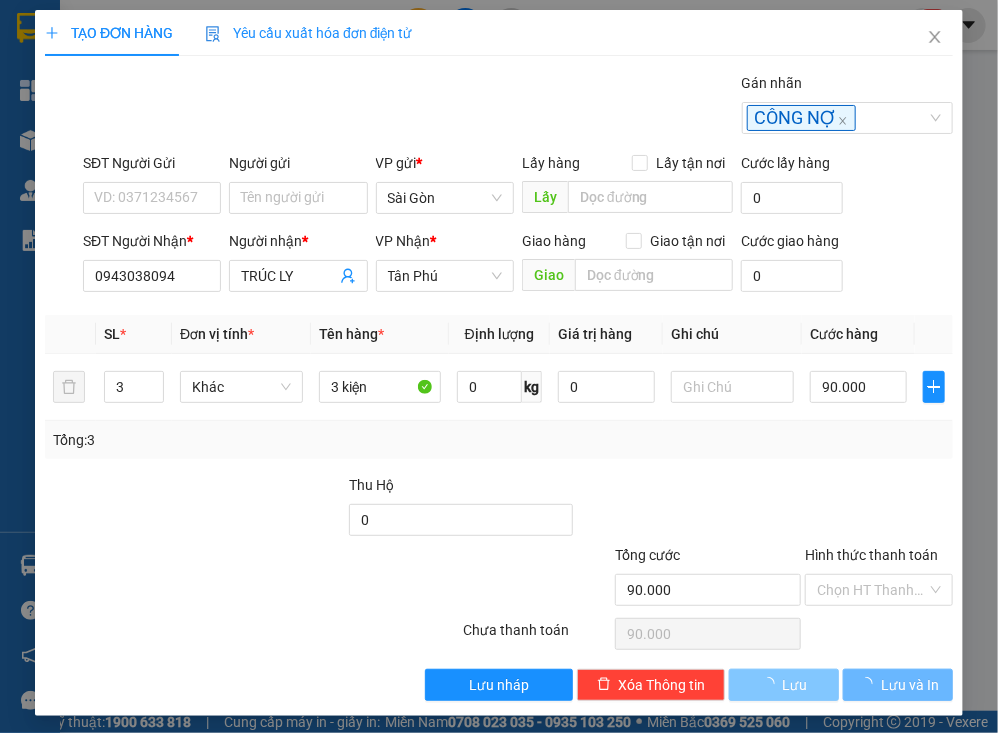 type 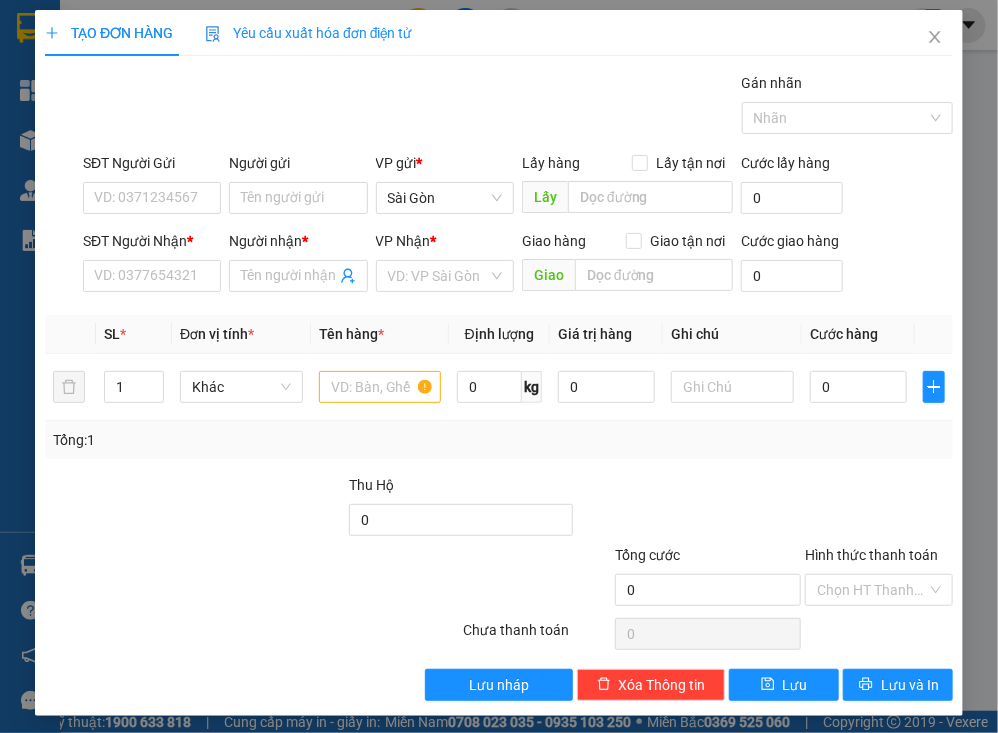 click at bounding box center [252, 634] 